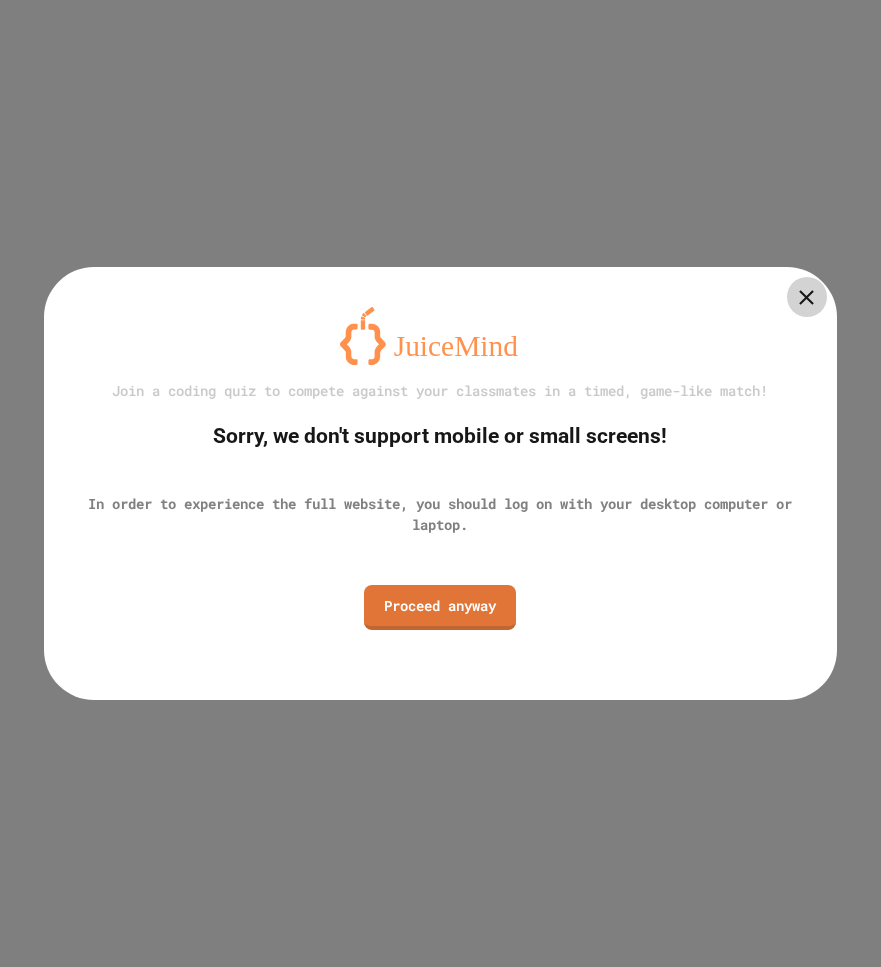 scroll, scrollTop: 0, scrollLeft: 0, axis: both 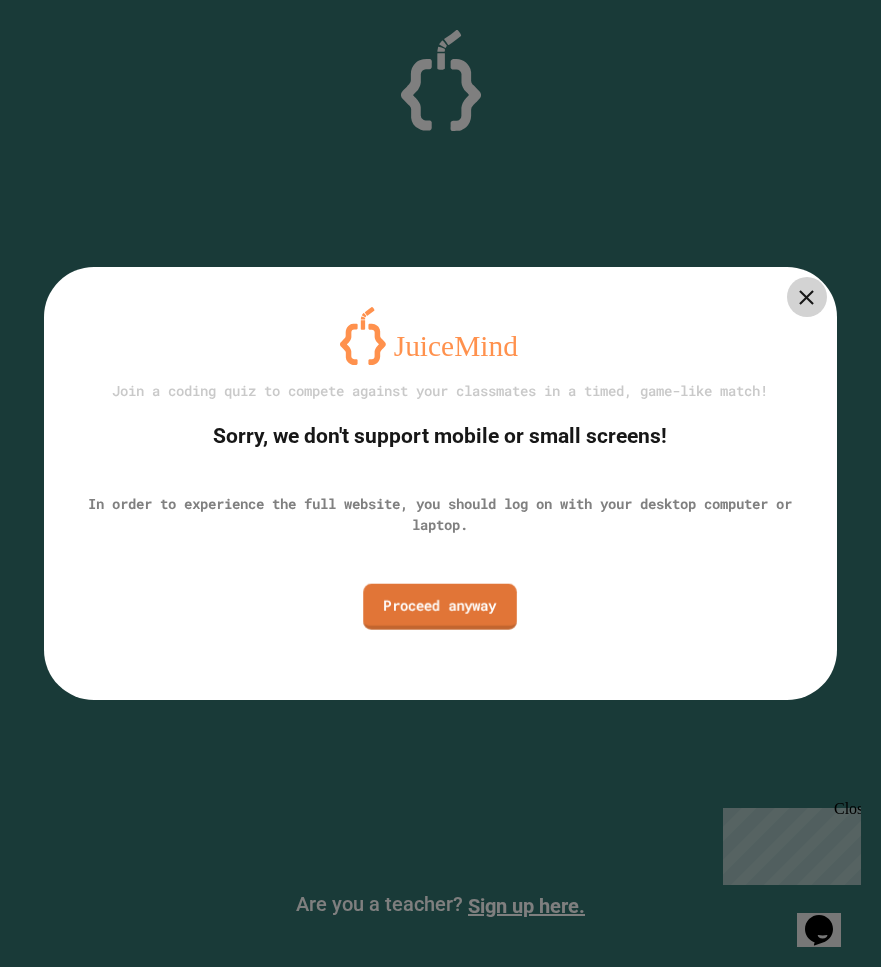 click on "Proceed anyway" at bounding box center [441, 606] 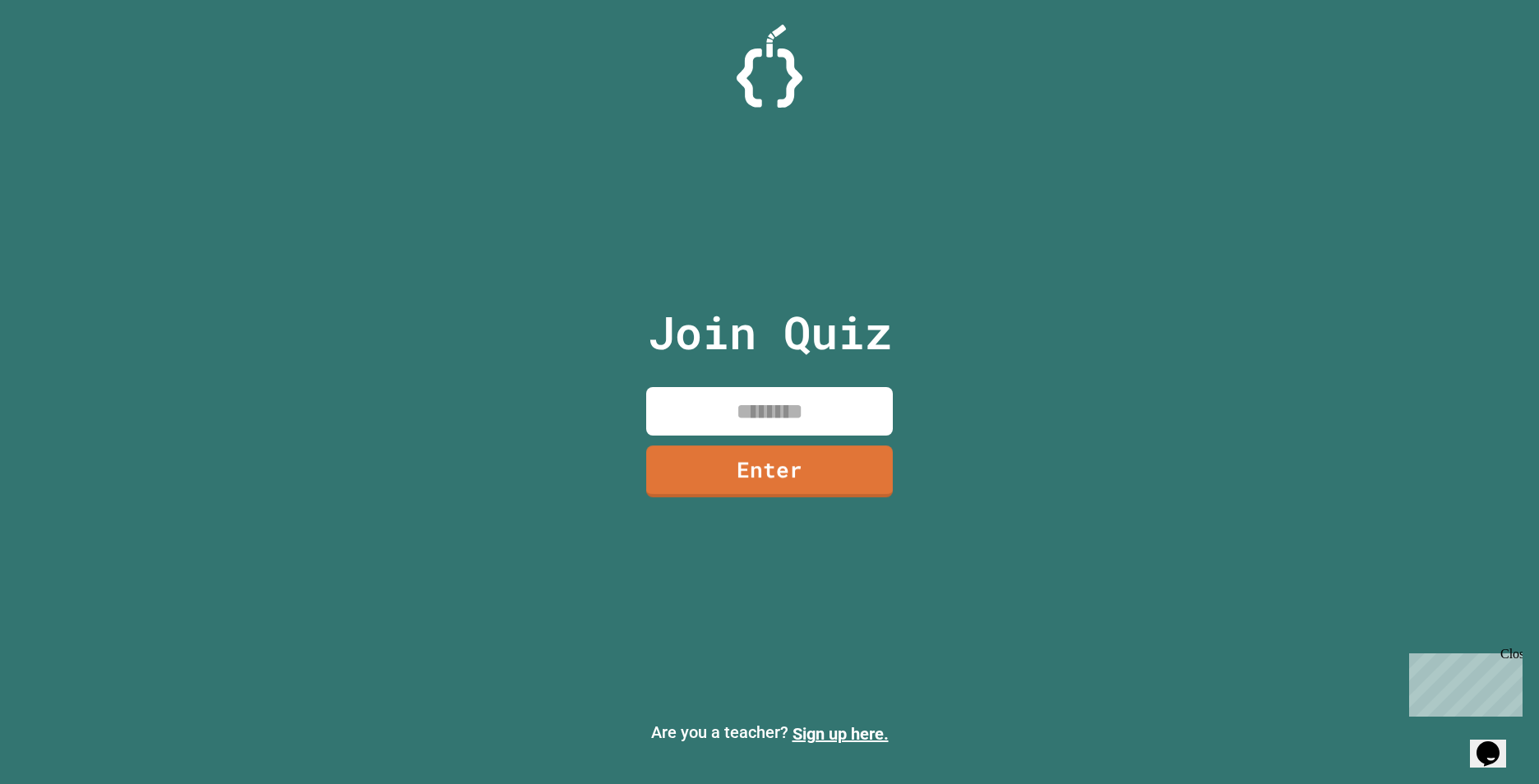 click at bounding box center [770, 411] 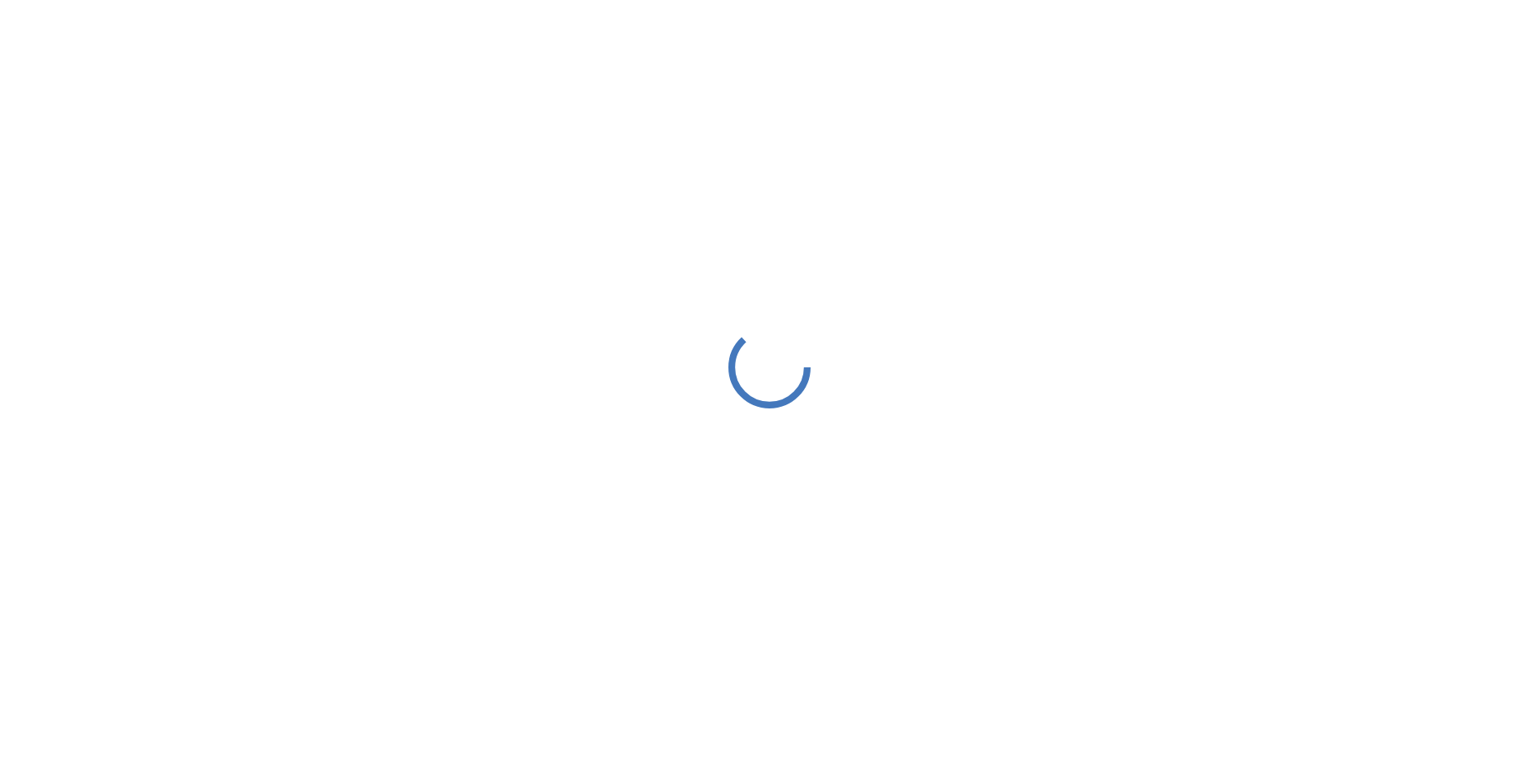 scroll, scrollTop: 0, scrollLeft: 0, axis: both 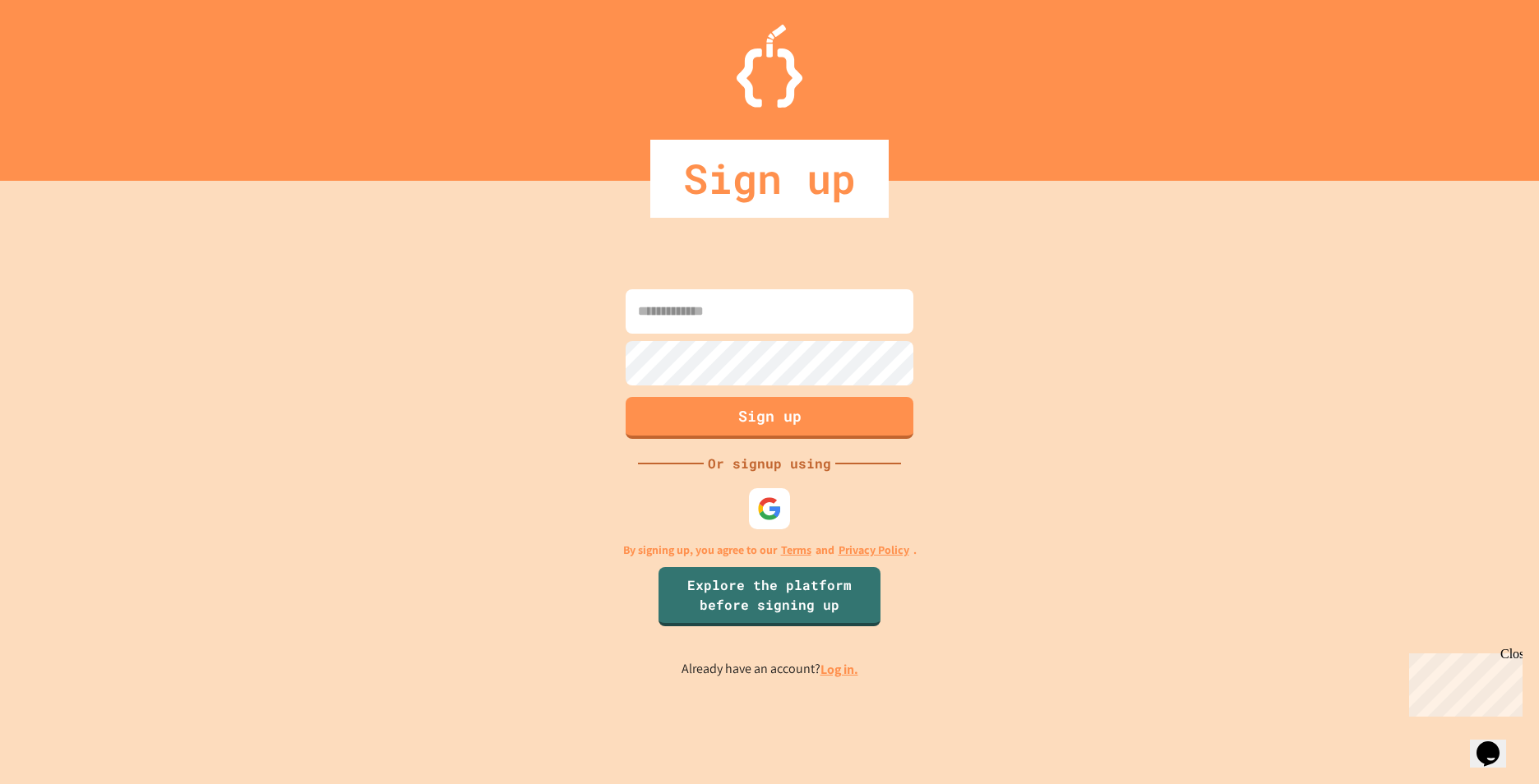 click on "Close" at bounding box center (1510, 657) 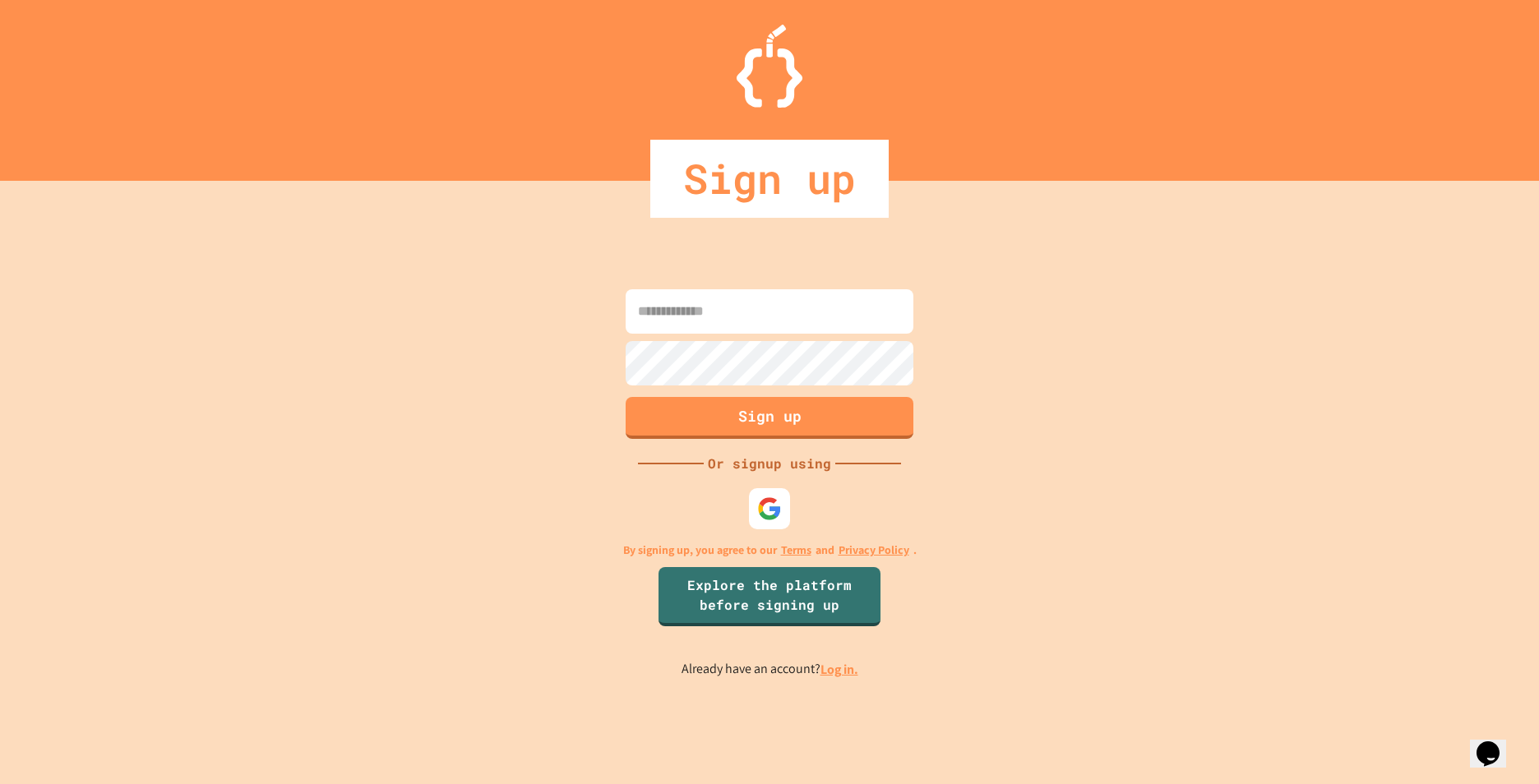 click on "Log in." at bounding box center [839, 669] 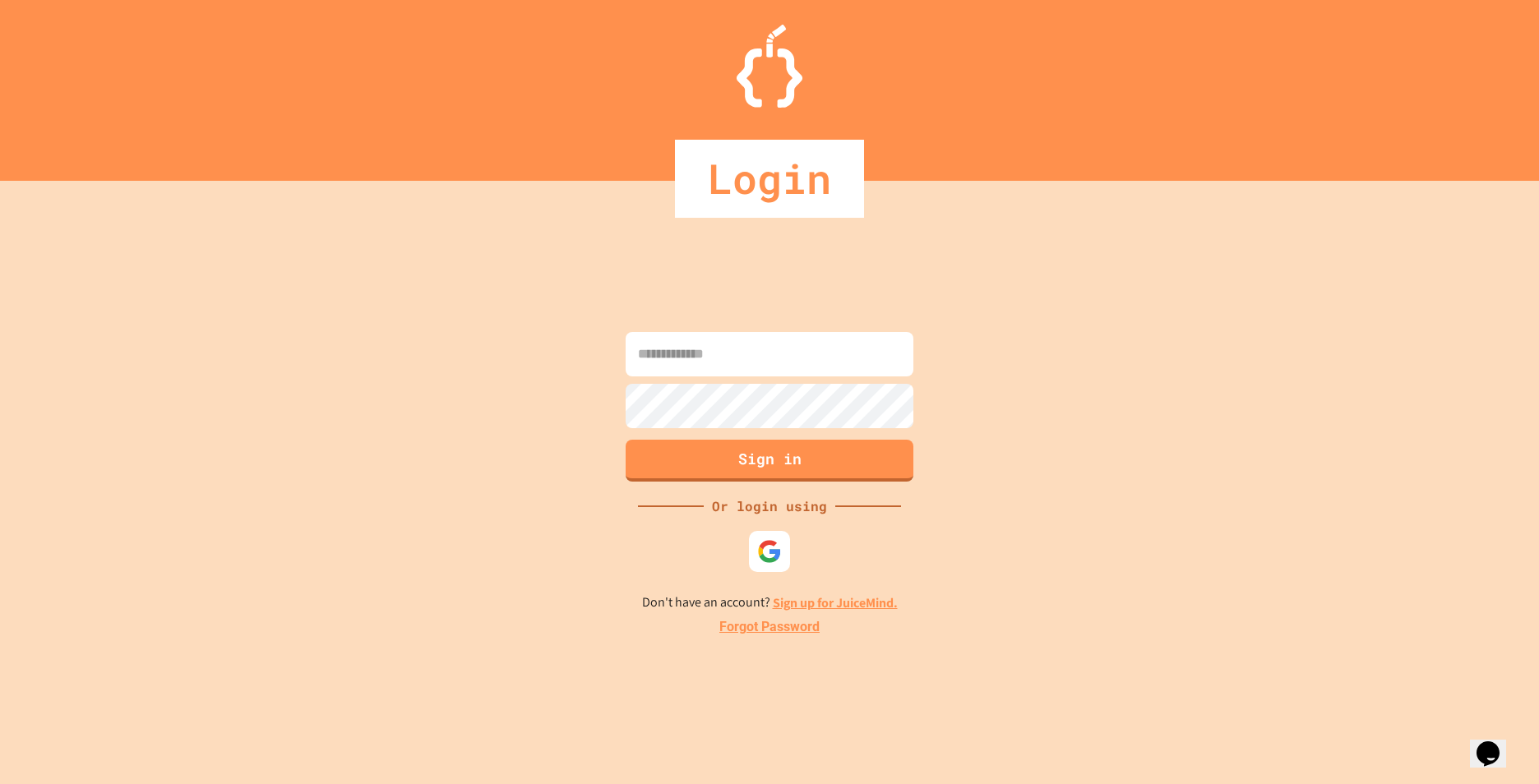 click at bounding box center (770, 354) 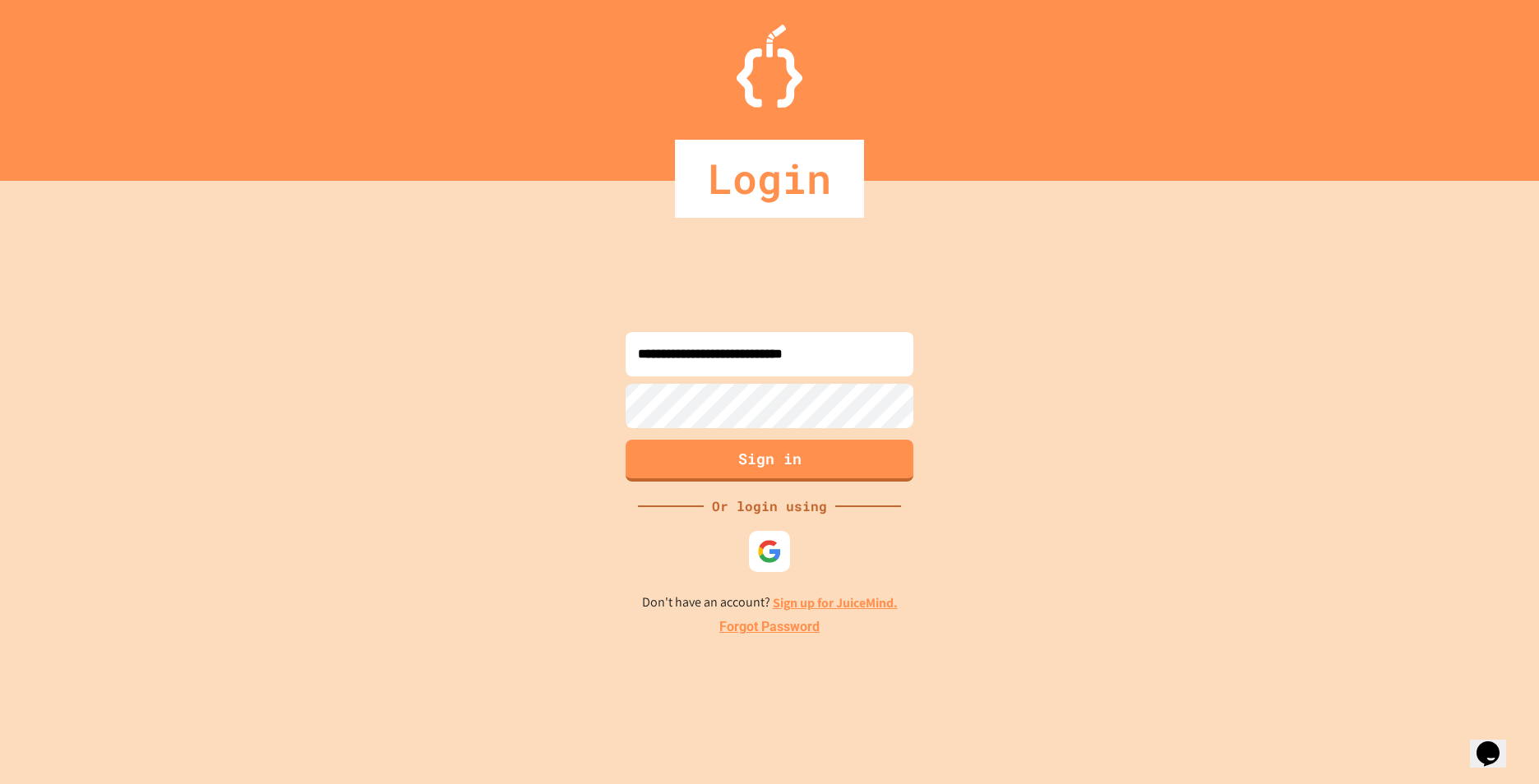 type on "**********" 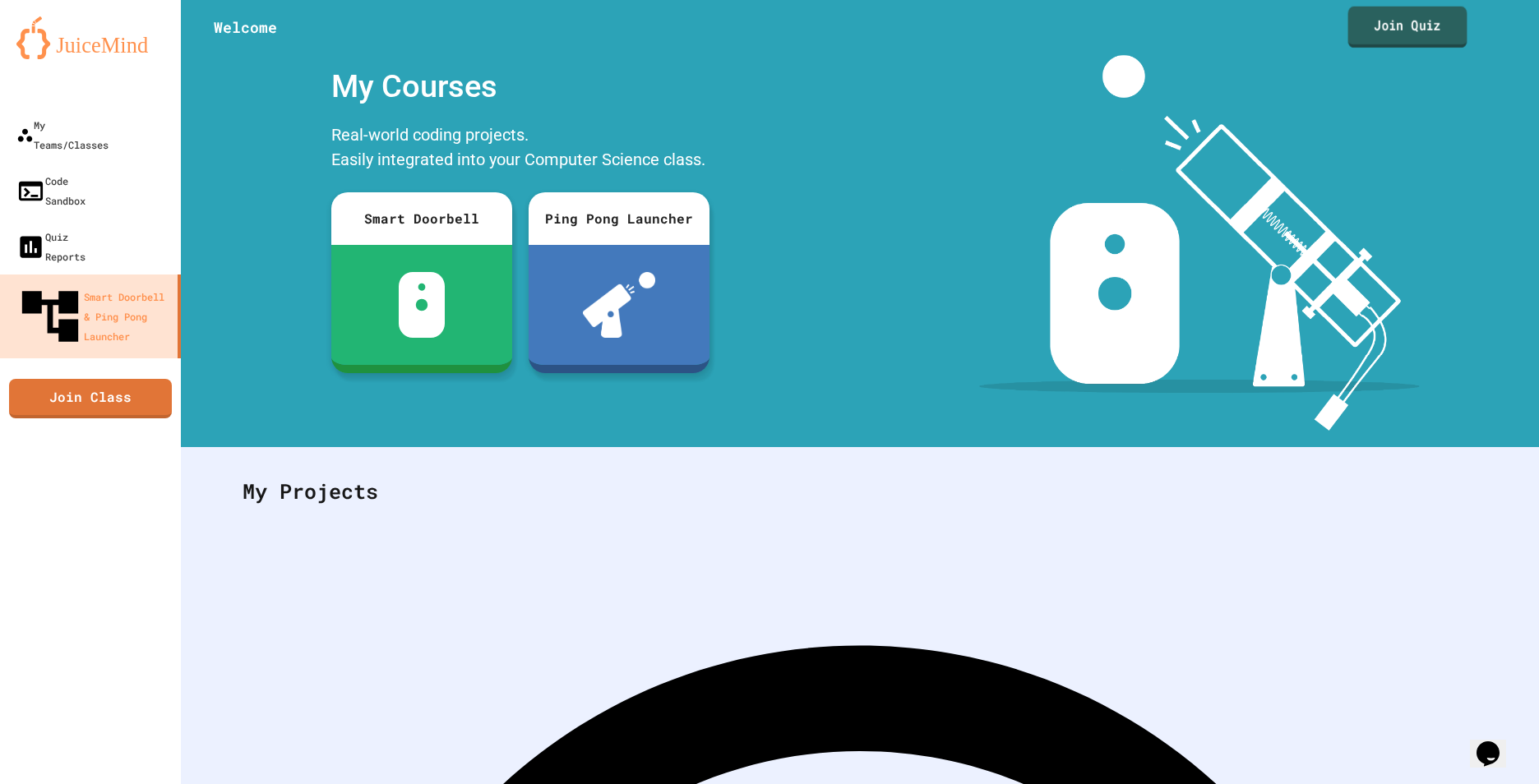 click on "Join Quiz" at bounding box center [1407, 27] 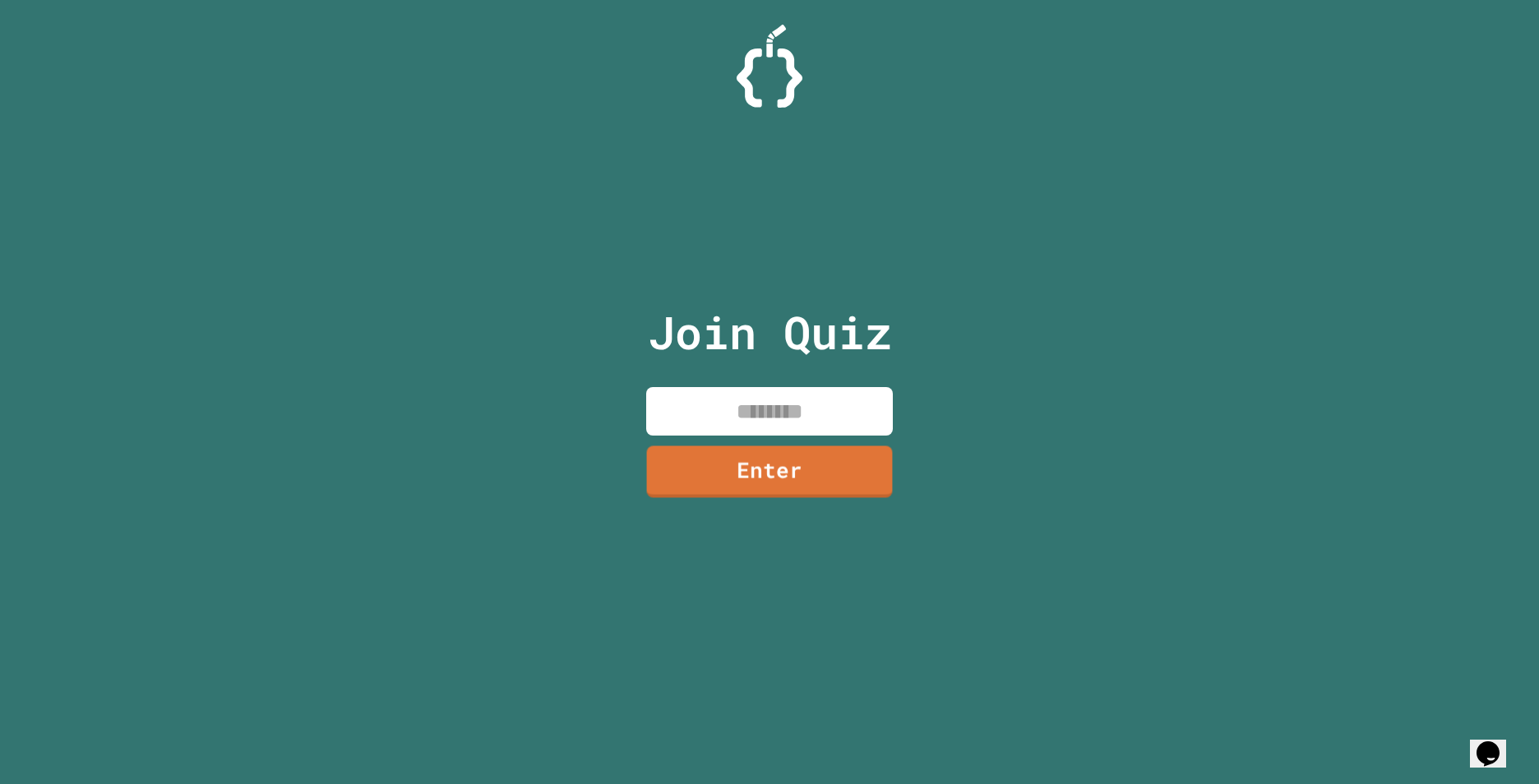 click at bounding box center [770, 411] 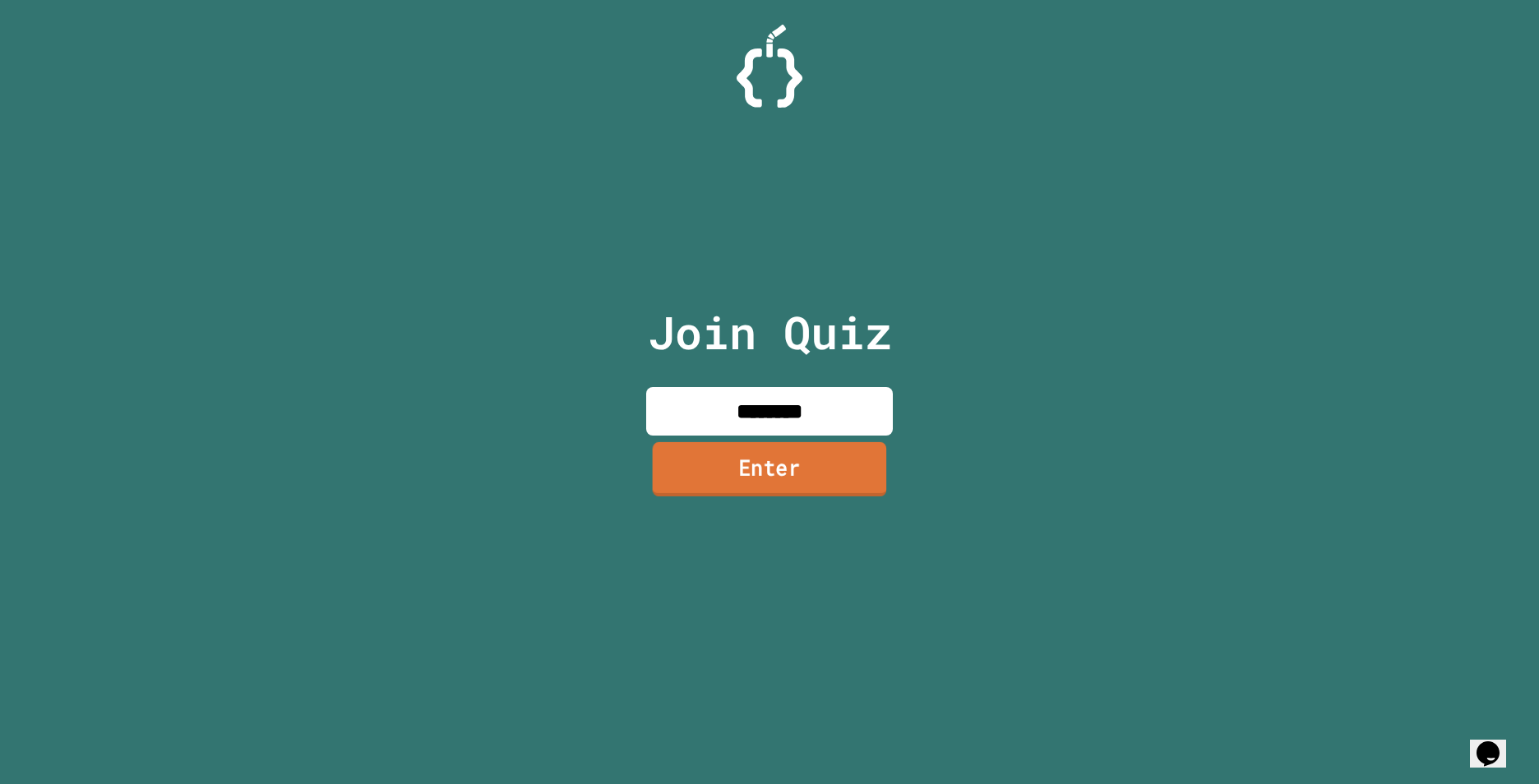 type on "********" 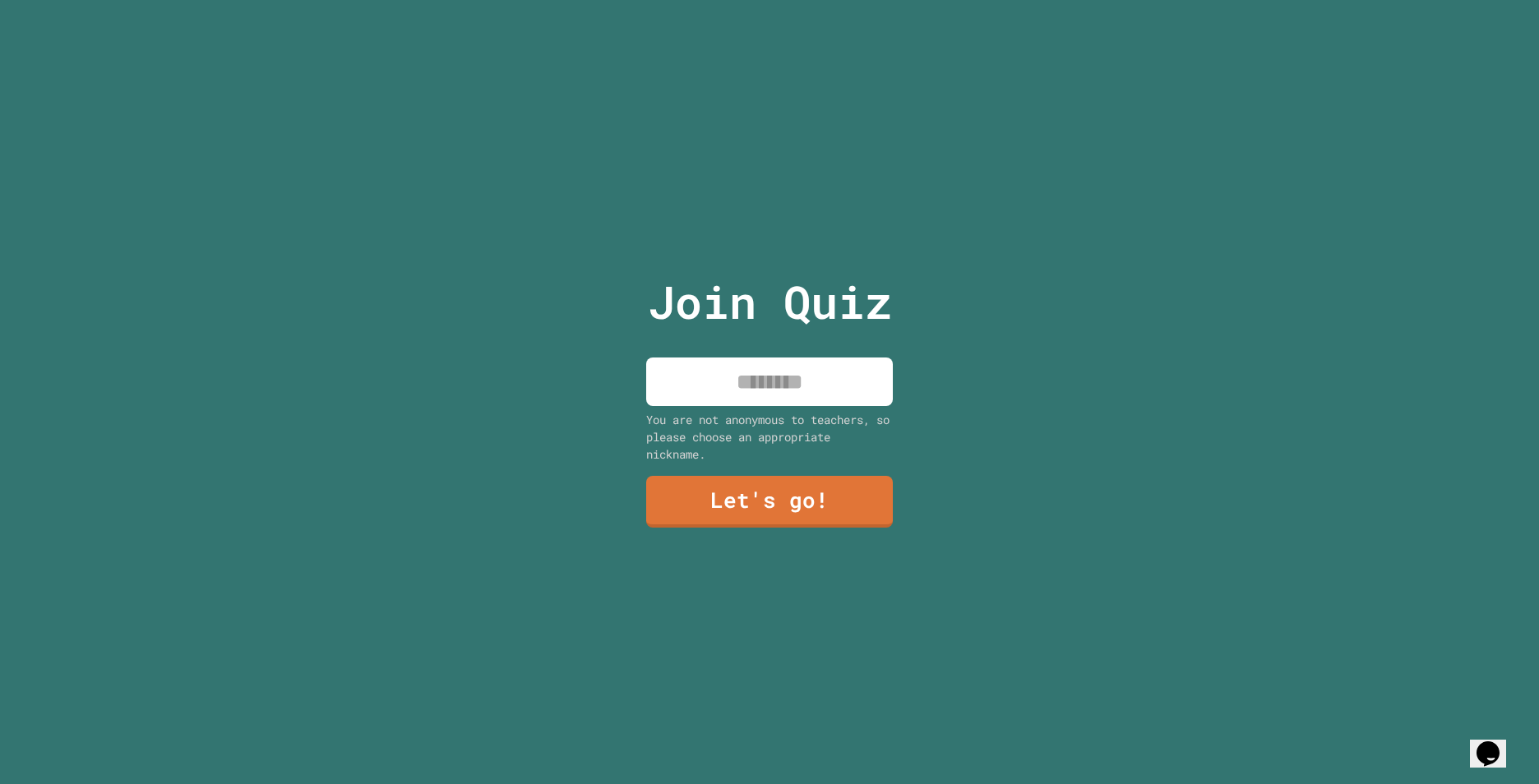 click at bounding box center (770, 381) 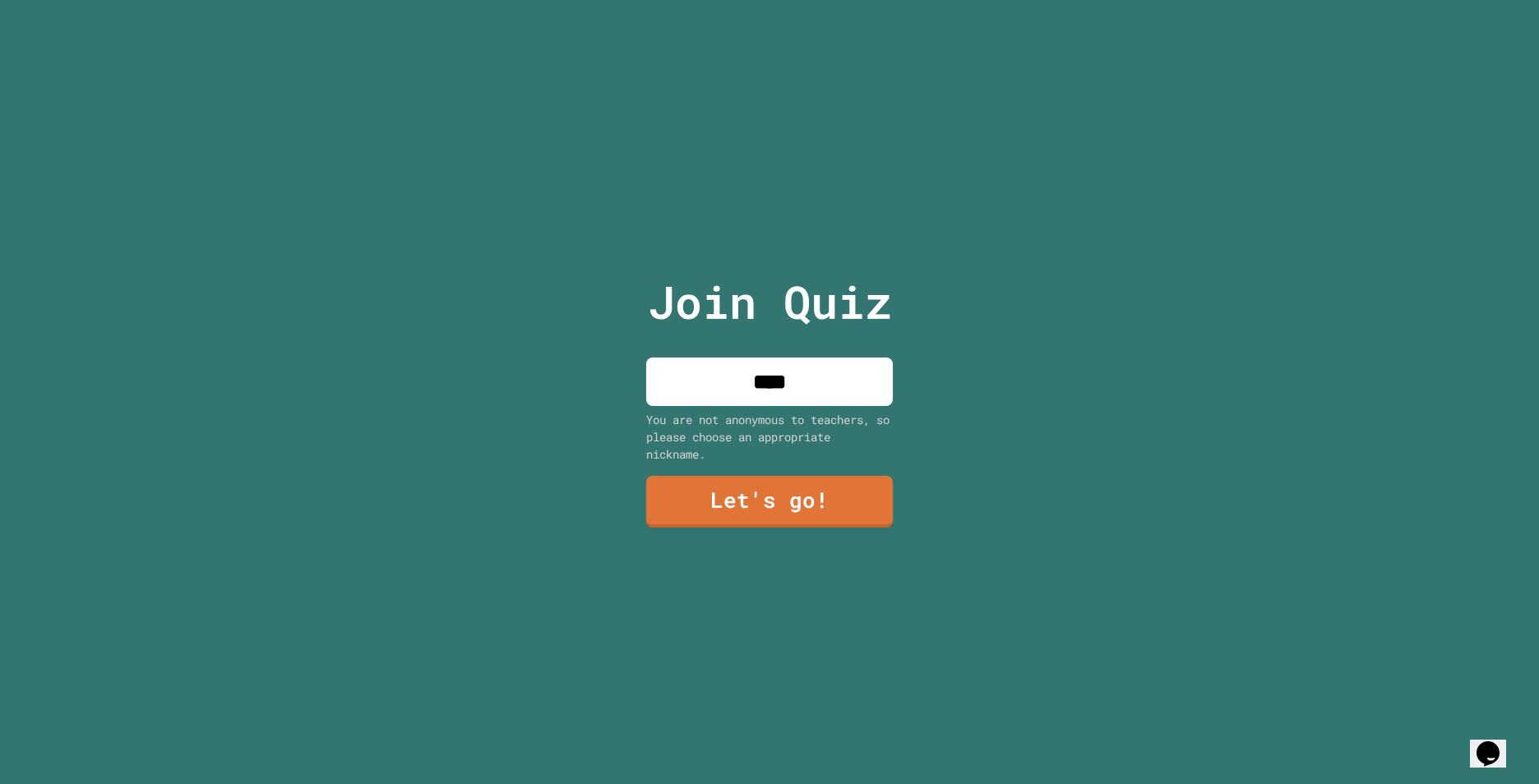 type on "****" 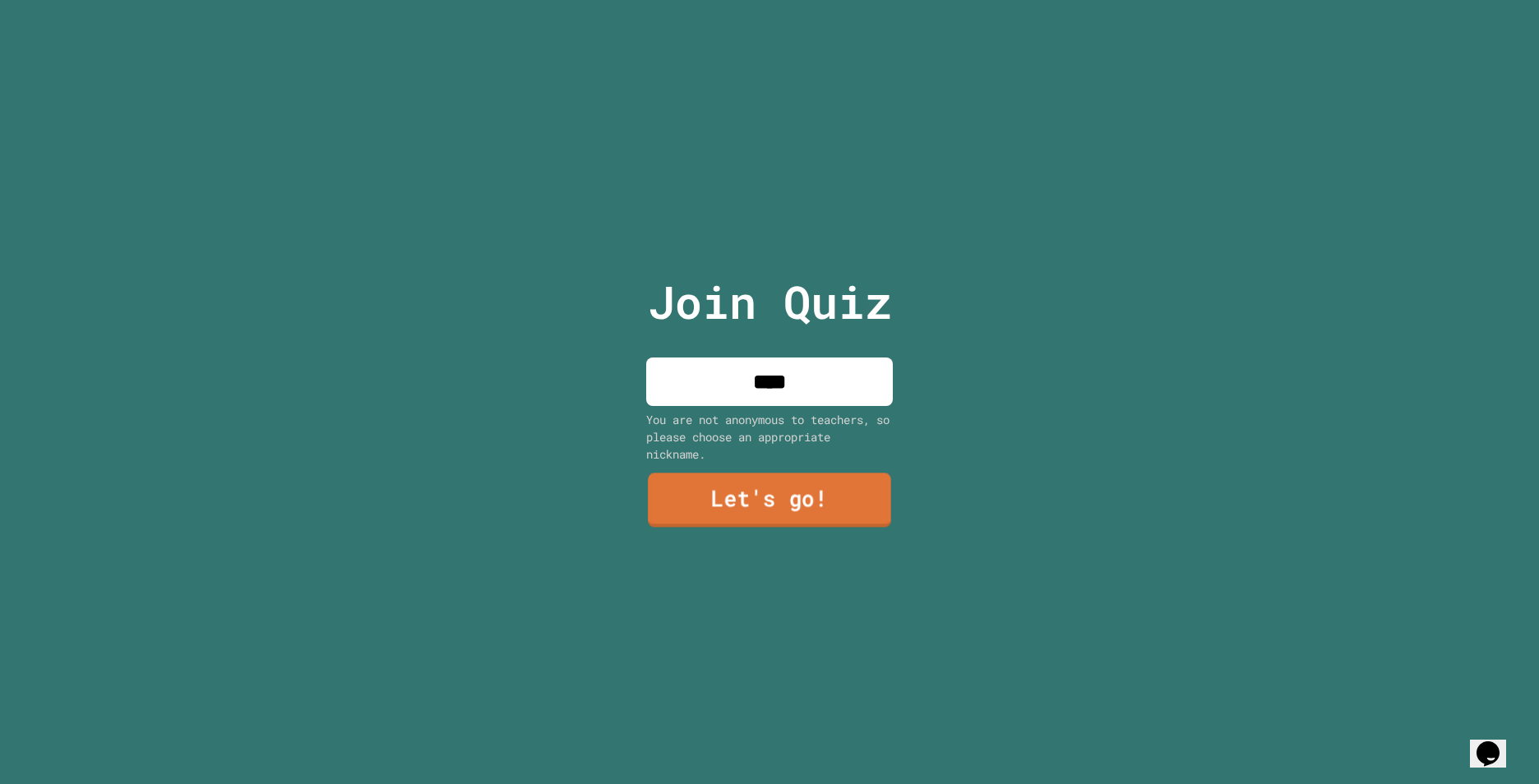 click on "Let's go!" at bounding box center [770, 500] 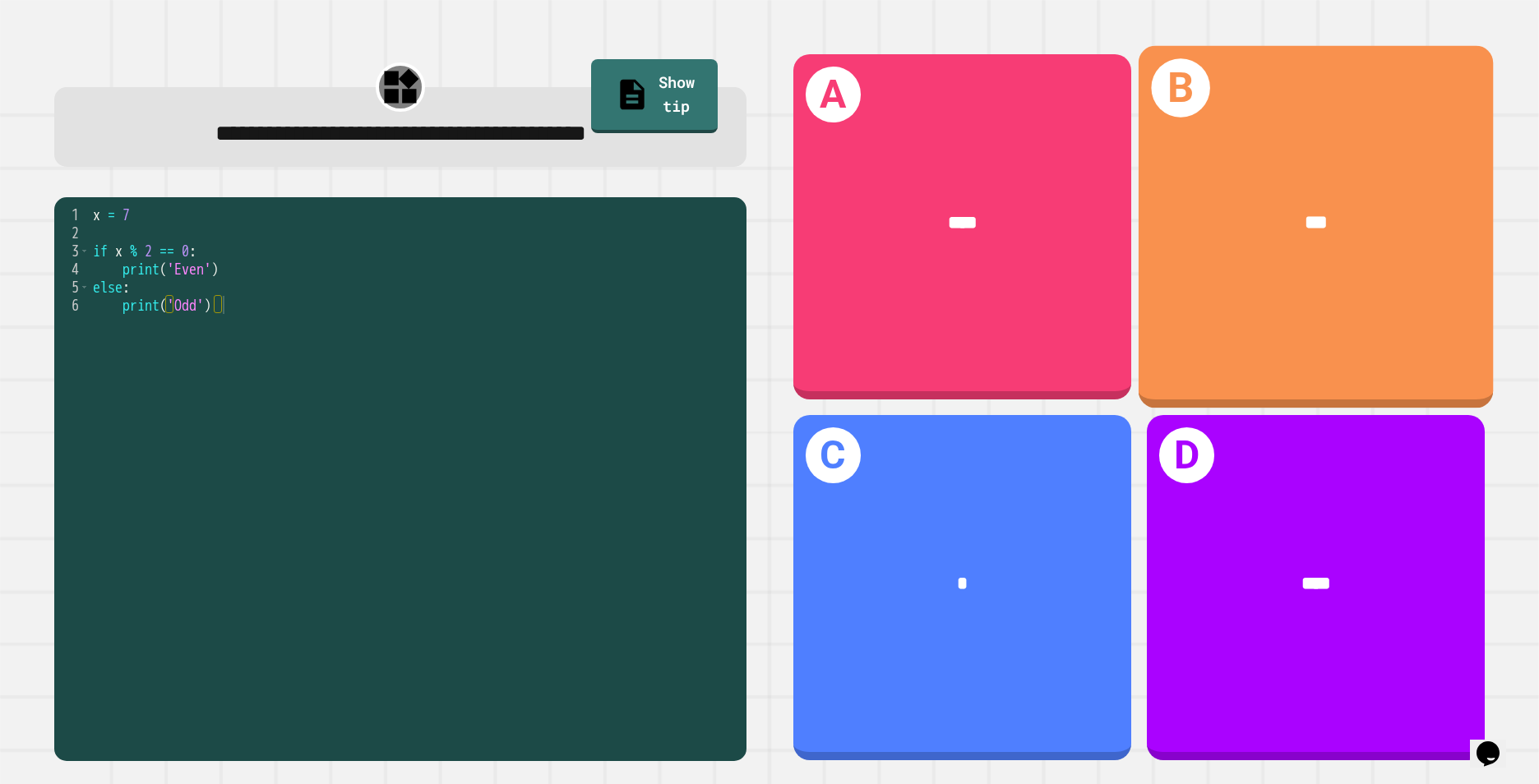 click on "***" at bounding box center [1315, 223] 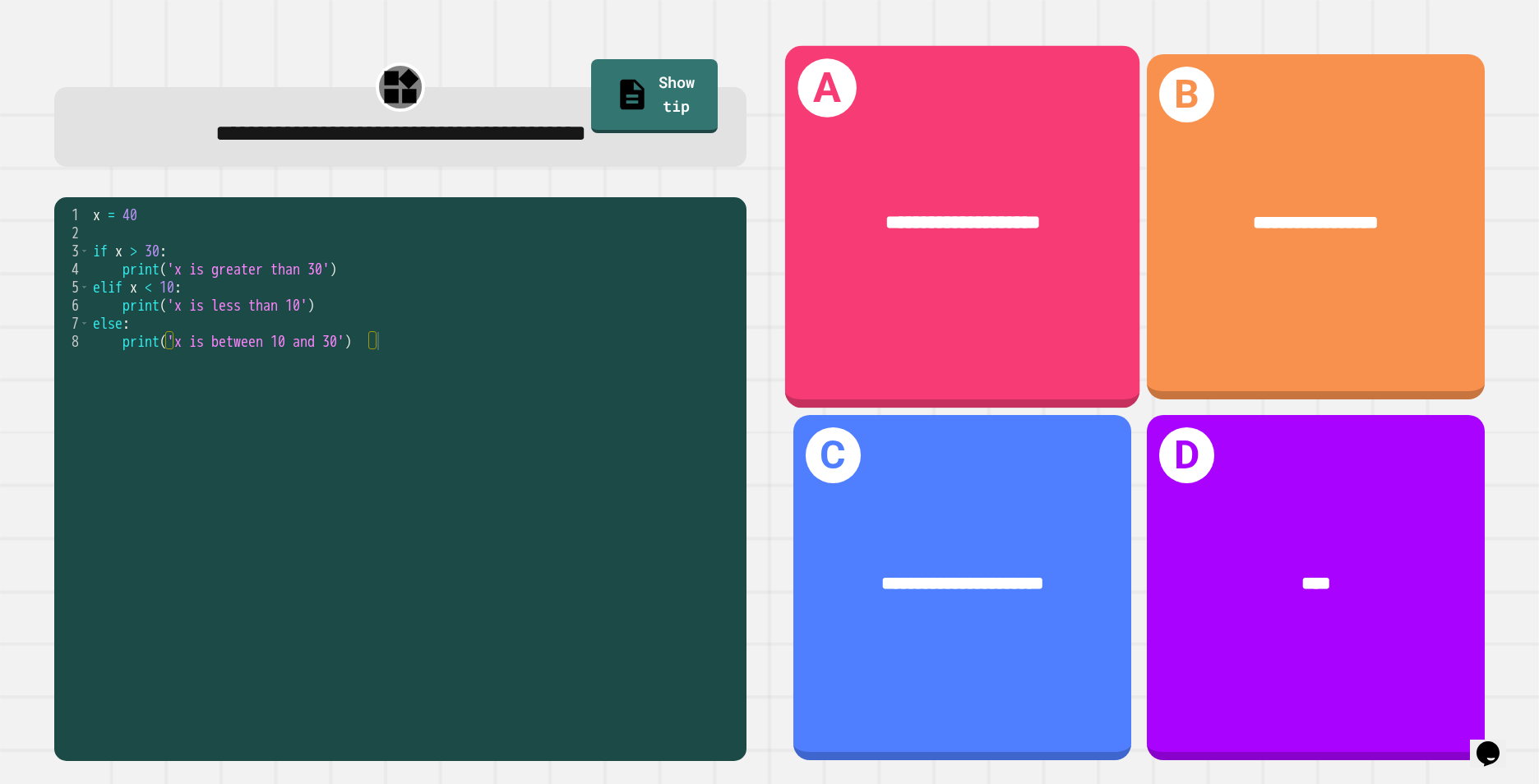 click on "**********" at bounding box center (962, 223) 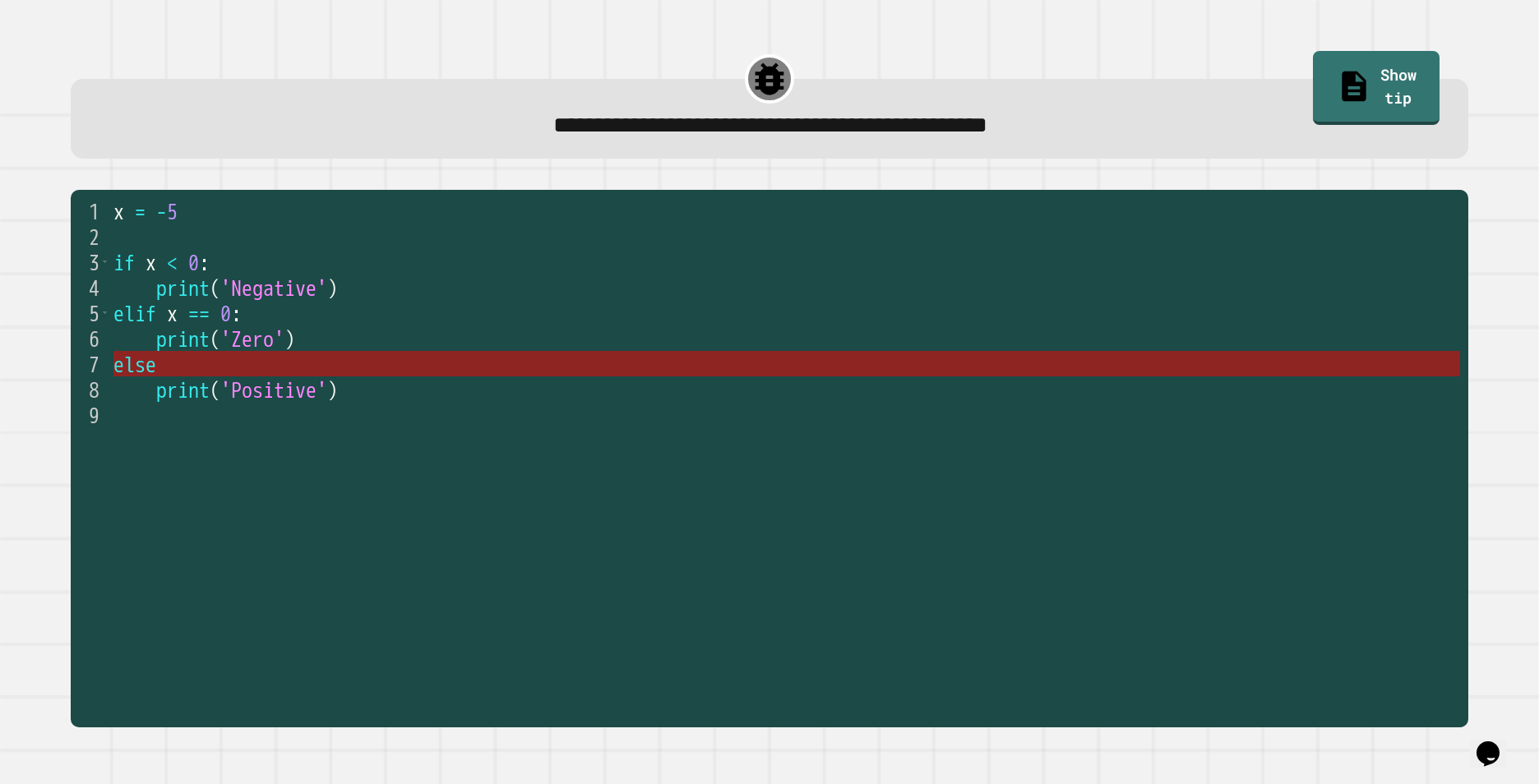click on "else" at bounding box center (411171, 363) 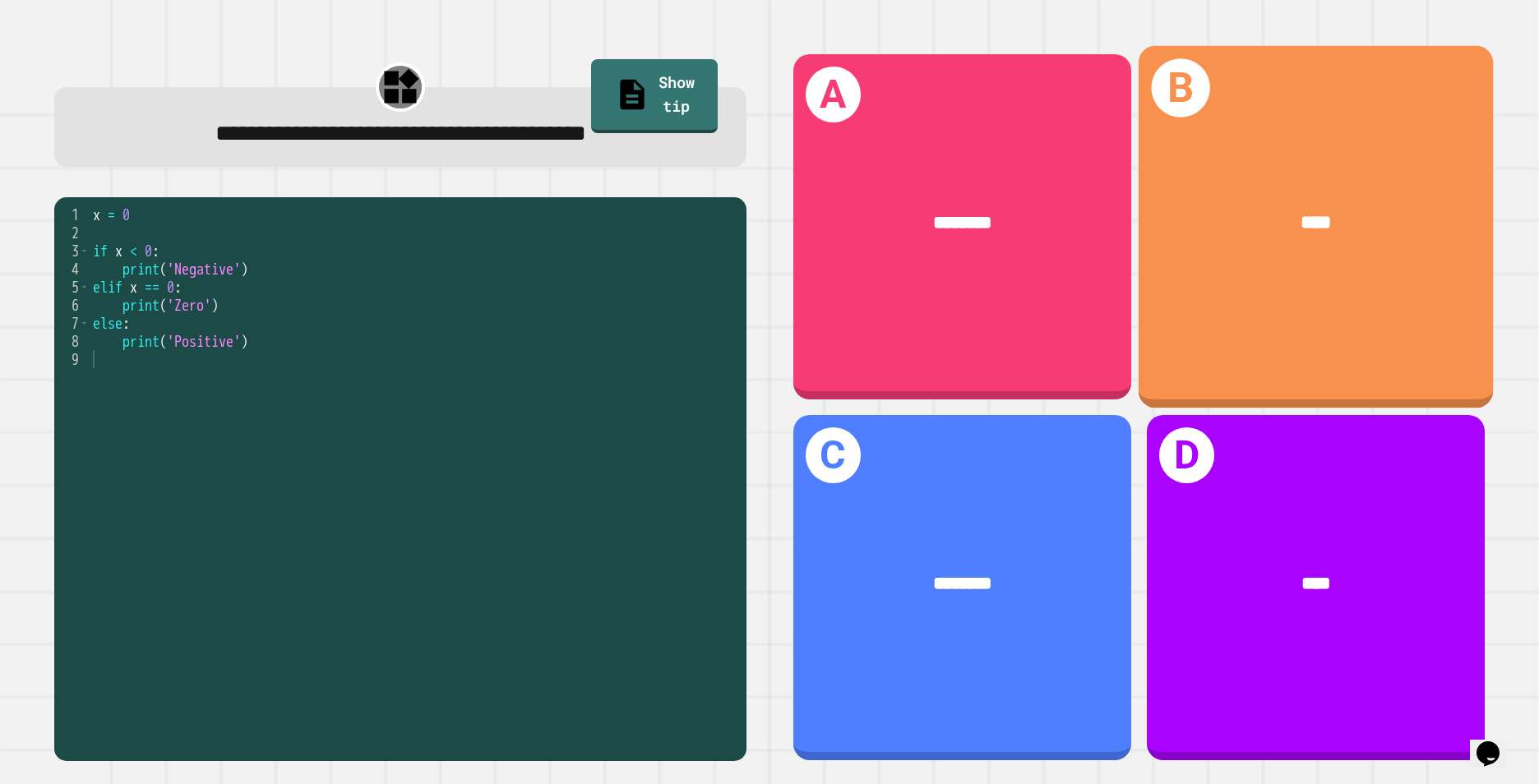 click on "B ****" at bounding box center (1315, 227) 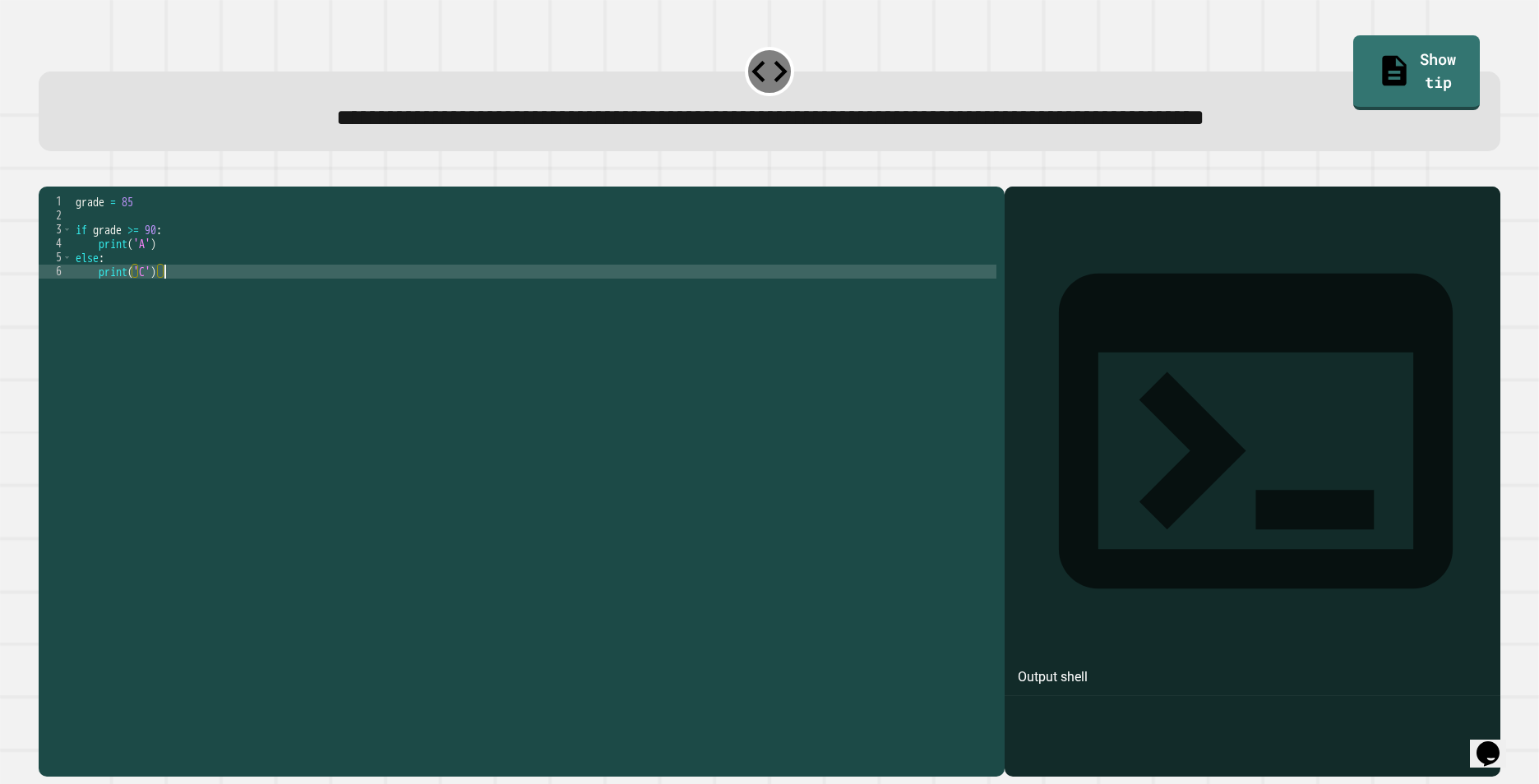 click on "grade   =   85 if   grade   >=   90 :      print ( 'A' ) else :      print ( 'C' )" at bounding box center [534, 460] 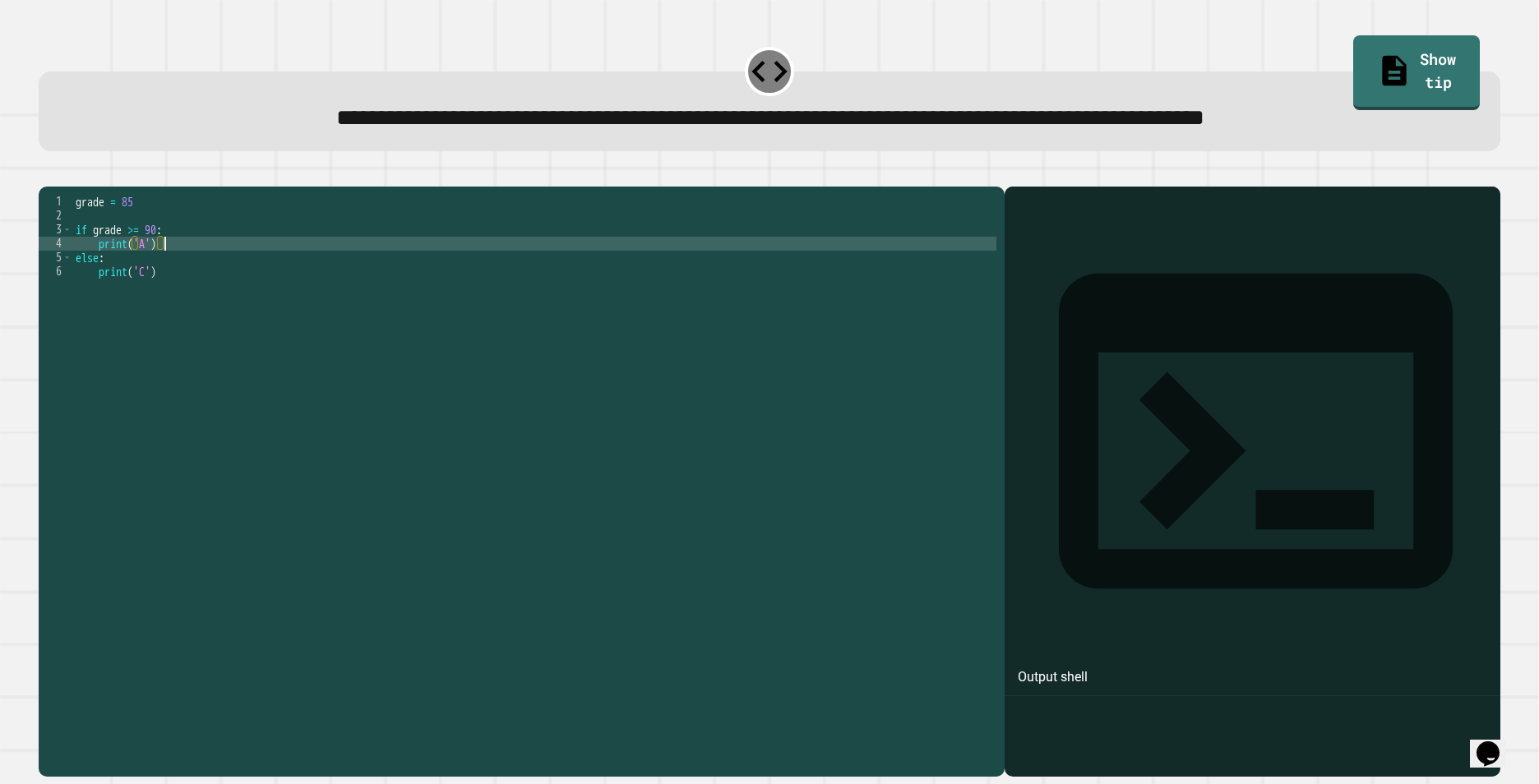 type on "**********" 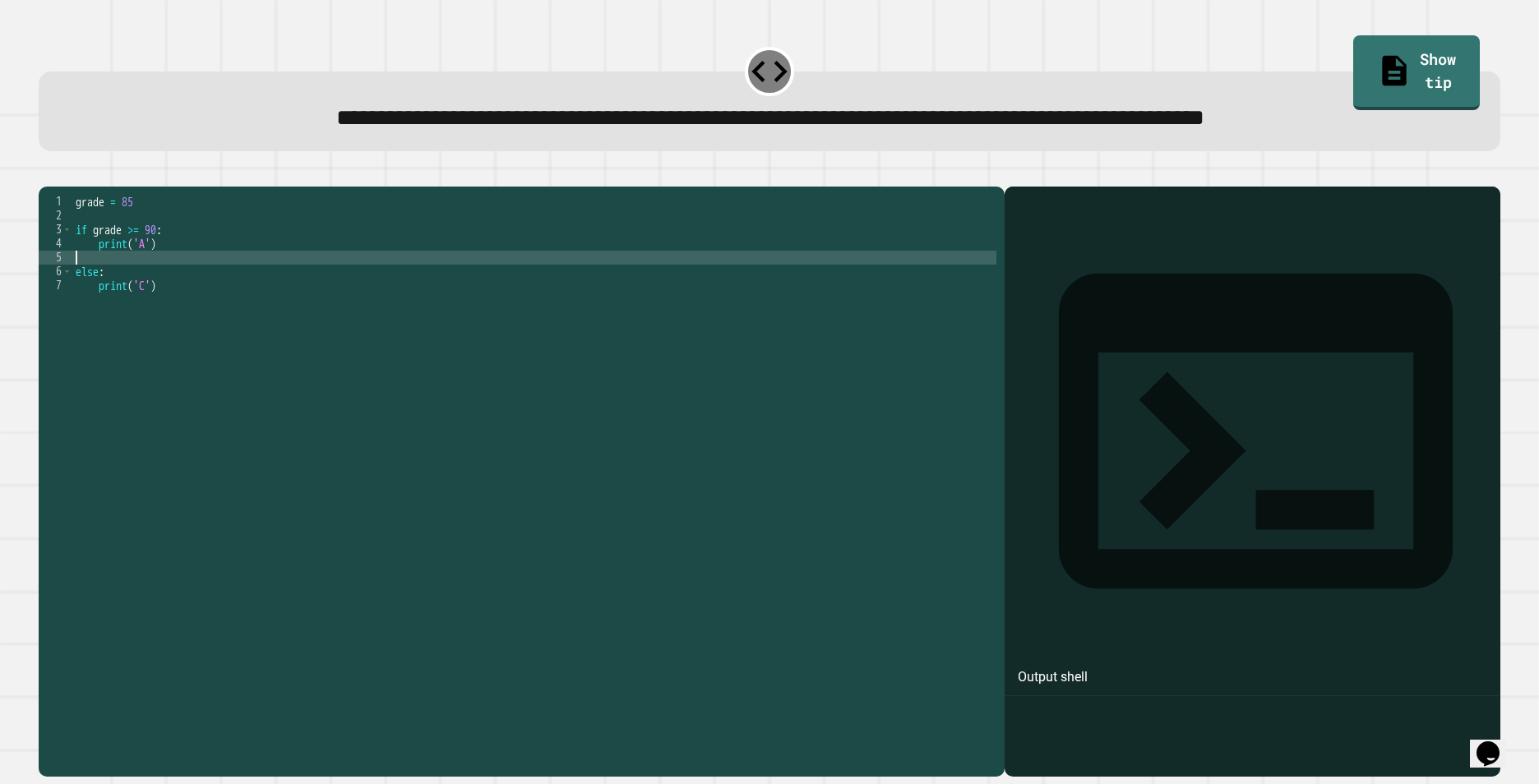 scroll, scrollTop: 0, scrollLeft: 0, axis: both 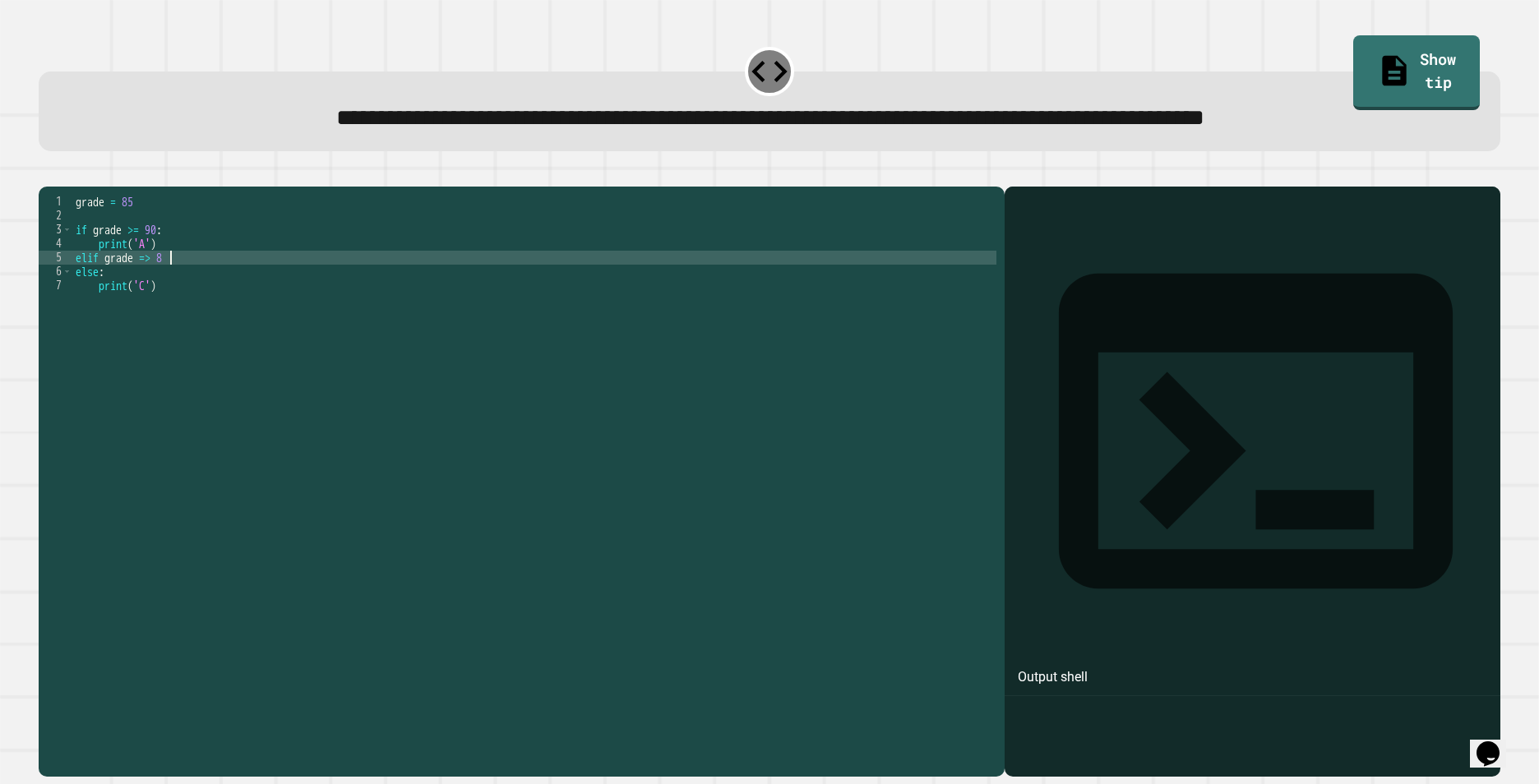 type on "**********" 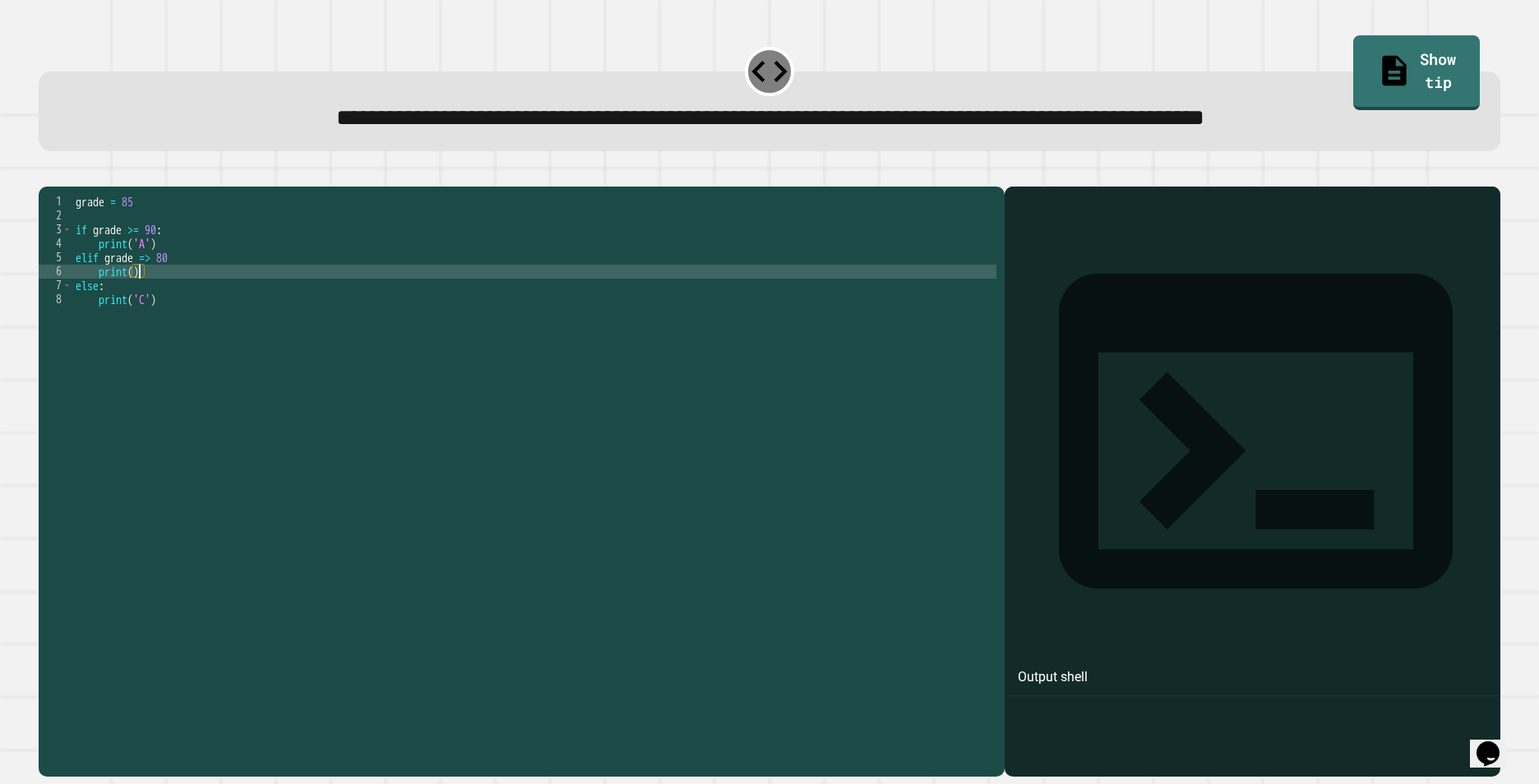 scroll, scrollTop: 0, scrollLeft: 4, axis: horizontal 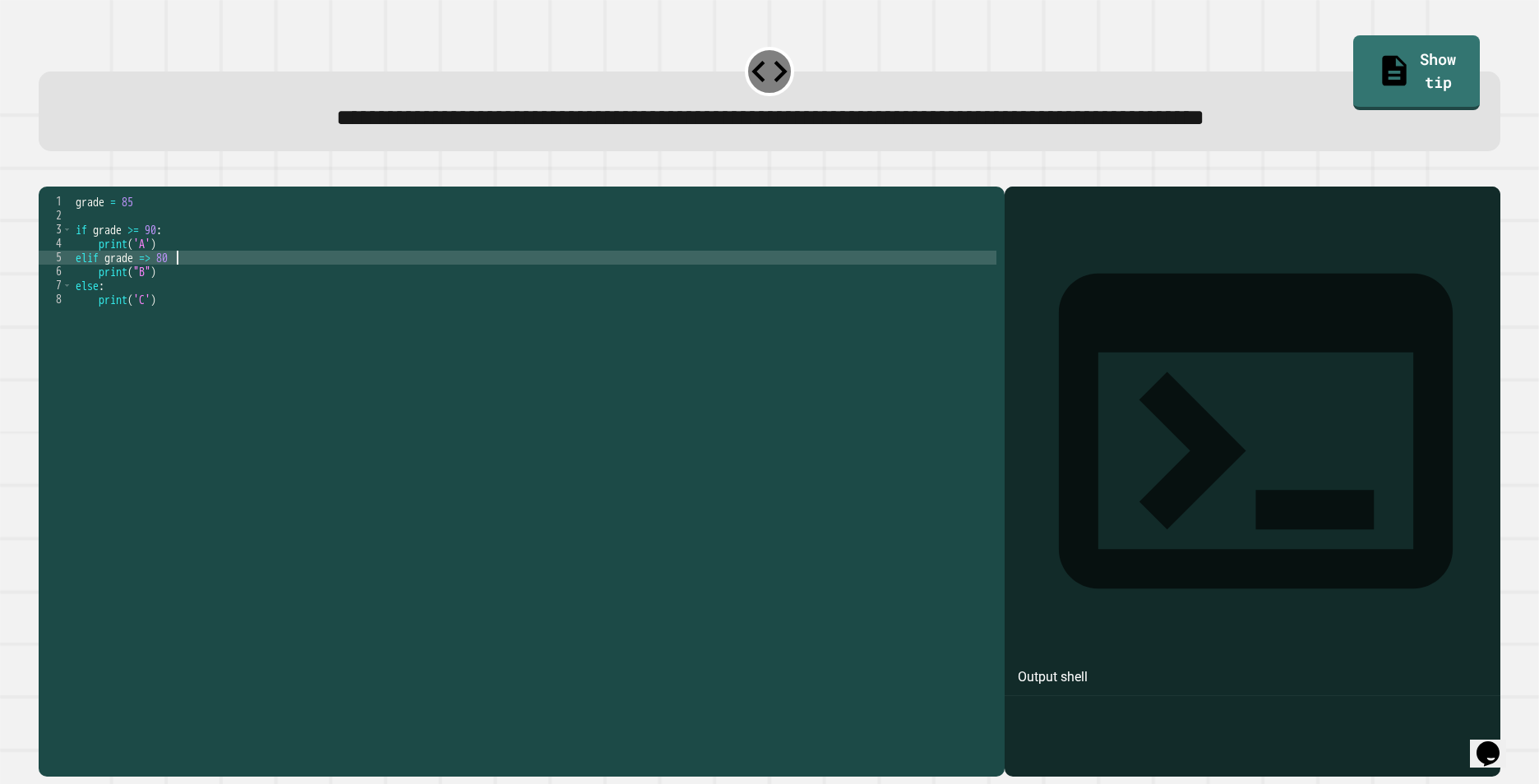 click on "grade = 85 if grade >= 90 : print ( 'A' ) elif grade >= 80 print ( "B" ) else : print ( 'C' )" at bounding box center (534, 460) 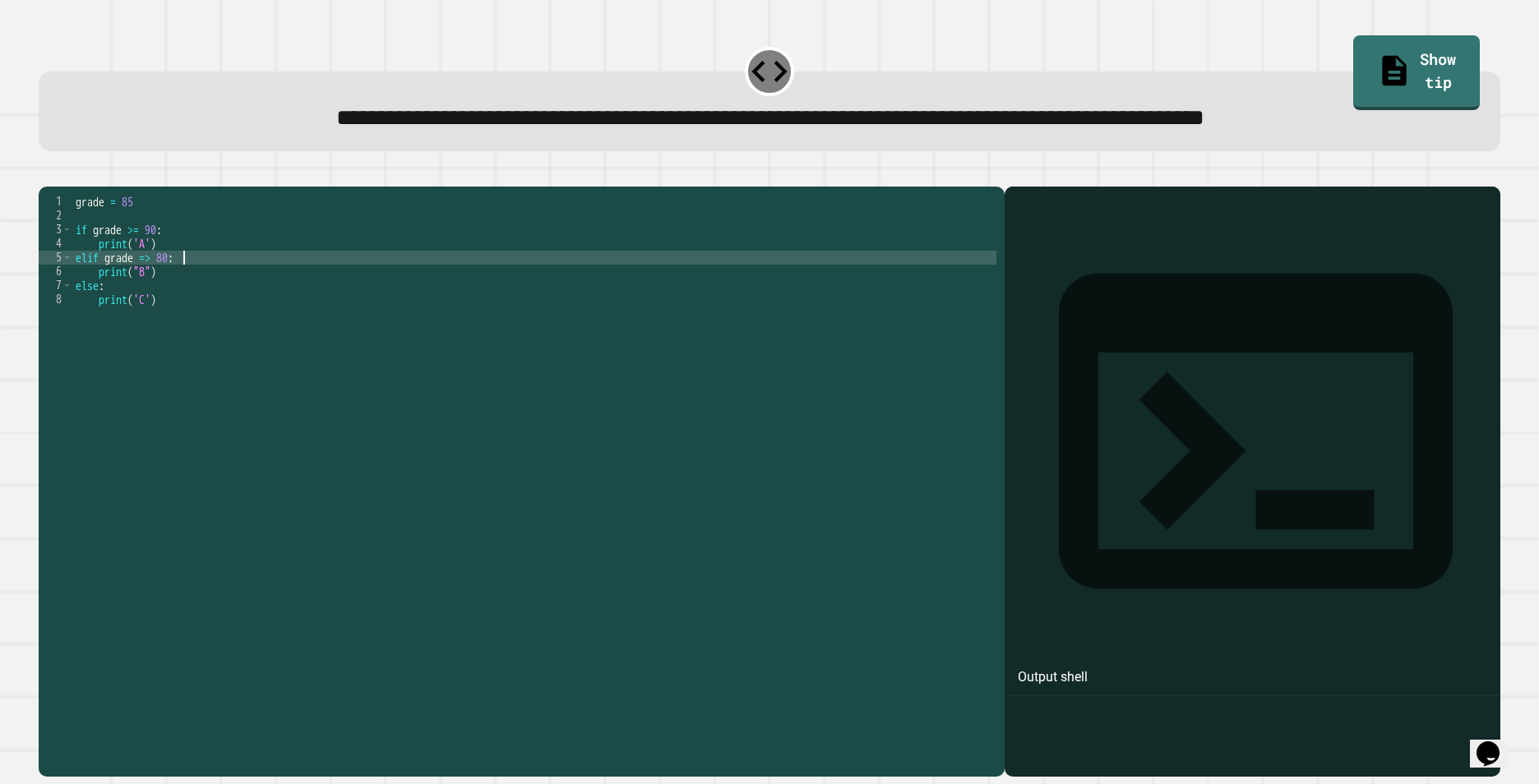 click at bounding box center [47, 173] 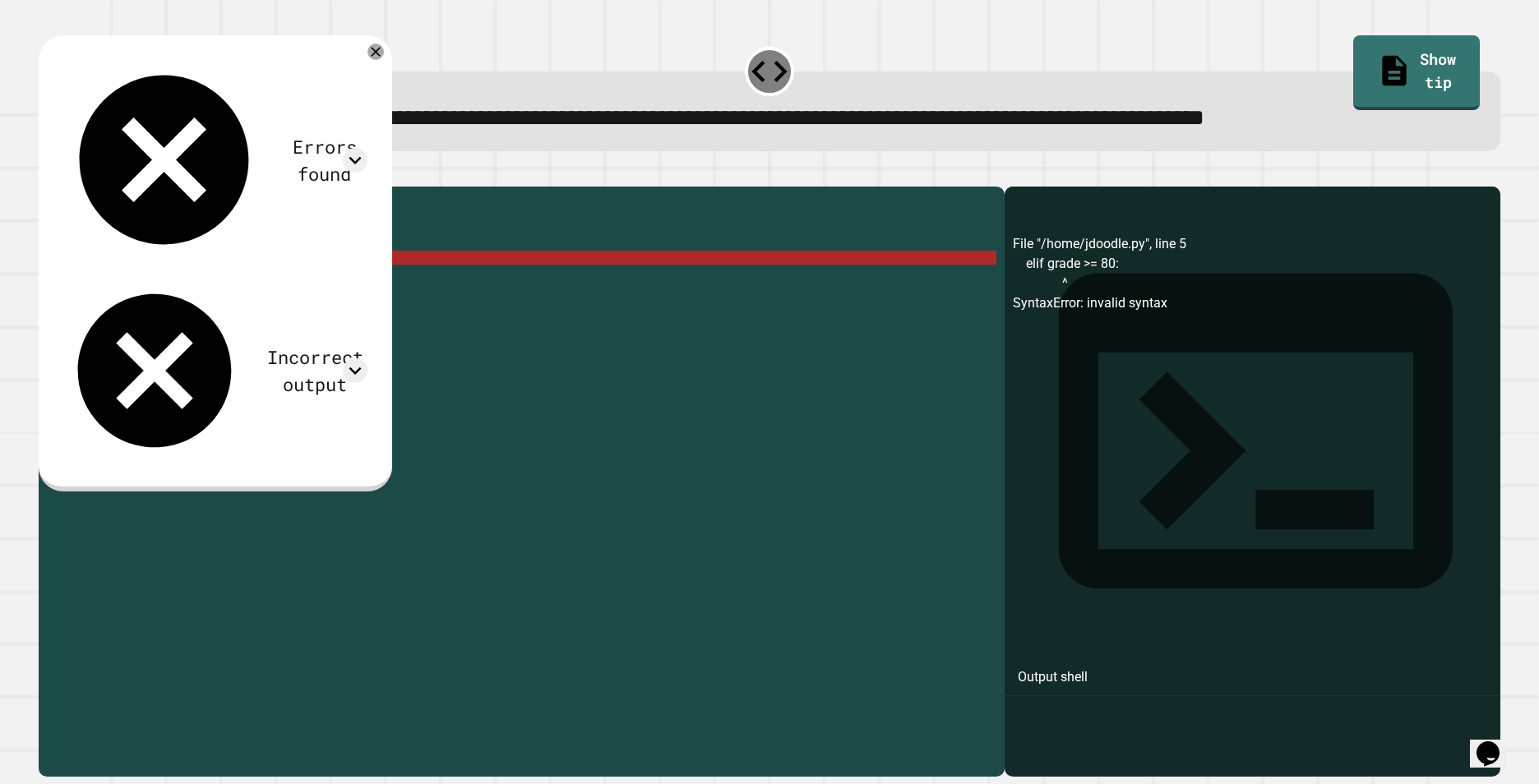 click on "grade = 85 if grade >= 90 : print ( 'A' ) elif grade >= 80 : print ( "B" ) else : print ( 'C' )" at bounding box center [534, 460] 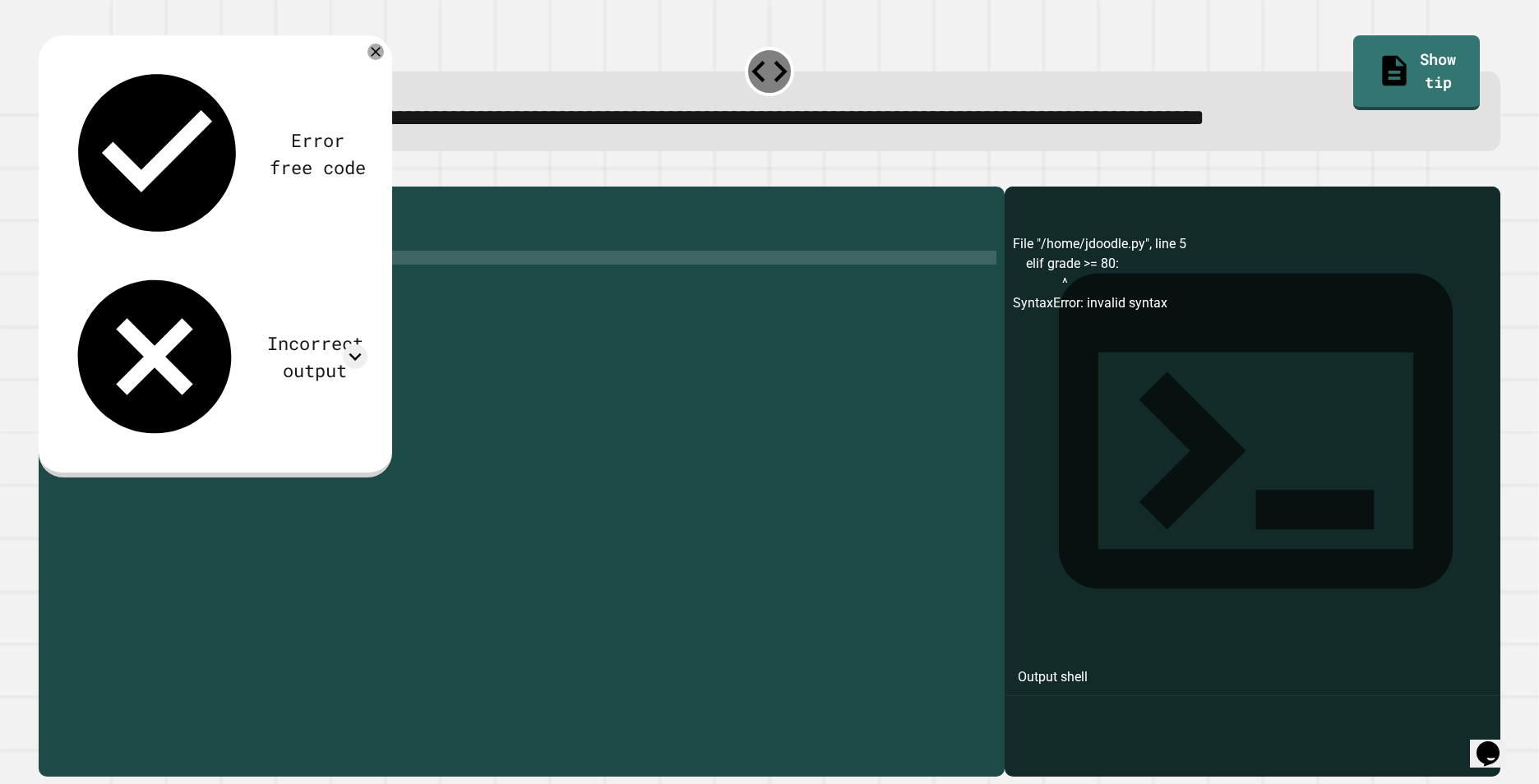 scroll, scrollTop: 0, scrollLeft: 6, axis: horizontal 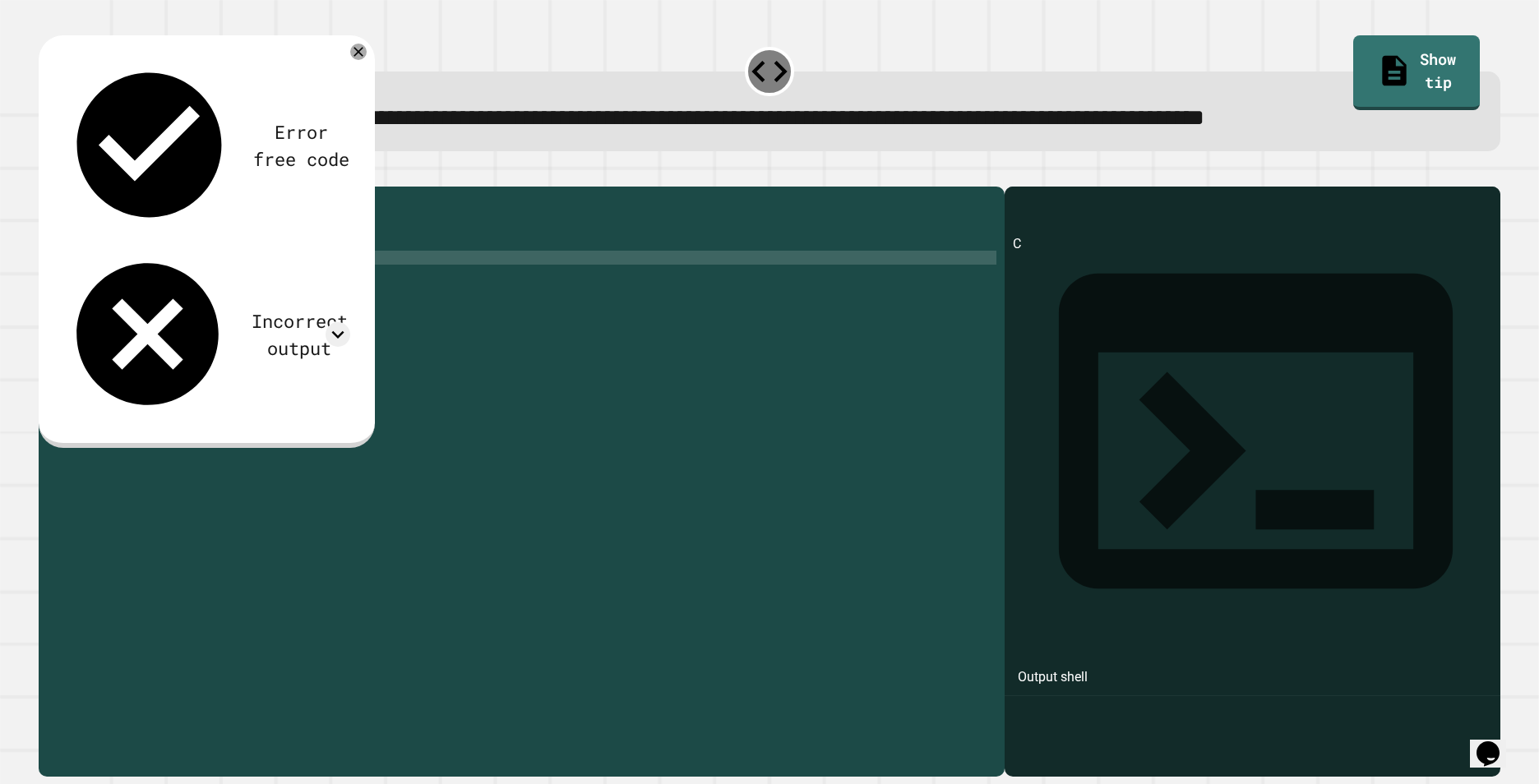 click on "grade   =   85 if   grade   >=   90 :      print ( 'A' ) elif   grade   <=   80 :      print ( "B" ) else :      print ( 'C' )" at bounding box center [534, 460] 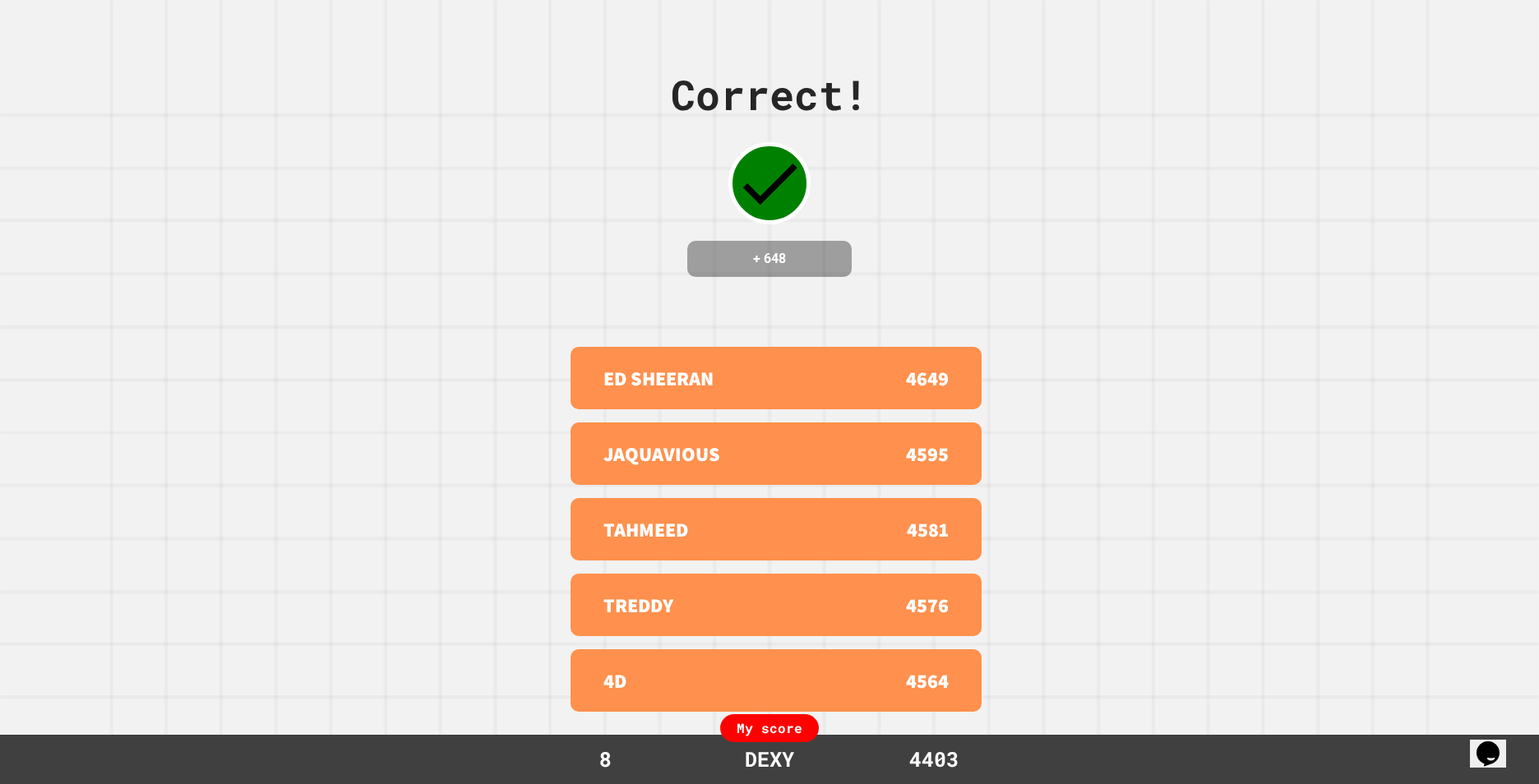 click on "Correct! + 648 [PERSON] 4649 [PERSON] 4595 [PERSON] 4581 [PERSON] 4576 4D 4564 My score 8 DEXY 4403" at bounding box center (770, 392) 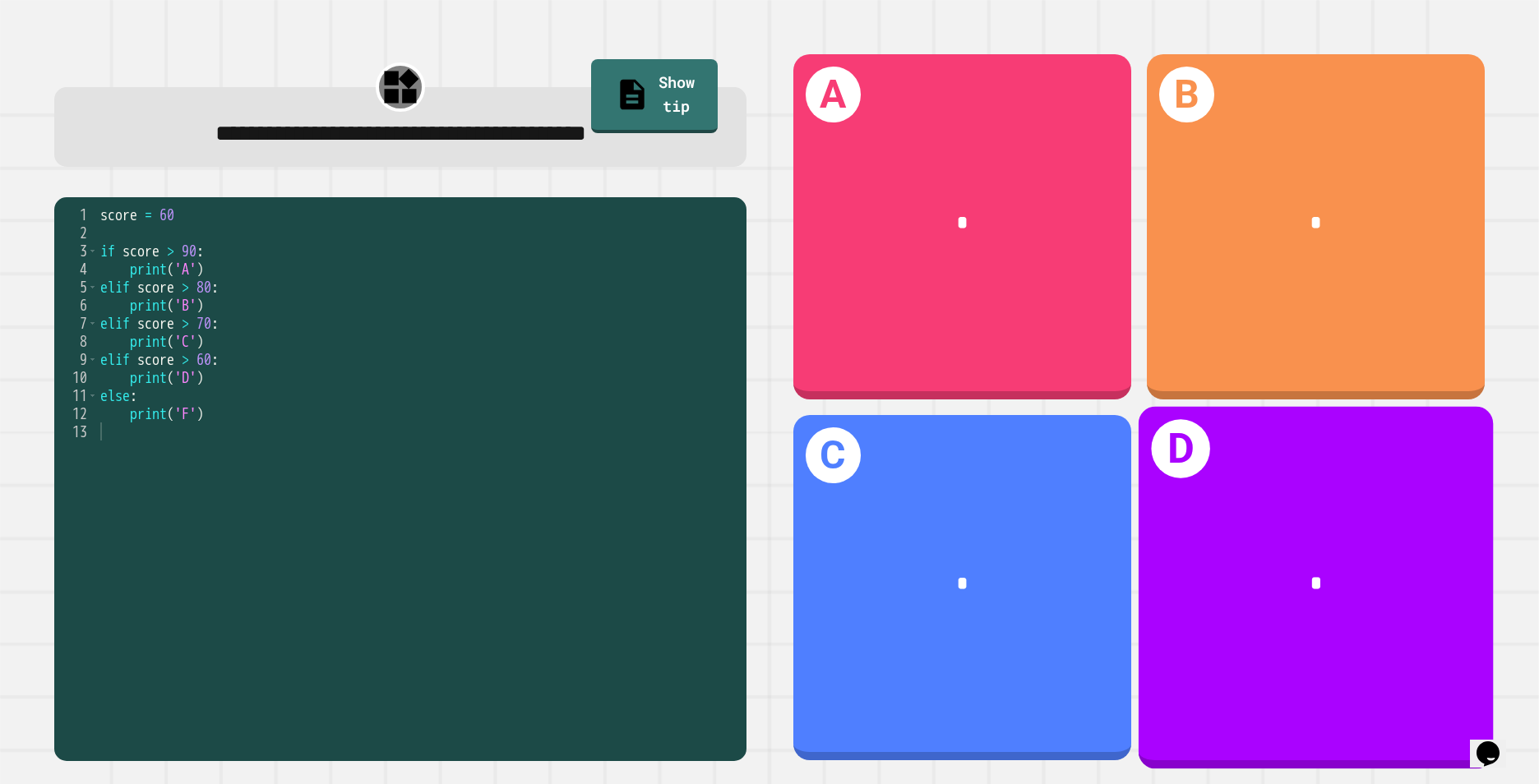 click on "*" at bounding box center [1315, 583] 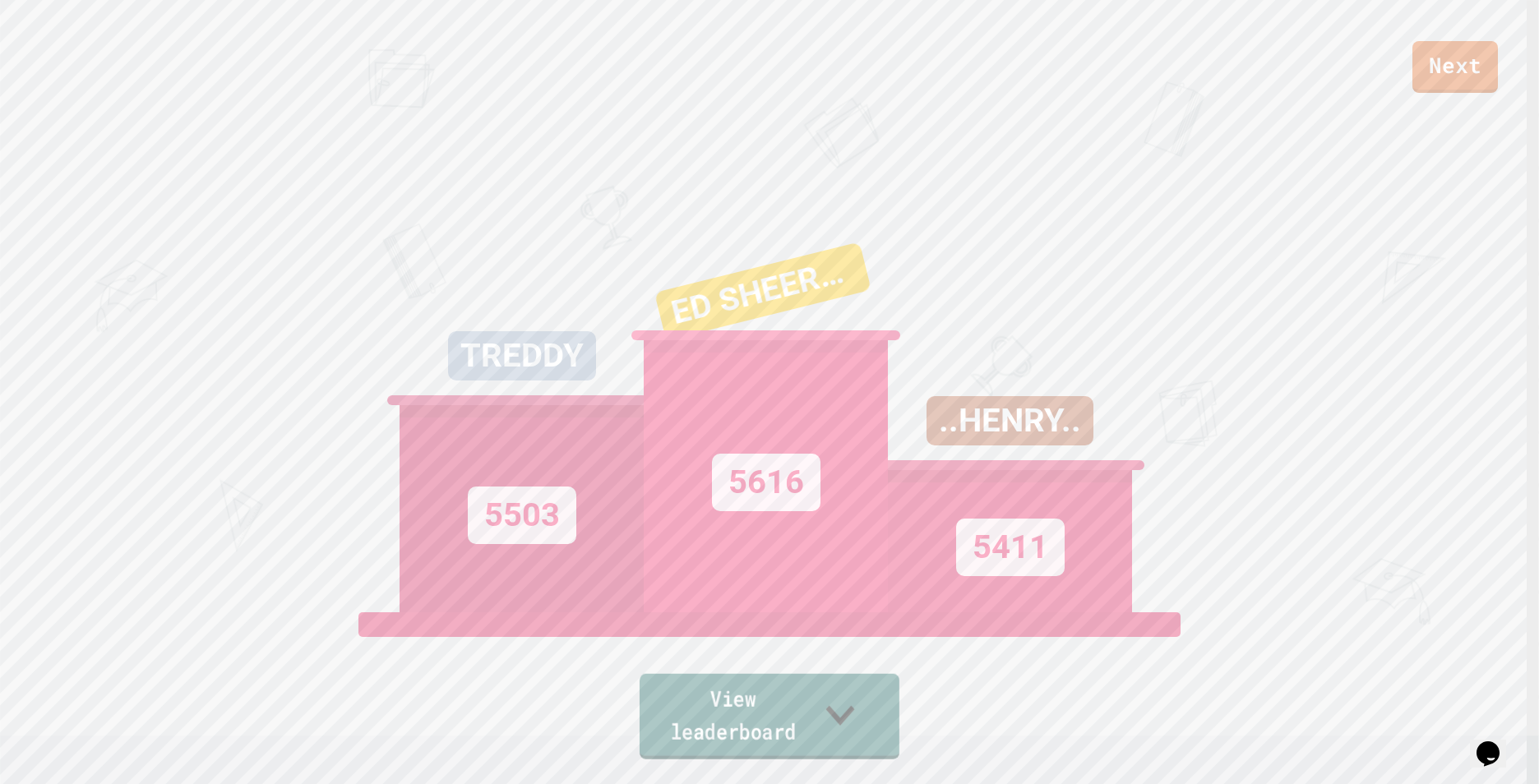 click on "View leaderboard" at bounding box center [770, 717] 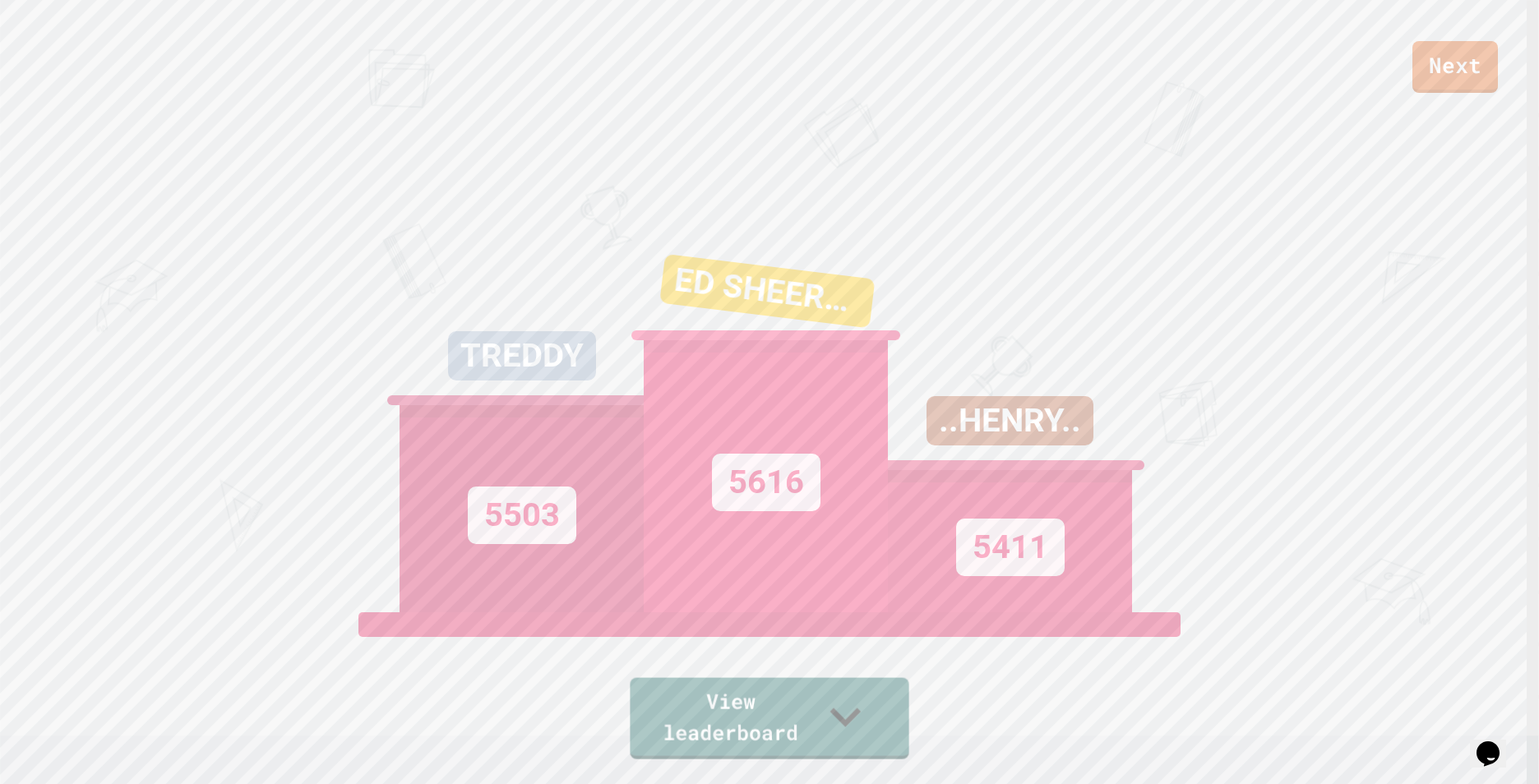 scroll, scrollTop: 778, scrollLeft: 0, axis: vertical 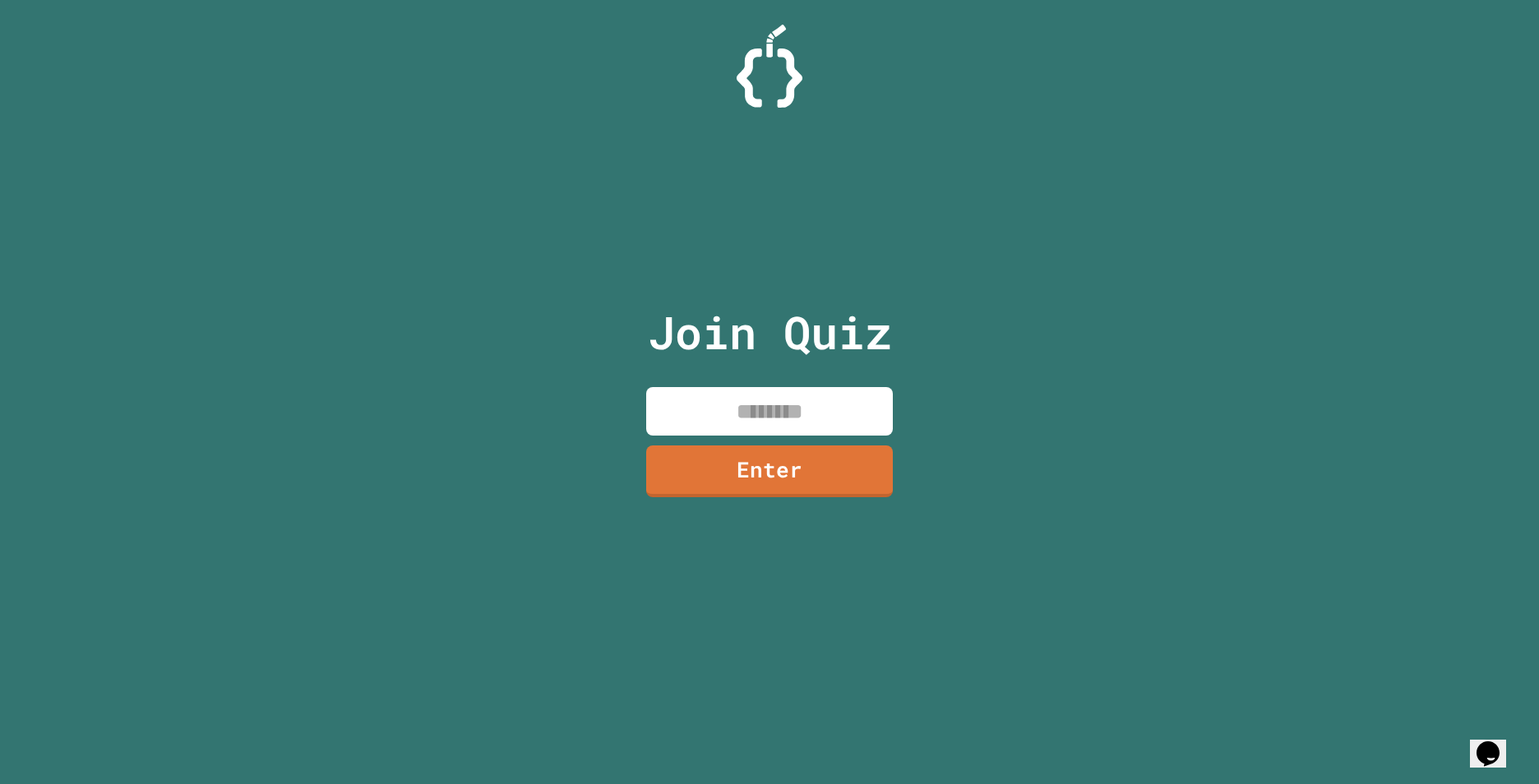 click at bounding box center (770, 411) 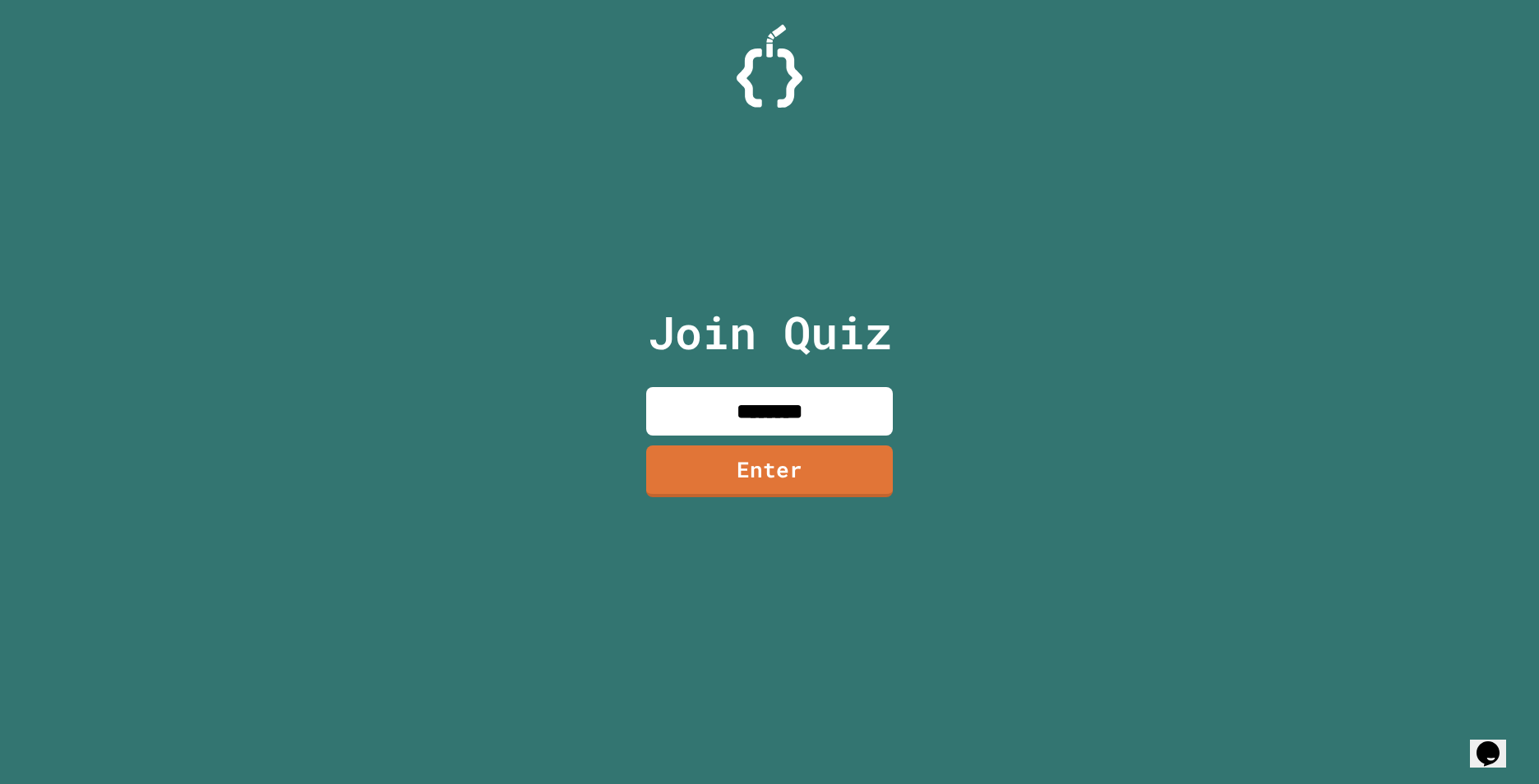 type on "********" 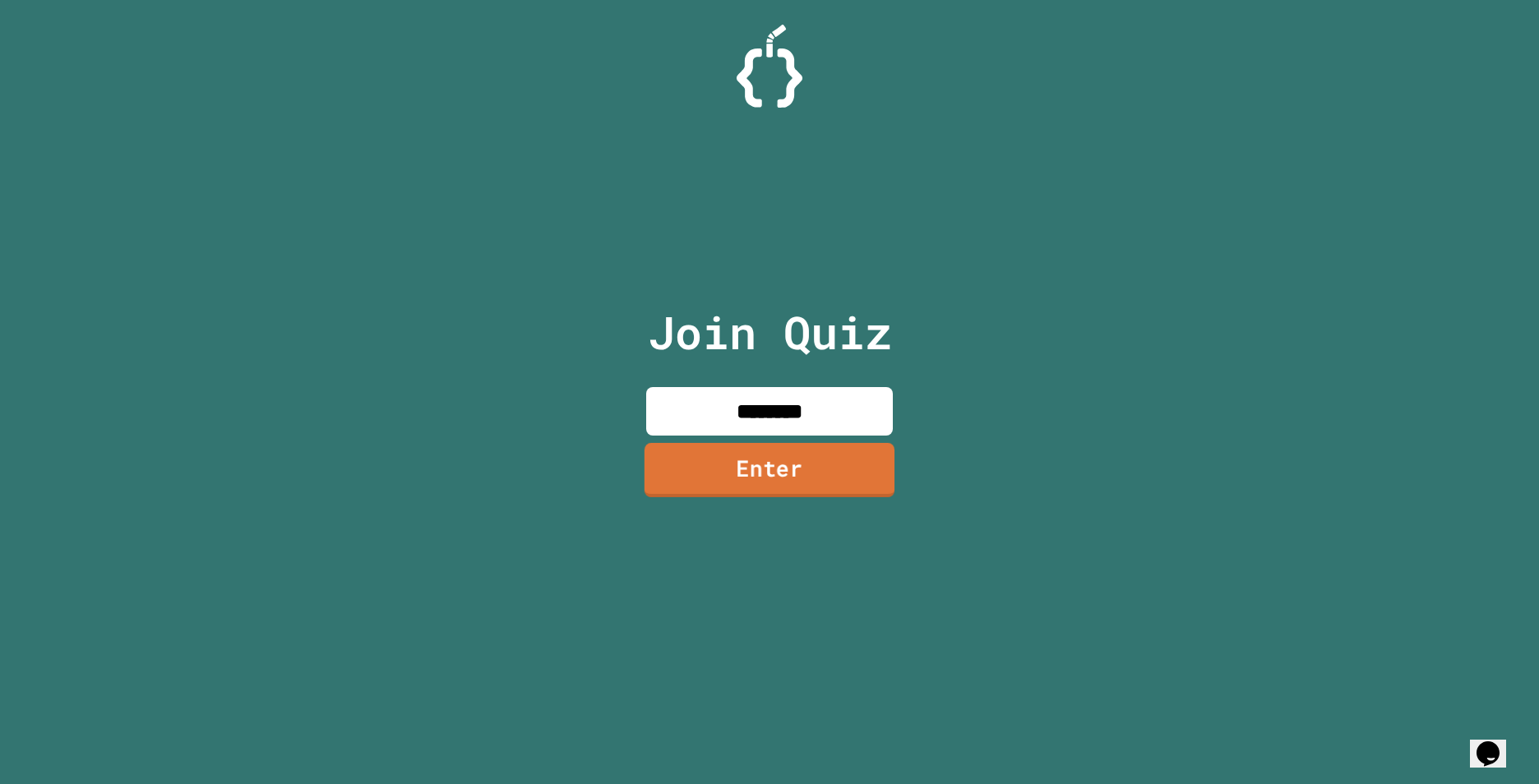 click on "Enter" at bounding box center (770, 470) 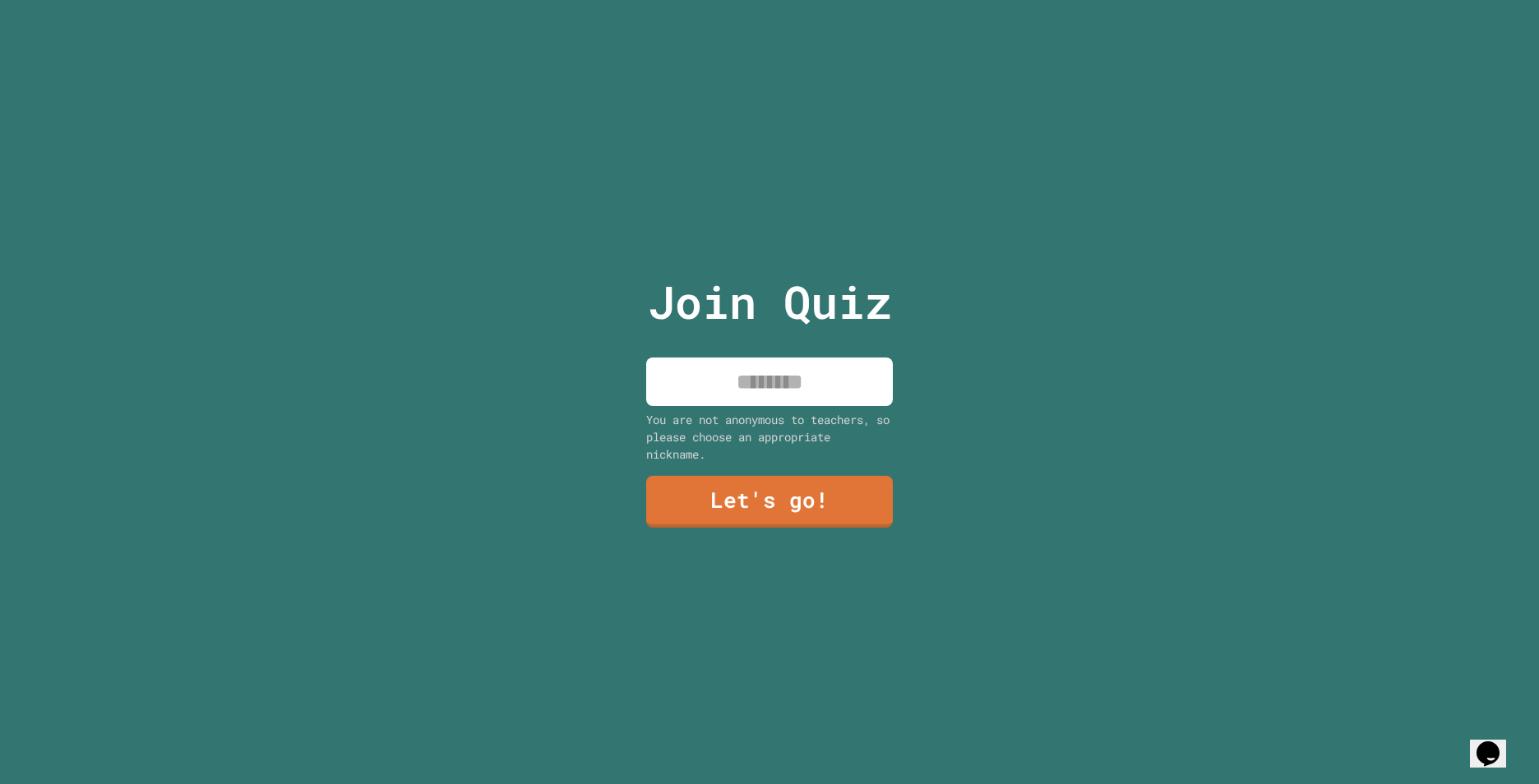 click at bounding box center (770, 381) 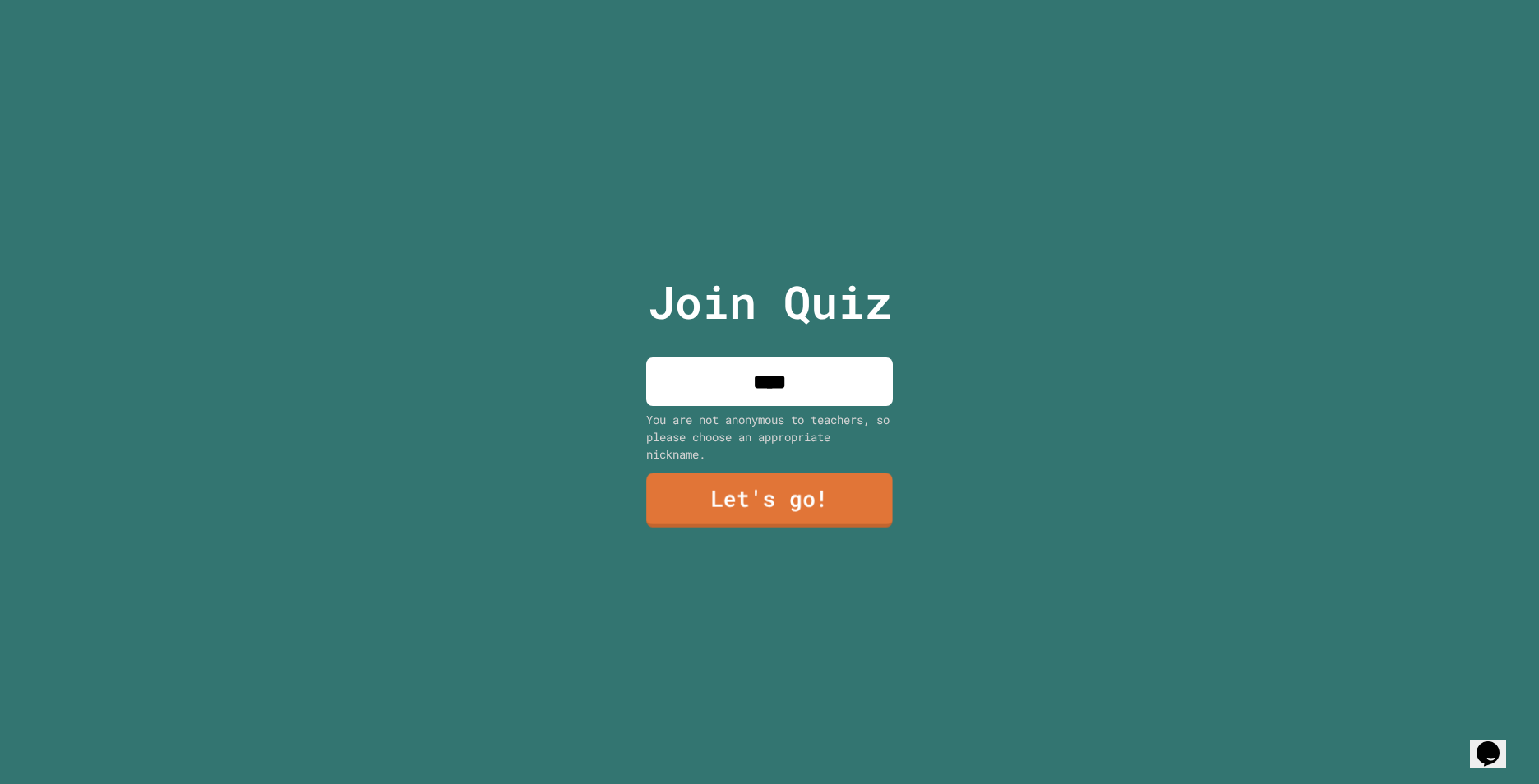 type on "****" 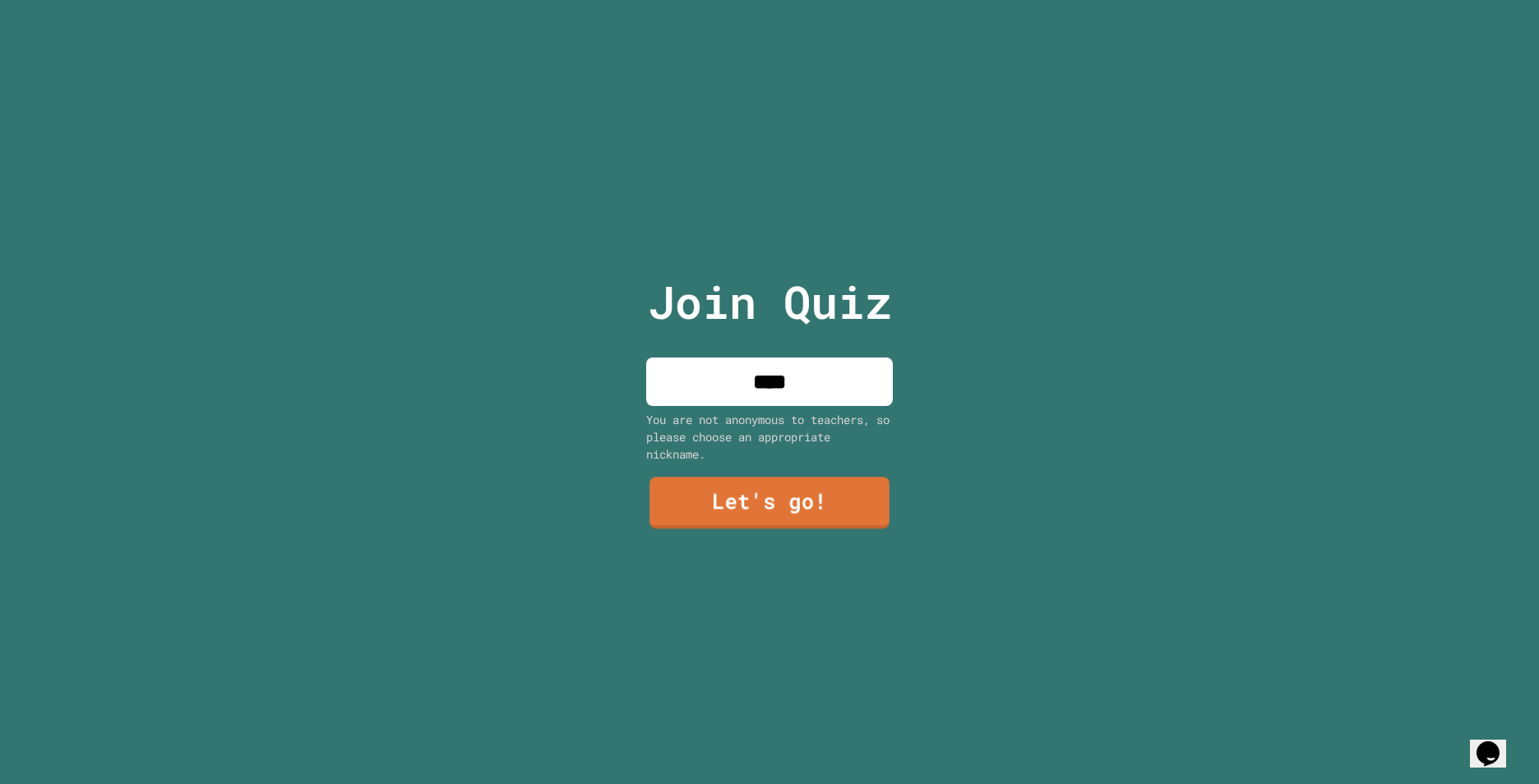 click on "Join Quiz **** You are not anonymous to teachers, so please choose an appropriate nickname. Let's go!" at bounding box center [770, 392] 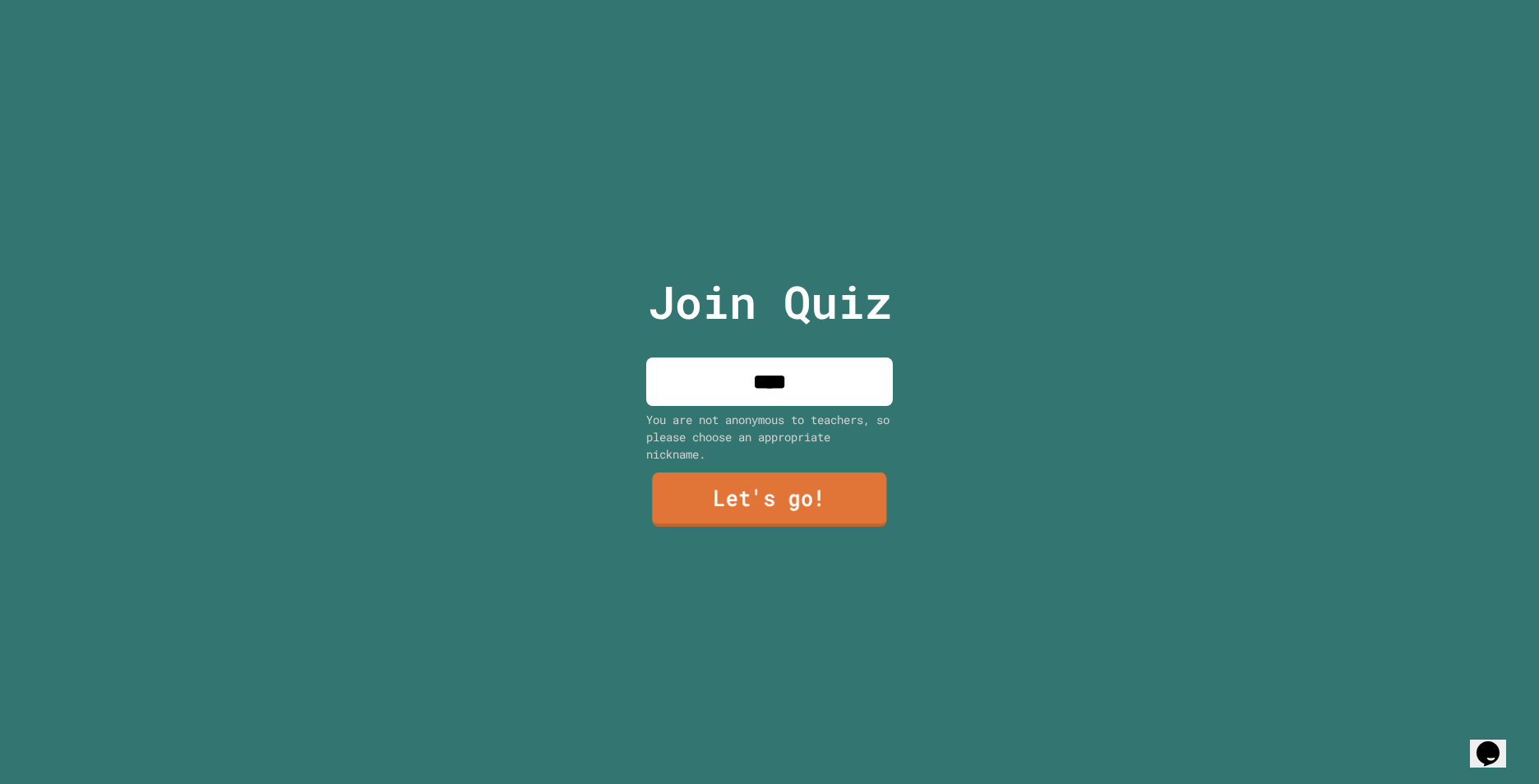 click on "Let's go!" at bounding box center [769, 500] 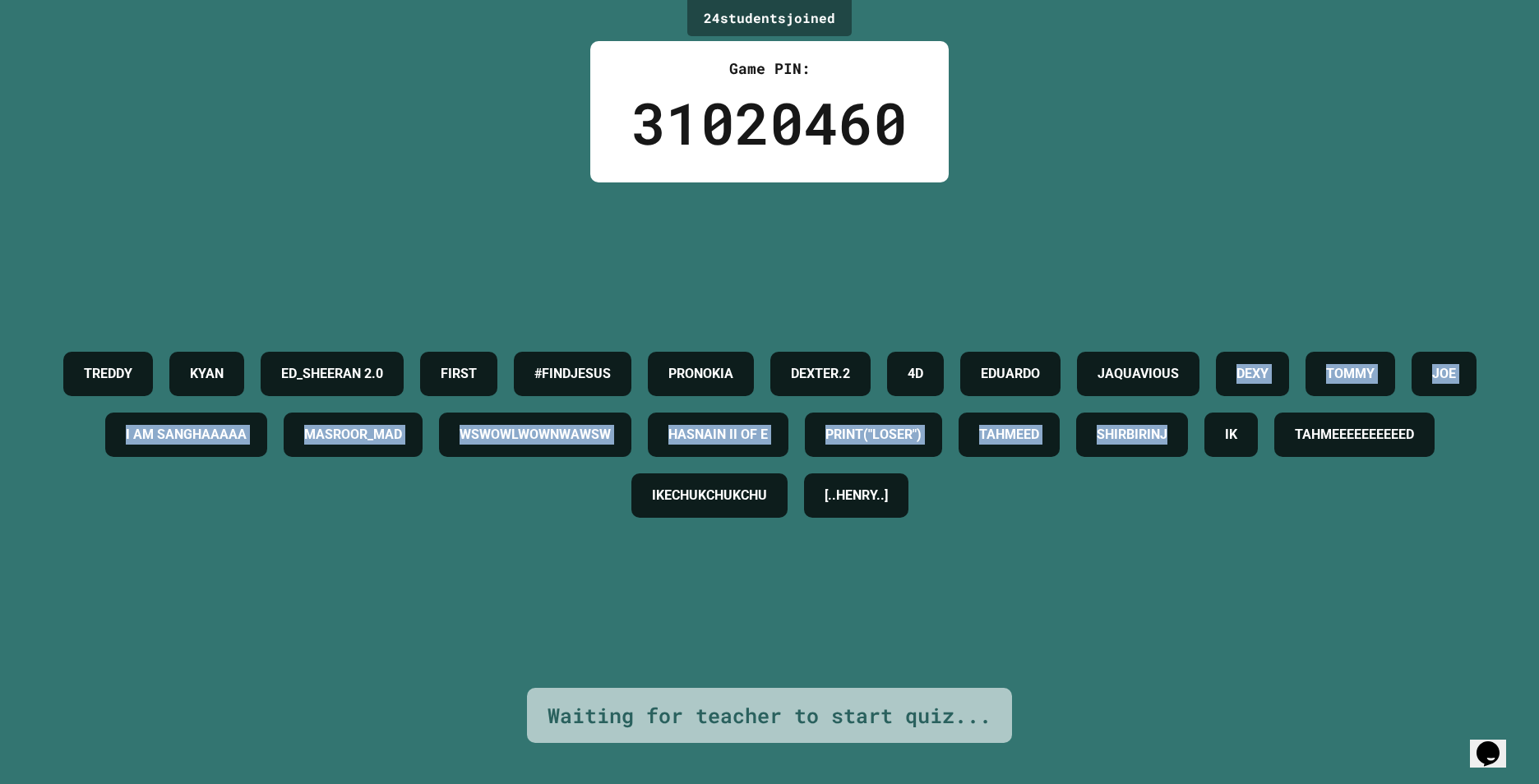 drag, startPoint x: 540, startPoint y: 396, endPoint x: 1297, endPoint y: 691, distance: 812.4494 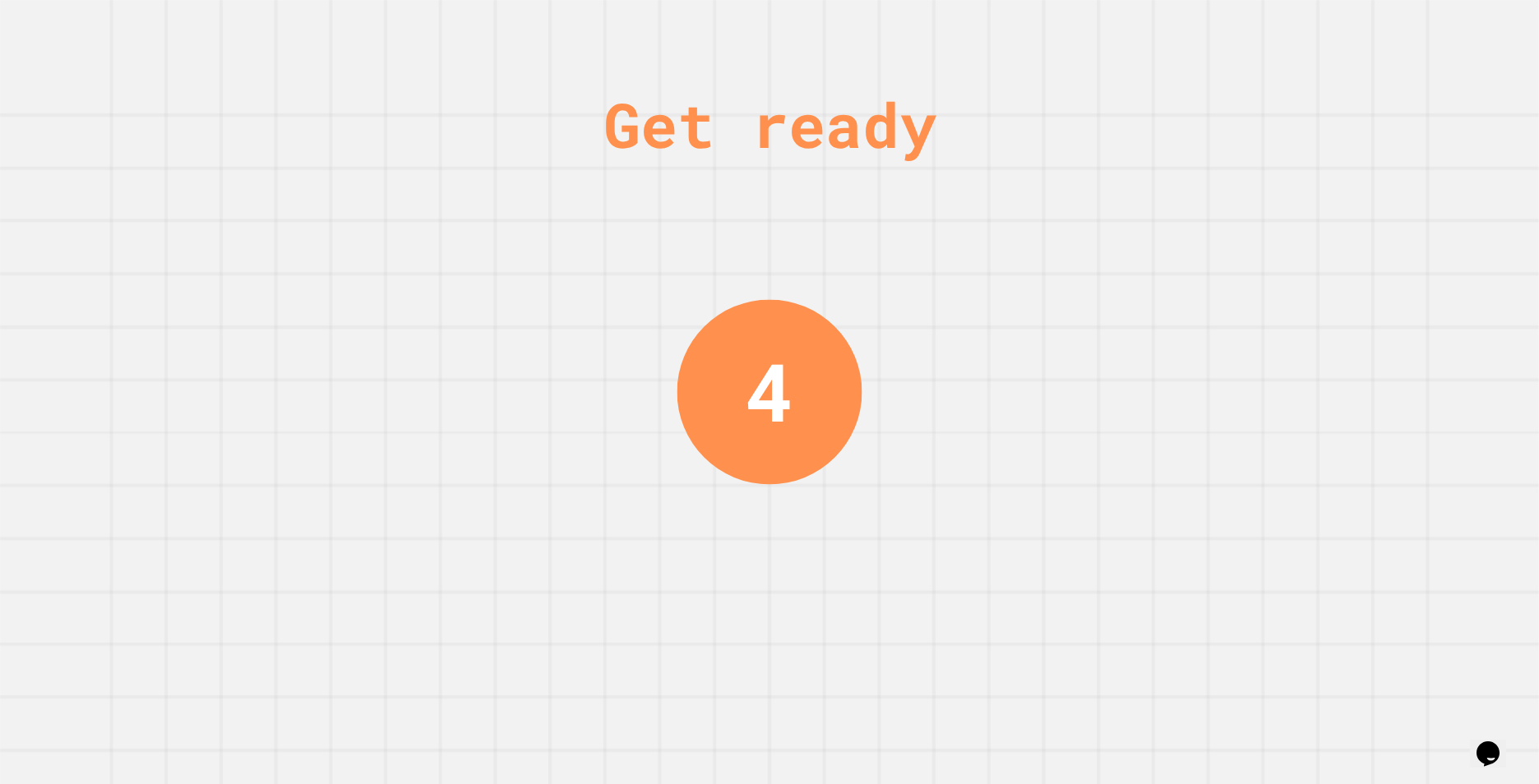 drag, startPoint x: 49, startPoint y: 248, endPoint x: 1027, endPoint y: 791, distance: 1118.63 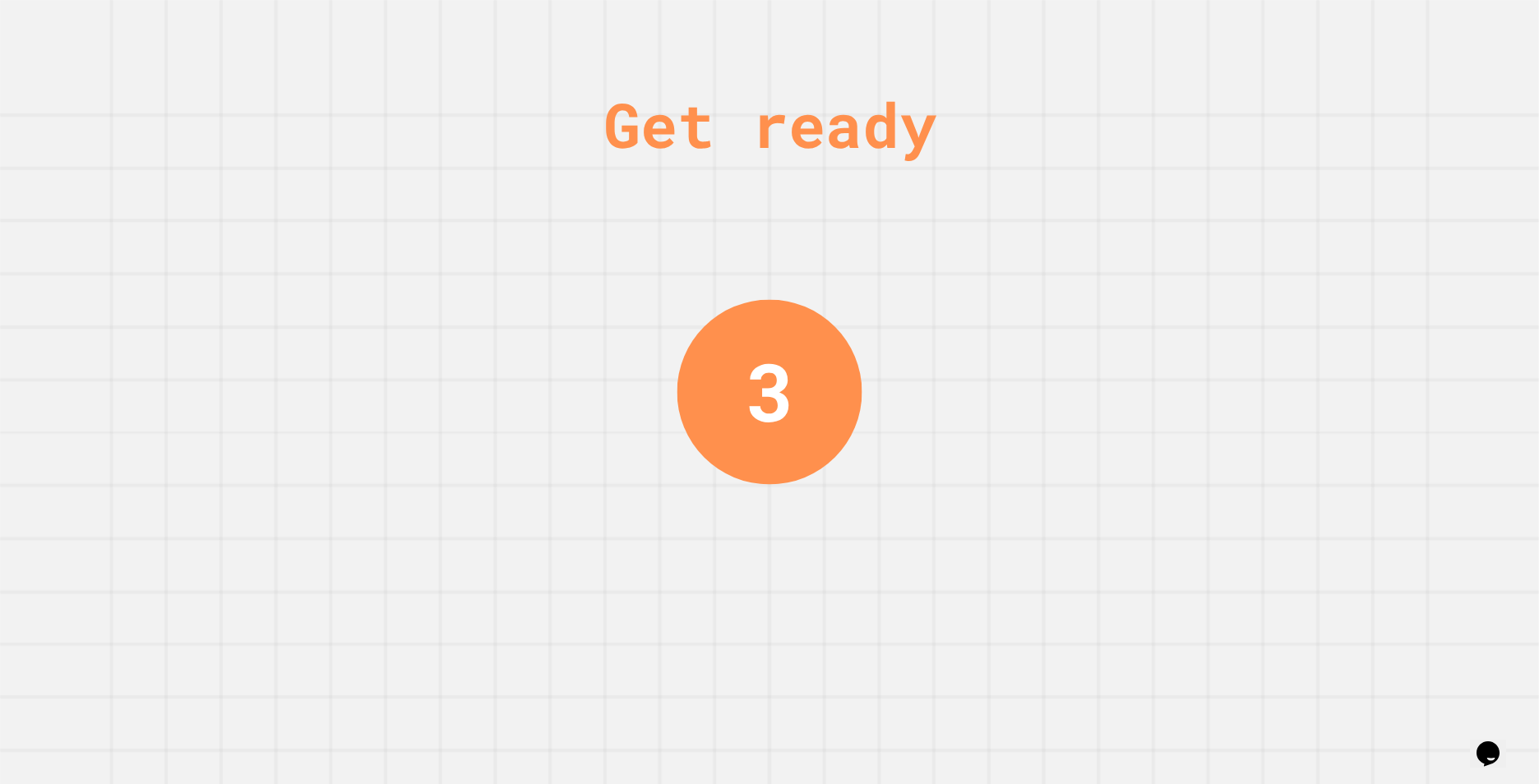 drag, startPoint x: 1027, startPoint y: 791, endPoint x: 971, endPoint y: 300, distance: 494.1832 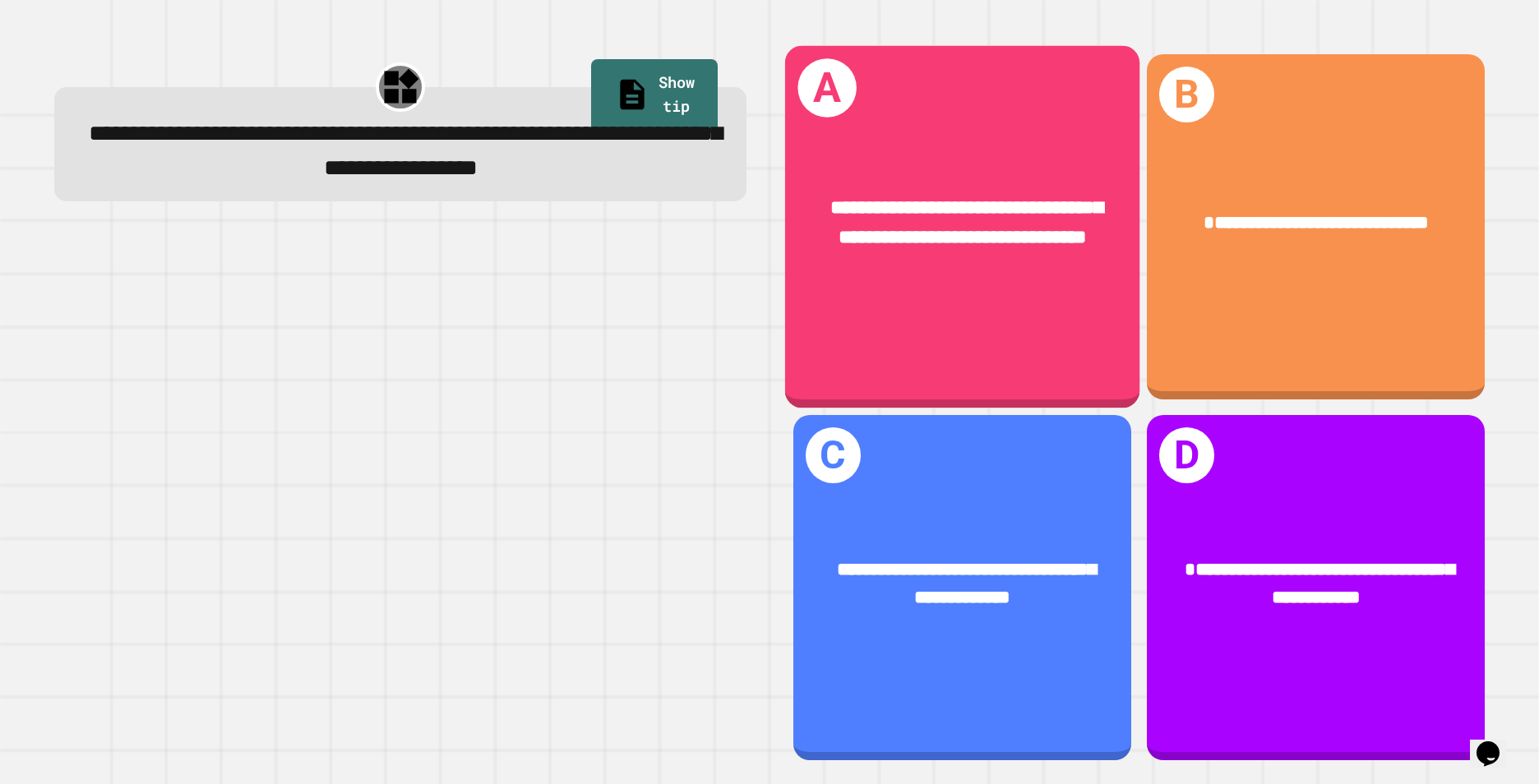 click on "**********" at bounding box center [962, 222] 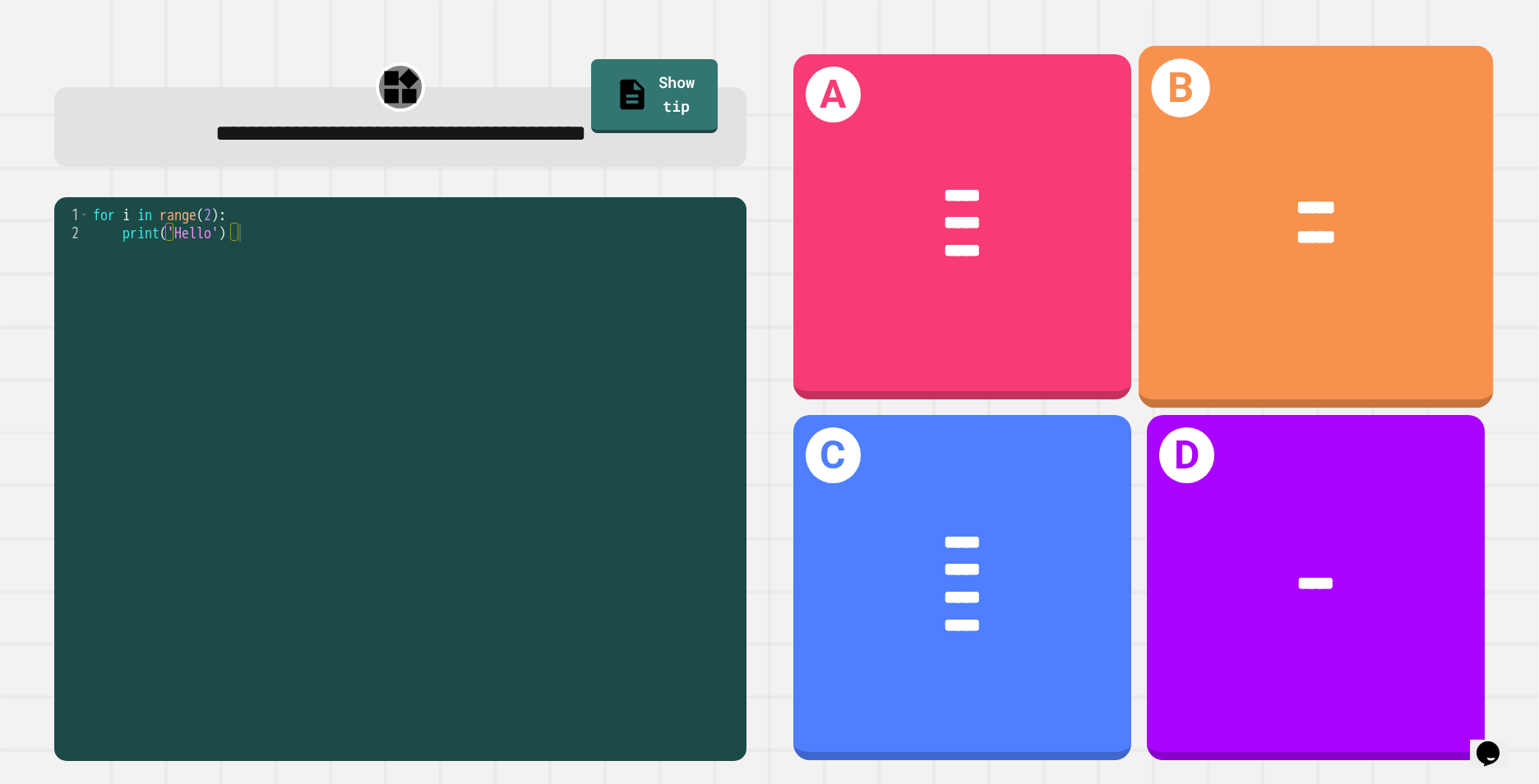 click on "*****" at bounding box center [1316, 238] 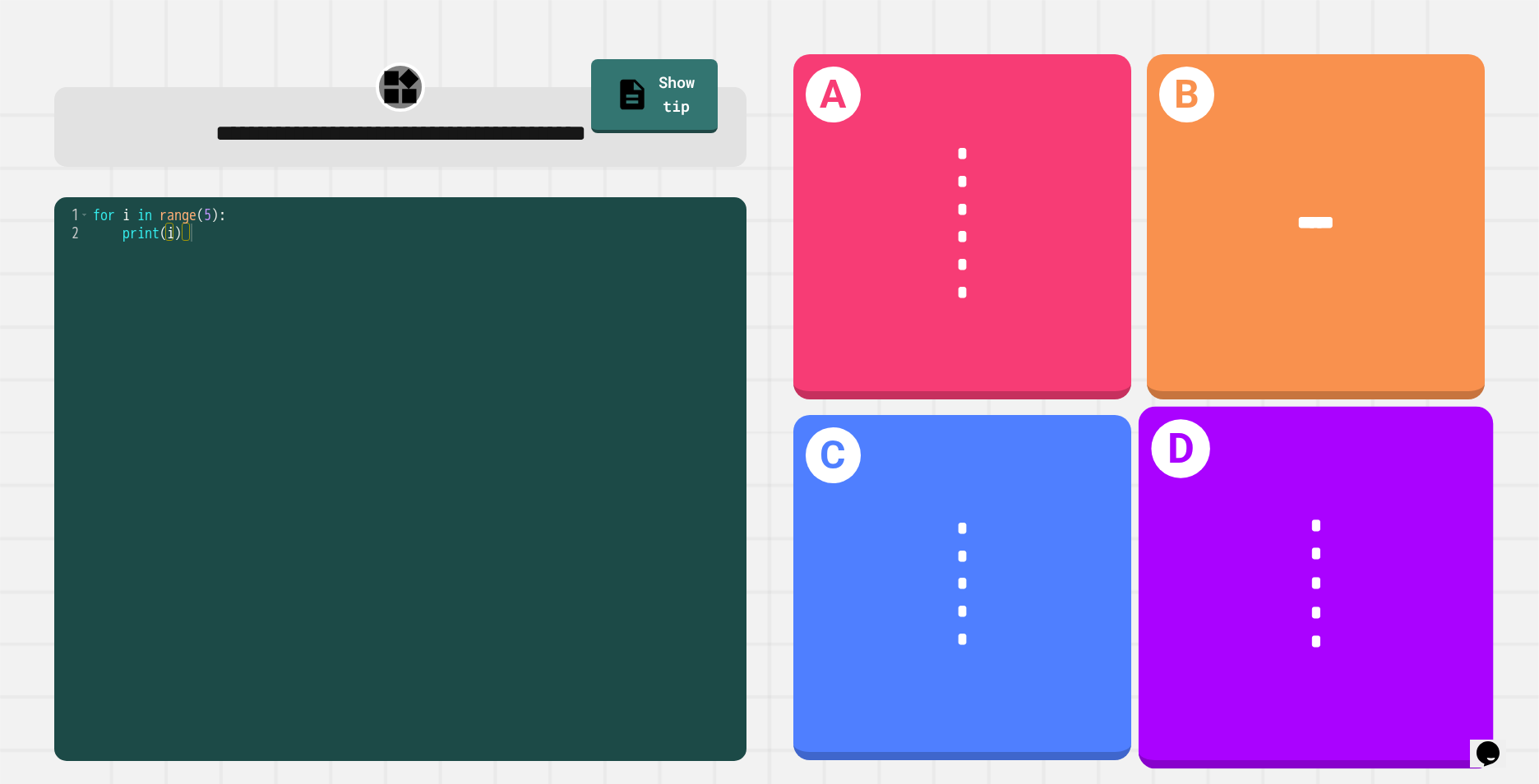 click on "*" at bounding box center [1316, 525] 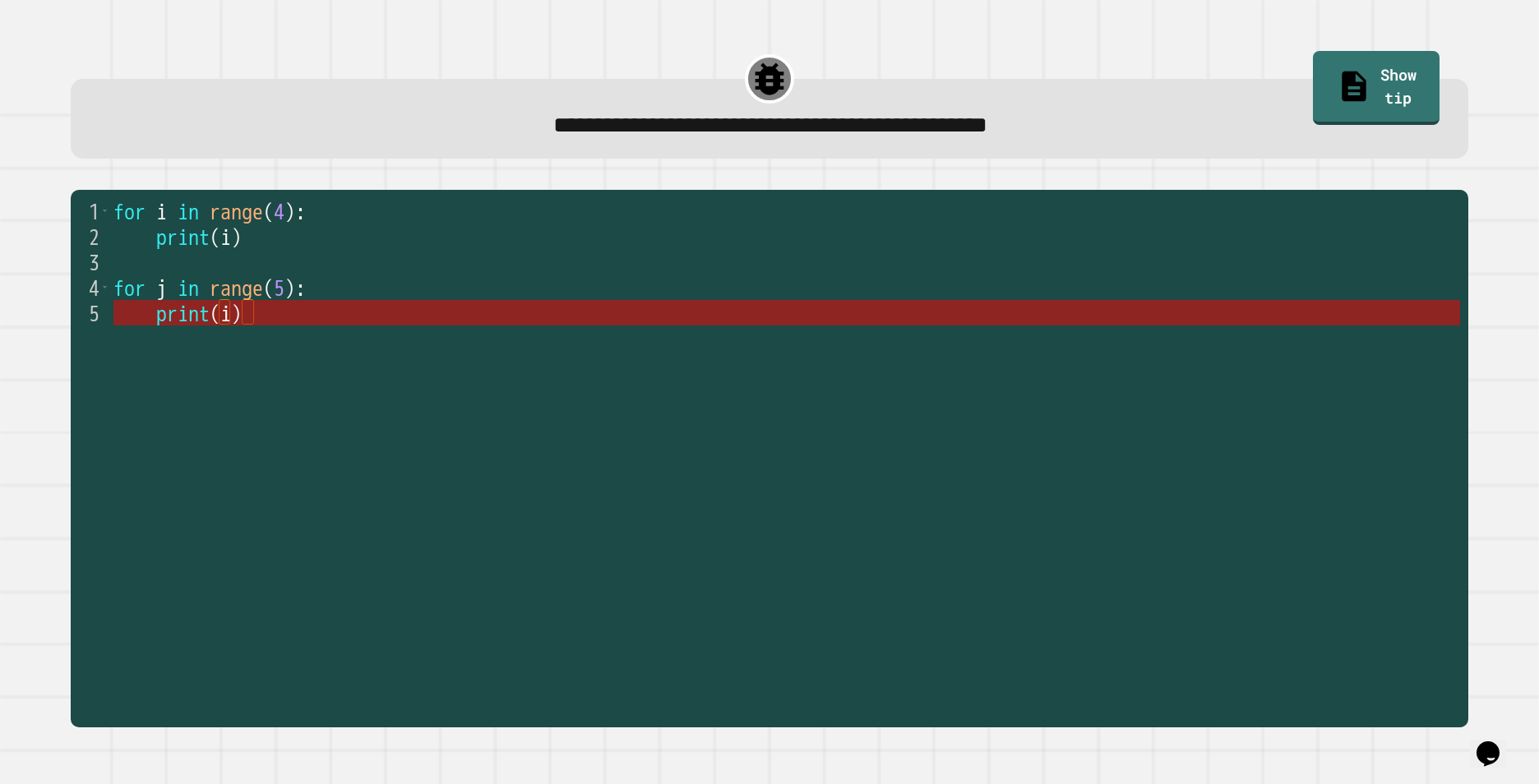click on "print ( i )" at bounding box center (411171, 312) 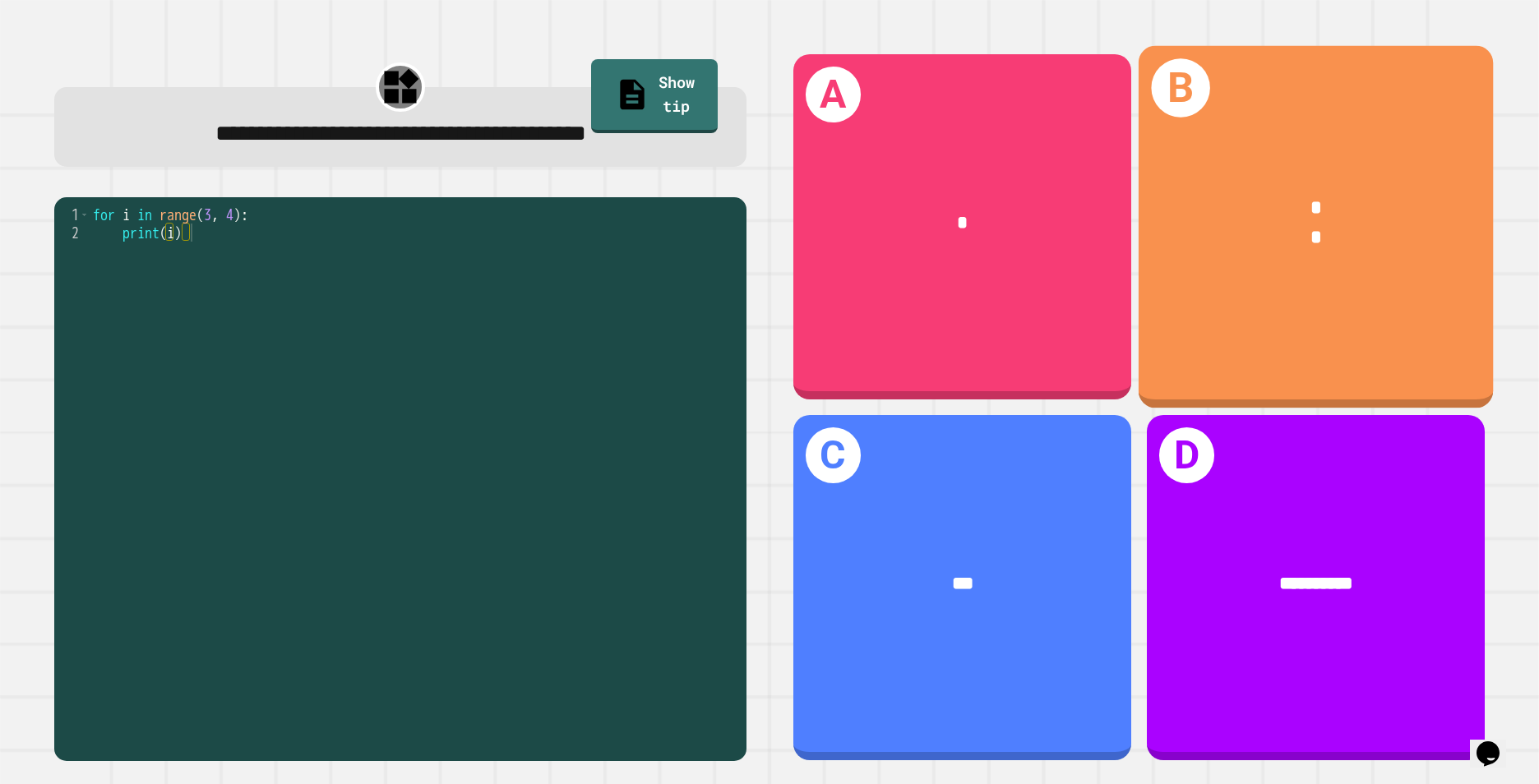 click on "* *" at bounding box center [1315, 222] 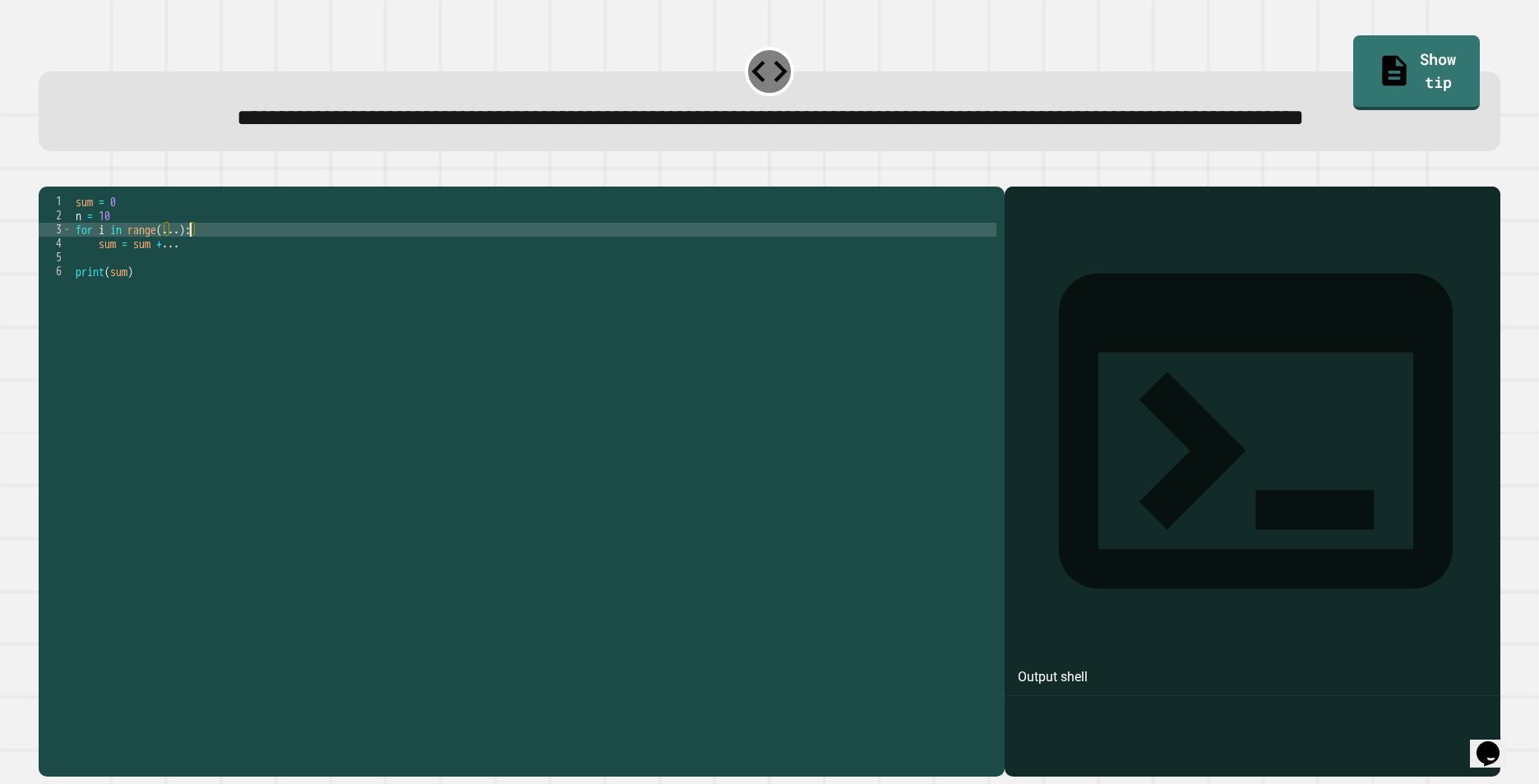click on "sum   =   0 n   =   10 for   i   in   range ( ... ) :      sum   =   sum   +  ...      print ( sum )" at bounding box center (534, 446) 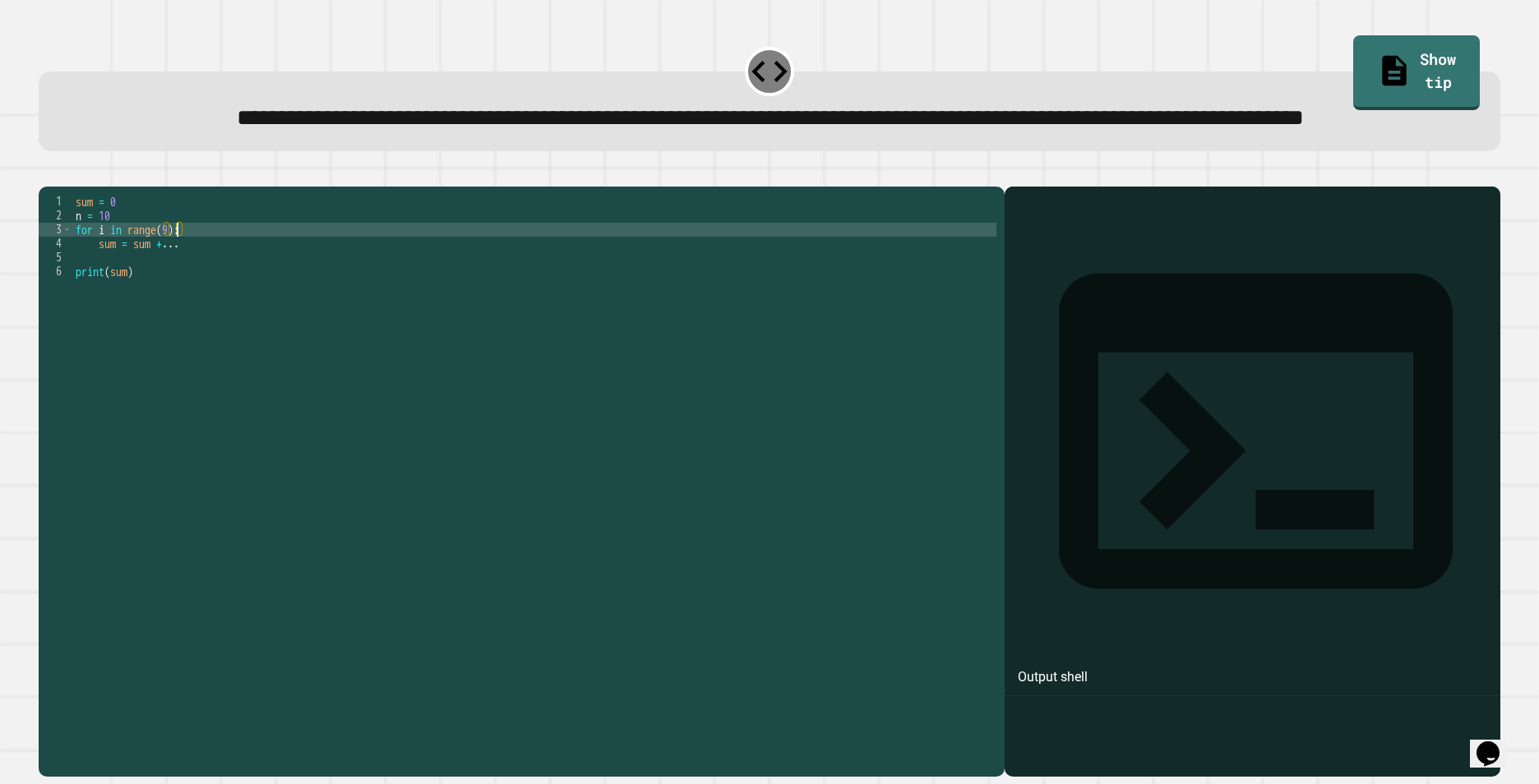 scroll, scrollTop: 0, scrollLeft: 7, axis: horizontal 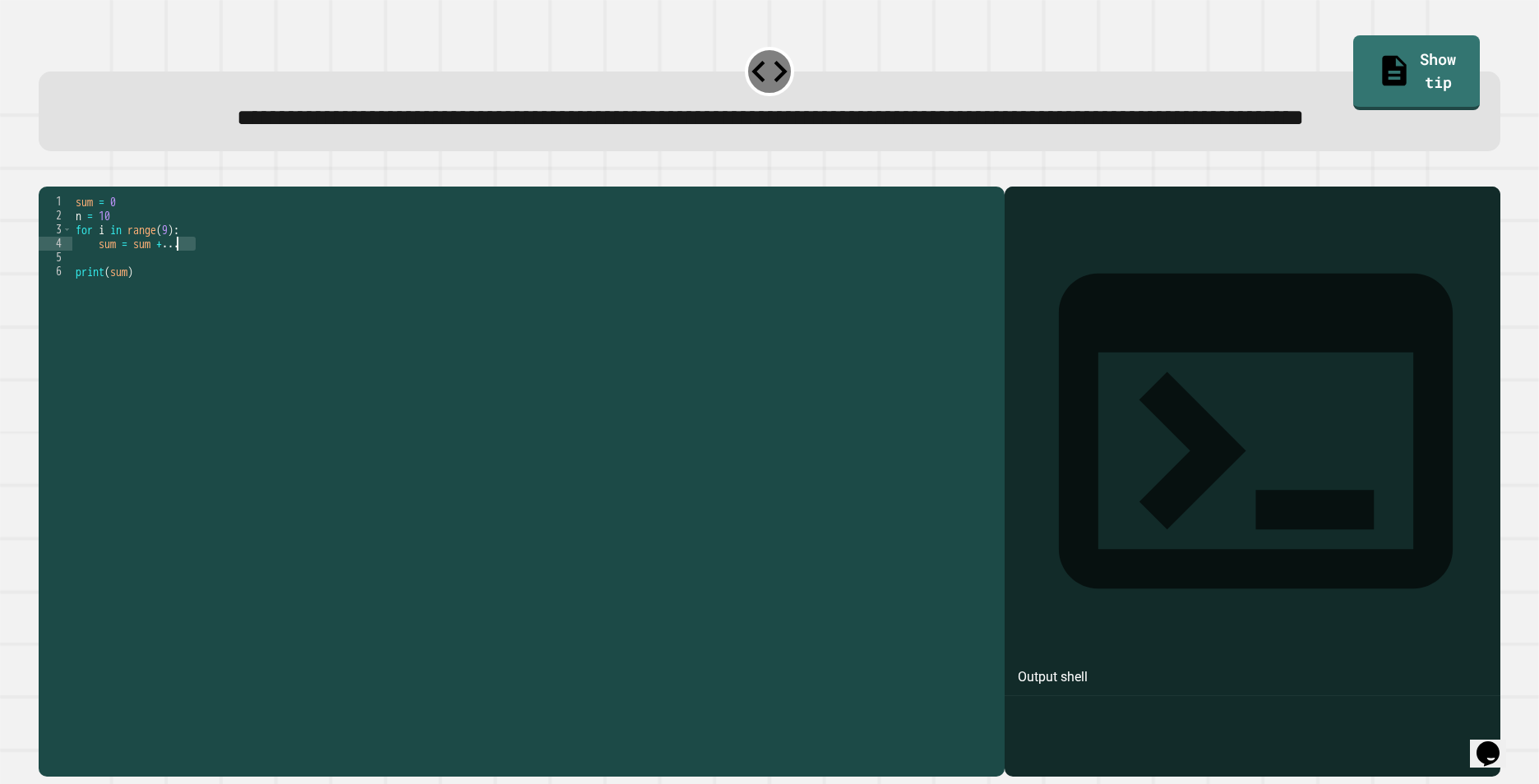 drag, startPoint x: 203, startPoint y: 308, endPoint x: 176, endPoint y: 309, distance: 27.01851 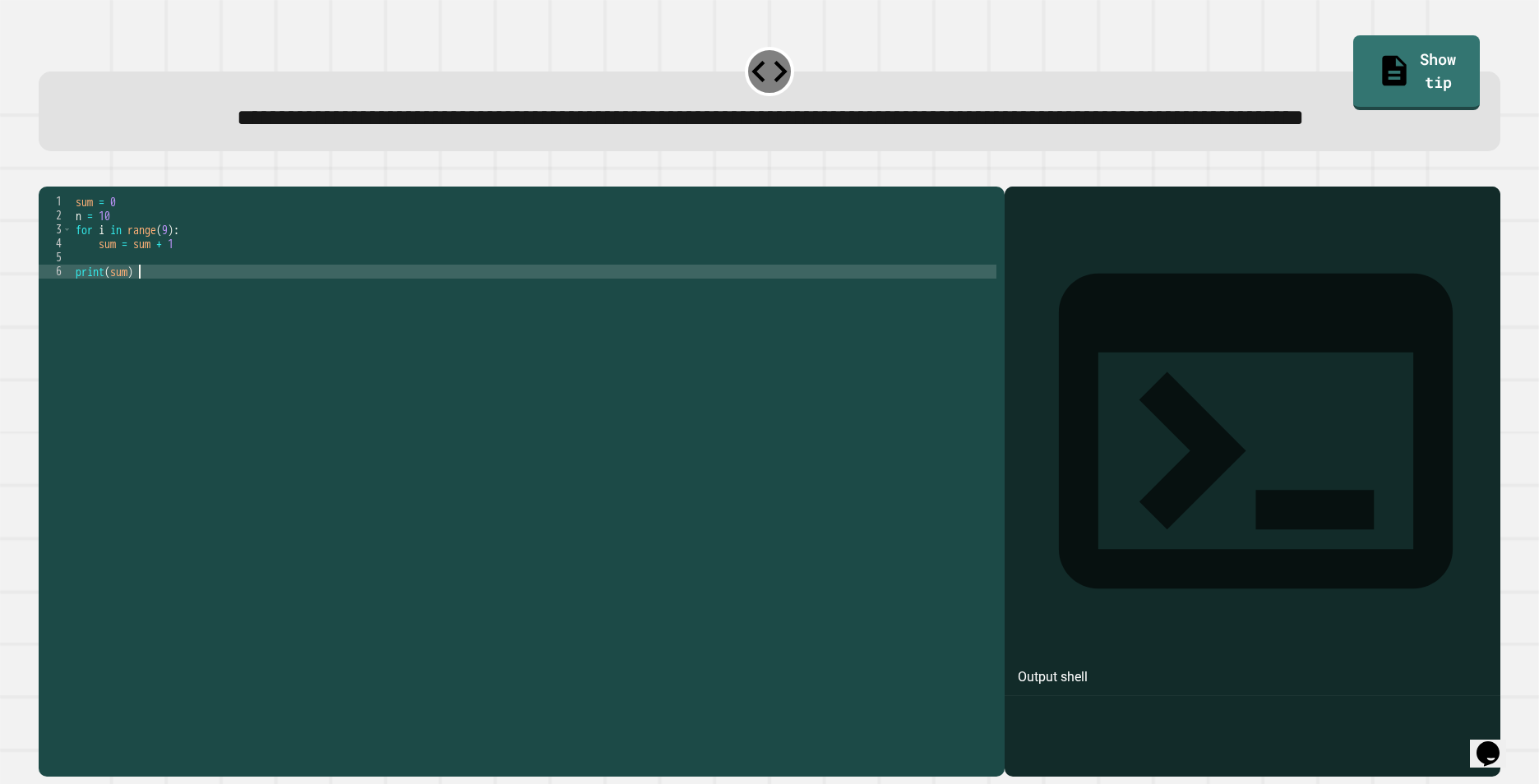 click on "sum   =   0 n   =   10 for   i   in   range ( 9 ) :      sum   =   sum   +   1      print ( sum )" at bounding box center (534, 446) 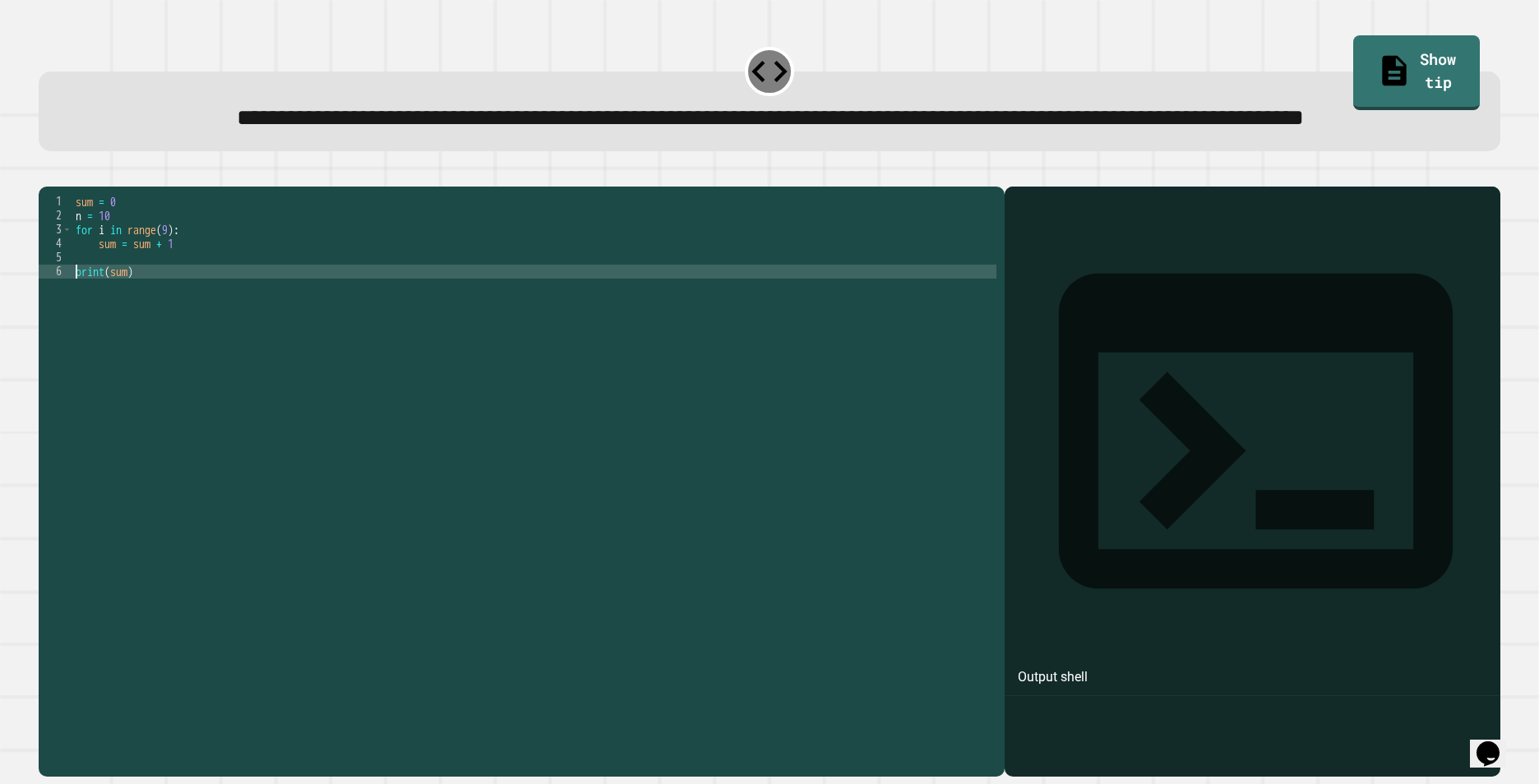 click on "sum   =   0 n   =   10 for   i   in   range ( 9 ) :      sum   =   sum   +   1      print ( sum )" at bounding box center [534, 446] 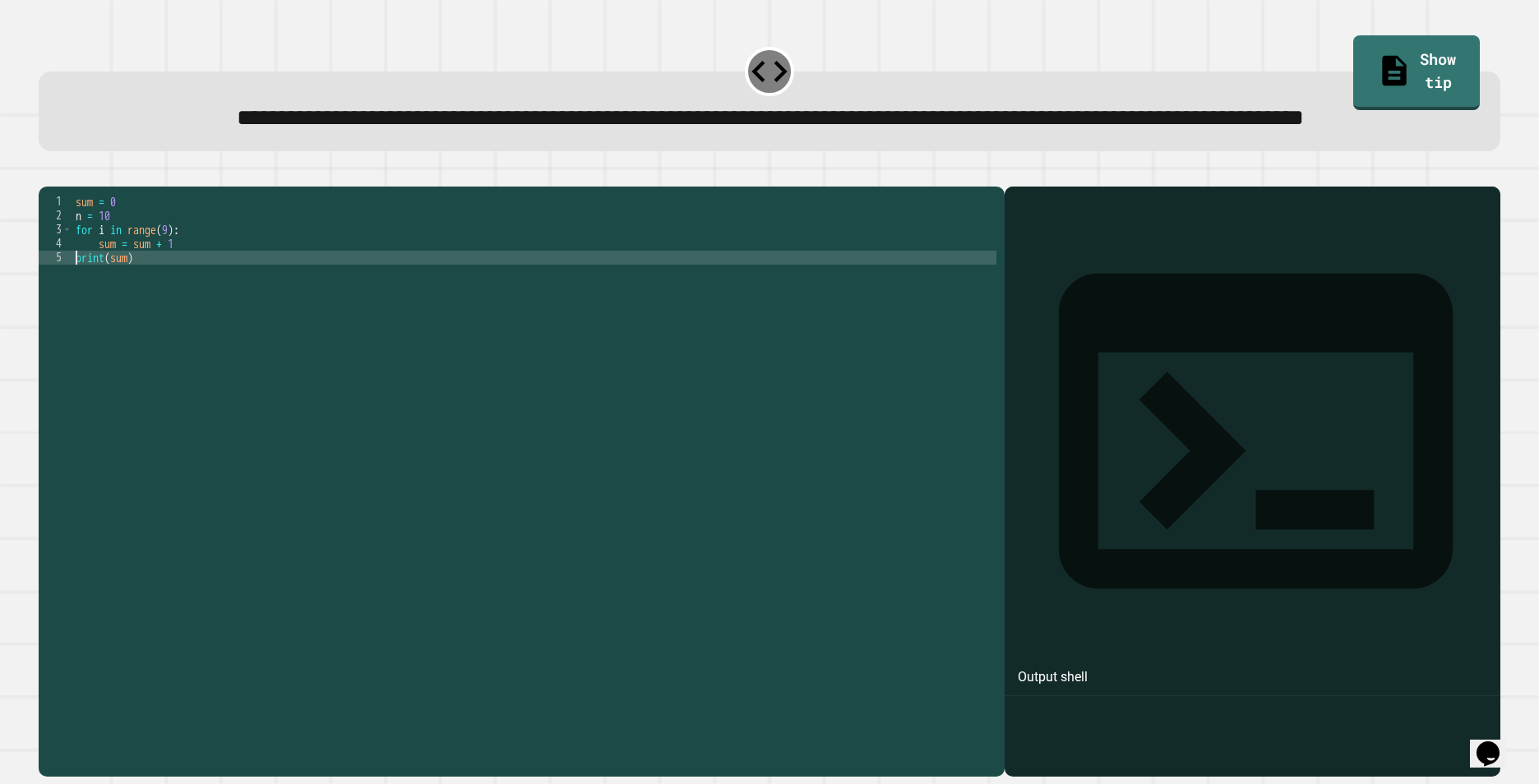 click 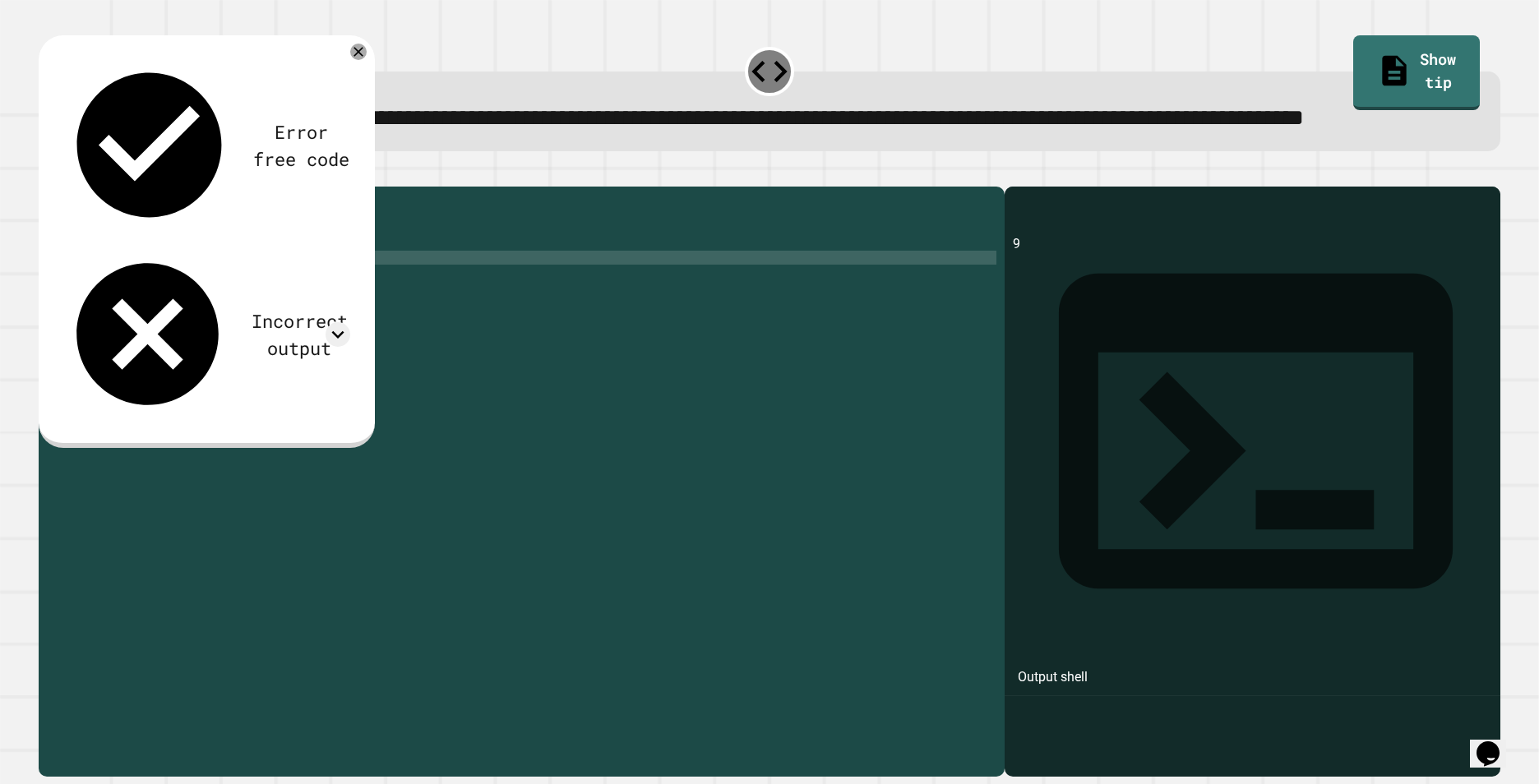 click on "sum = 0 n = 10 for i in range ( 9 ) : sum = sum + 1 print ( sum )" at bounding box center (534, 446) 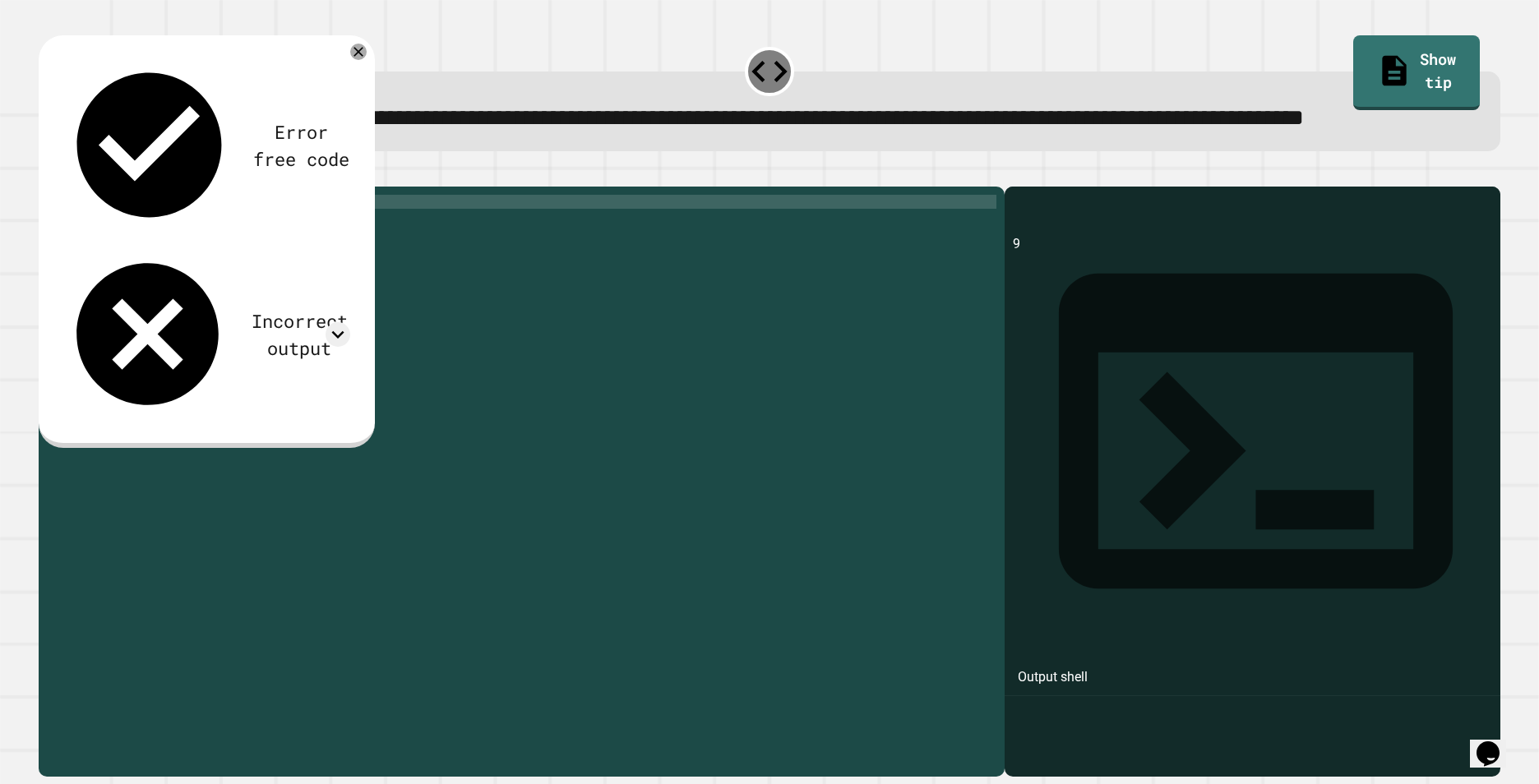 scroll, scrollTop: 0, scrollLeft: 11, axis: horizontal 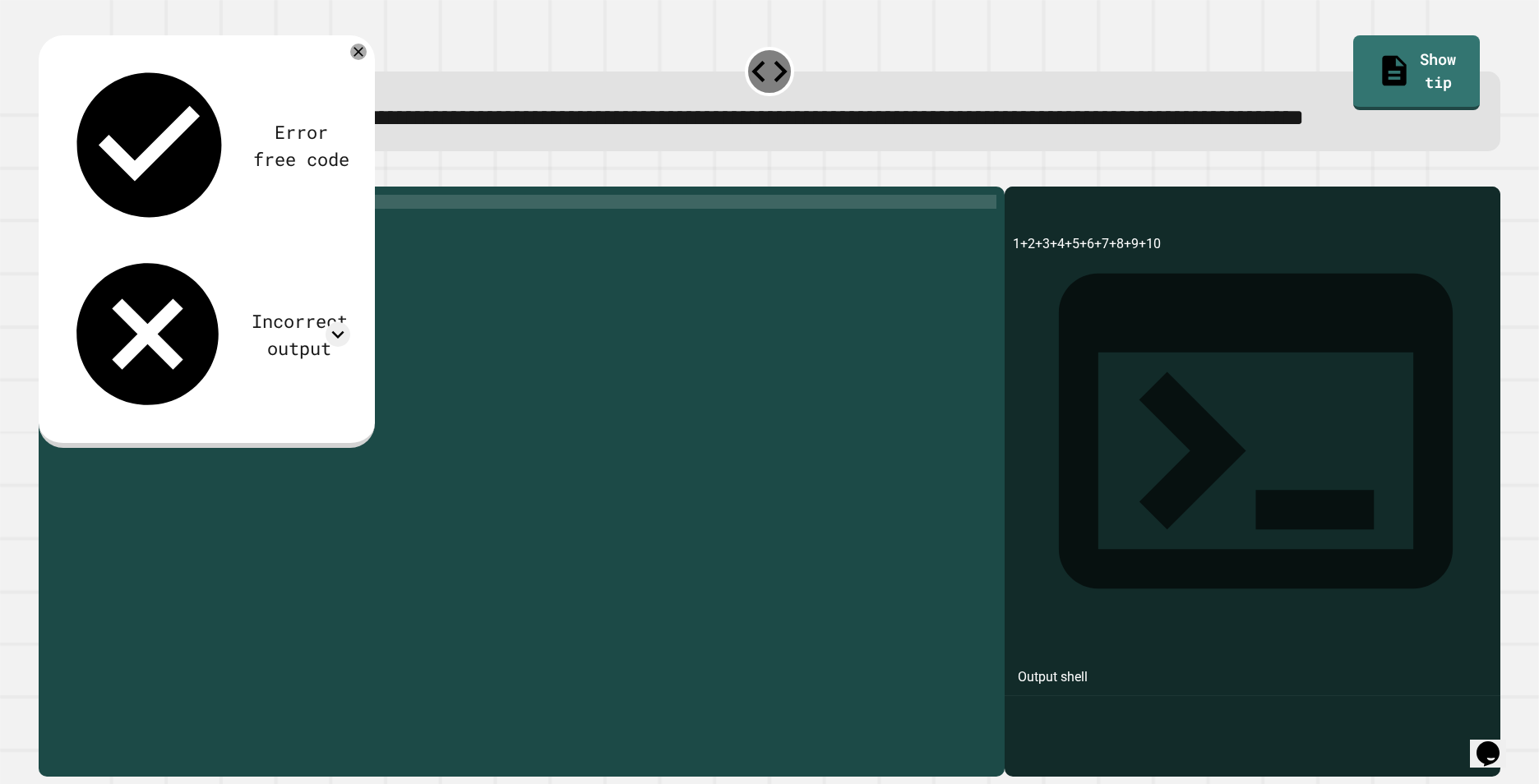 click on "print ( "1+2+3+4+5+6+7+8+9+10" )" at bounding box center (534, 446) 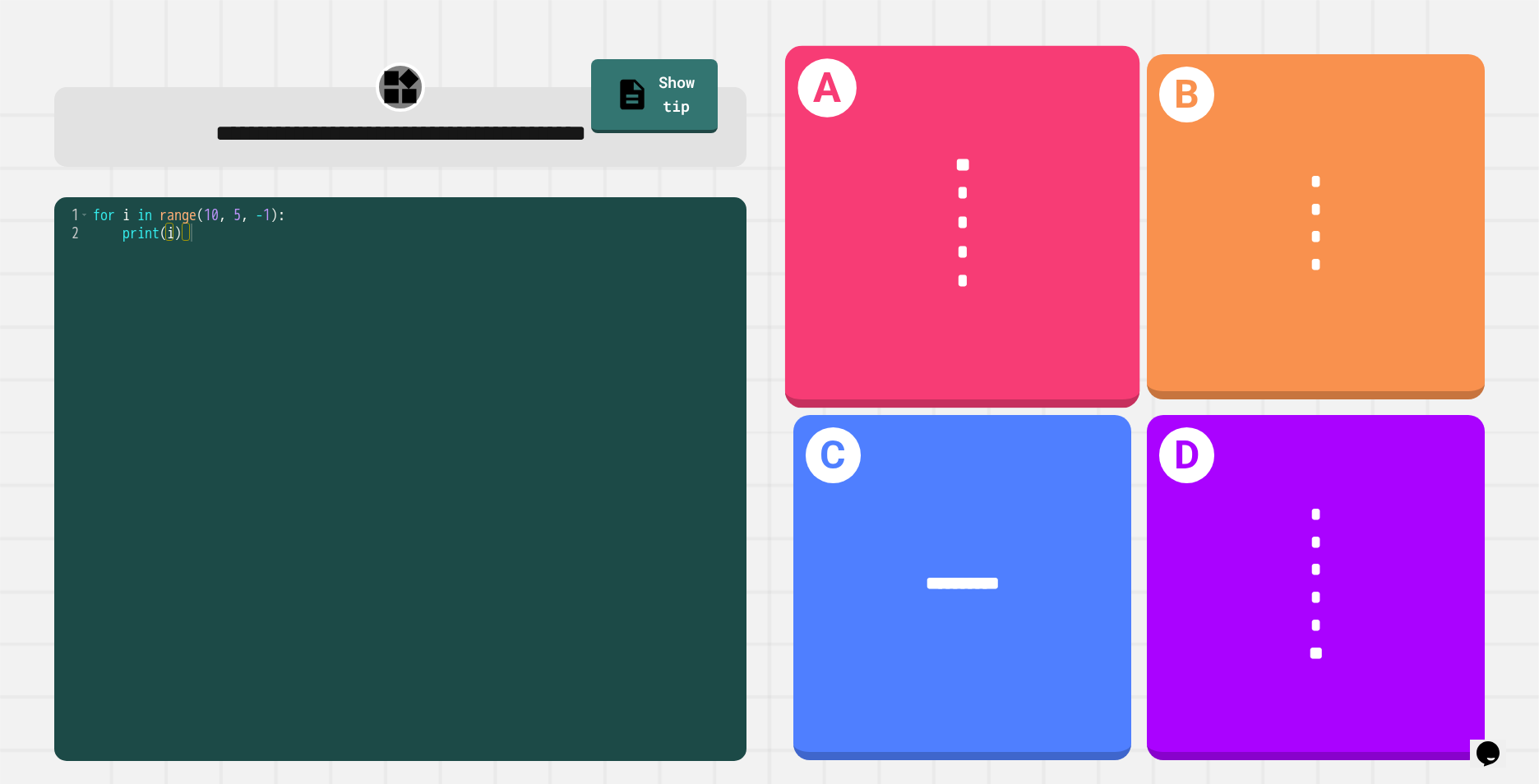 click on "** * * * *" at bounding box center [962, 223] 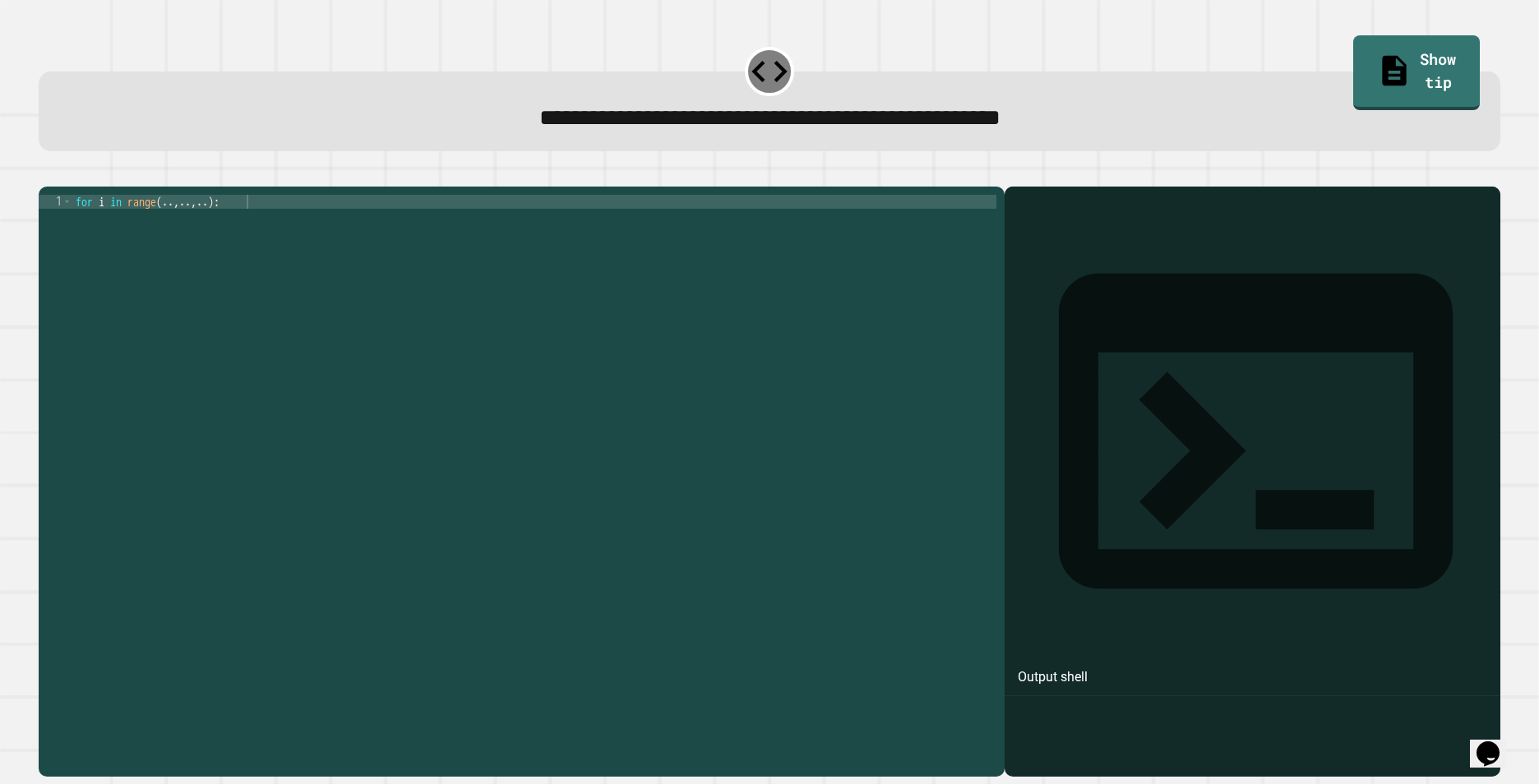 drag, startPoint x: 316, startPoint y: 218, endPoint x: 119, endPoint y: 234, distance: 197.64868 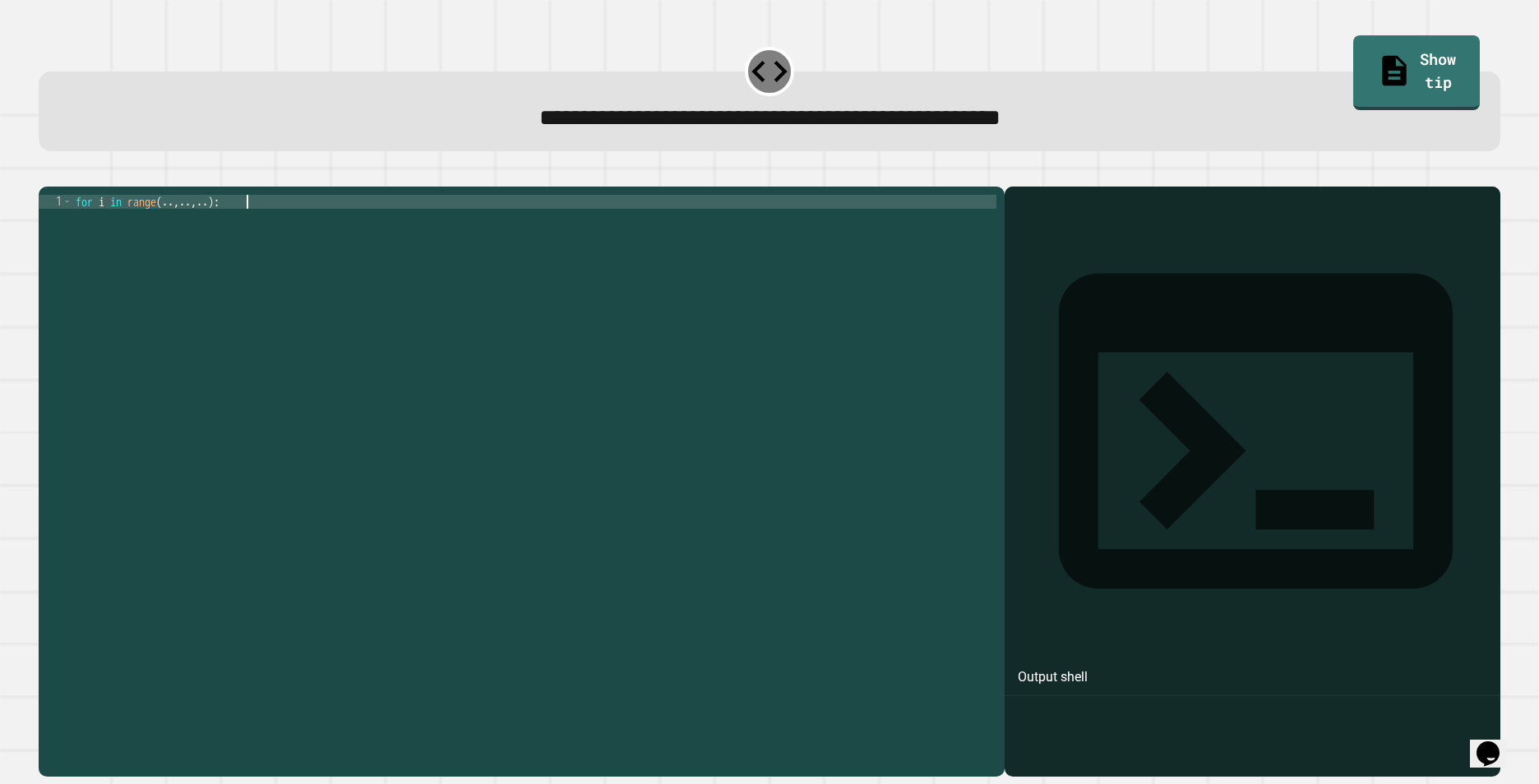 drag, startPoint x: 307, startPoint y: 226, endPoint x: -3, endPoint y: 252, distance: 311.08841 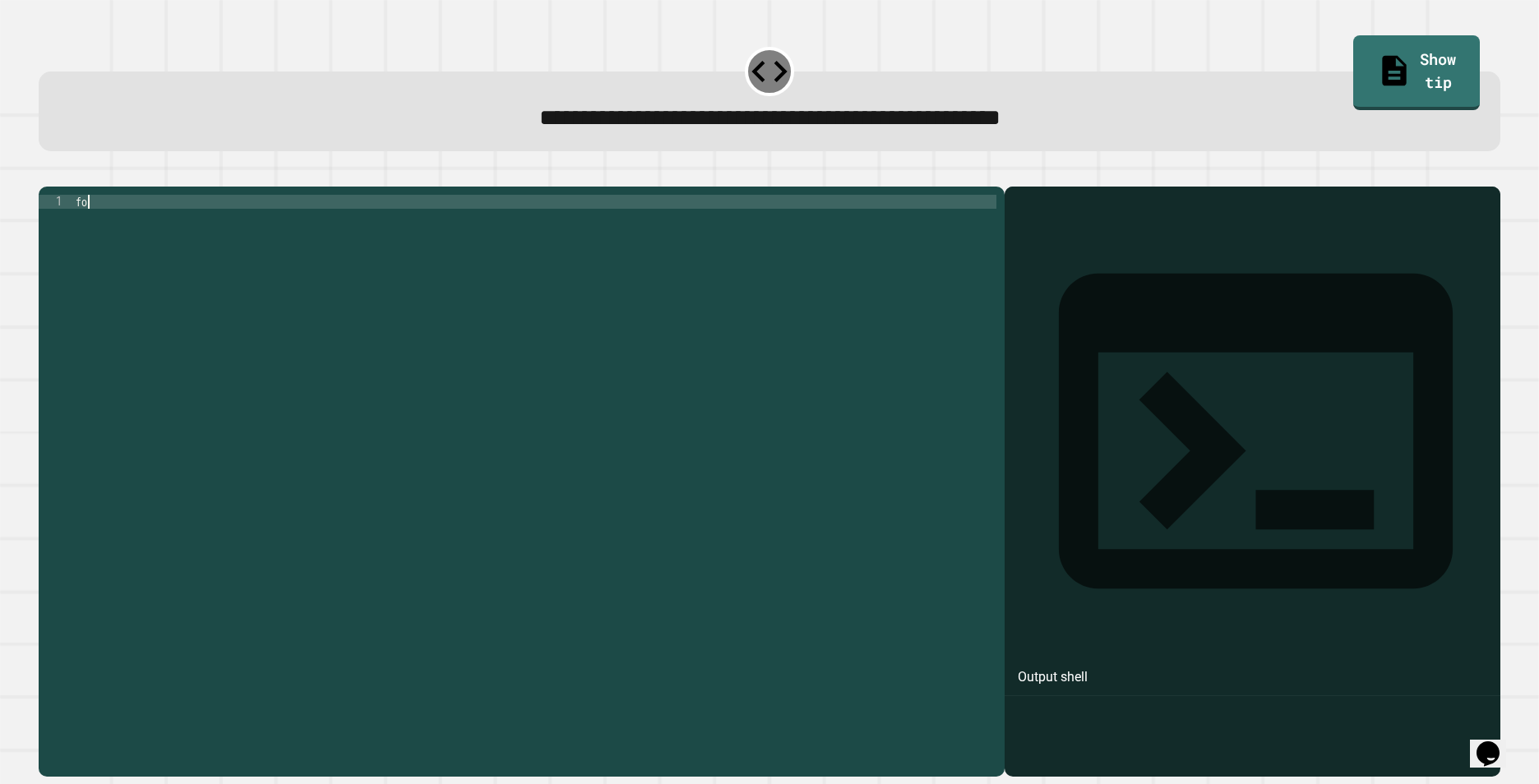 type on "*" 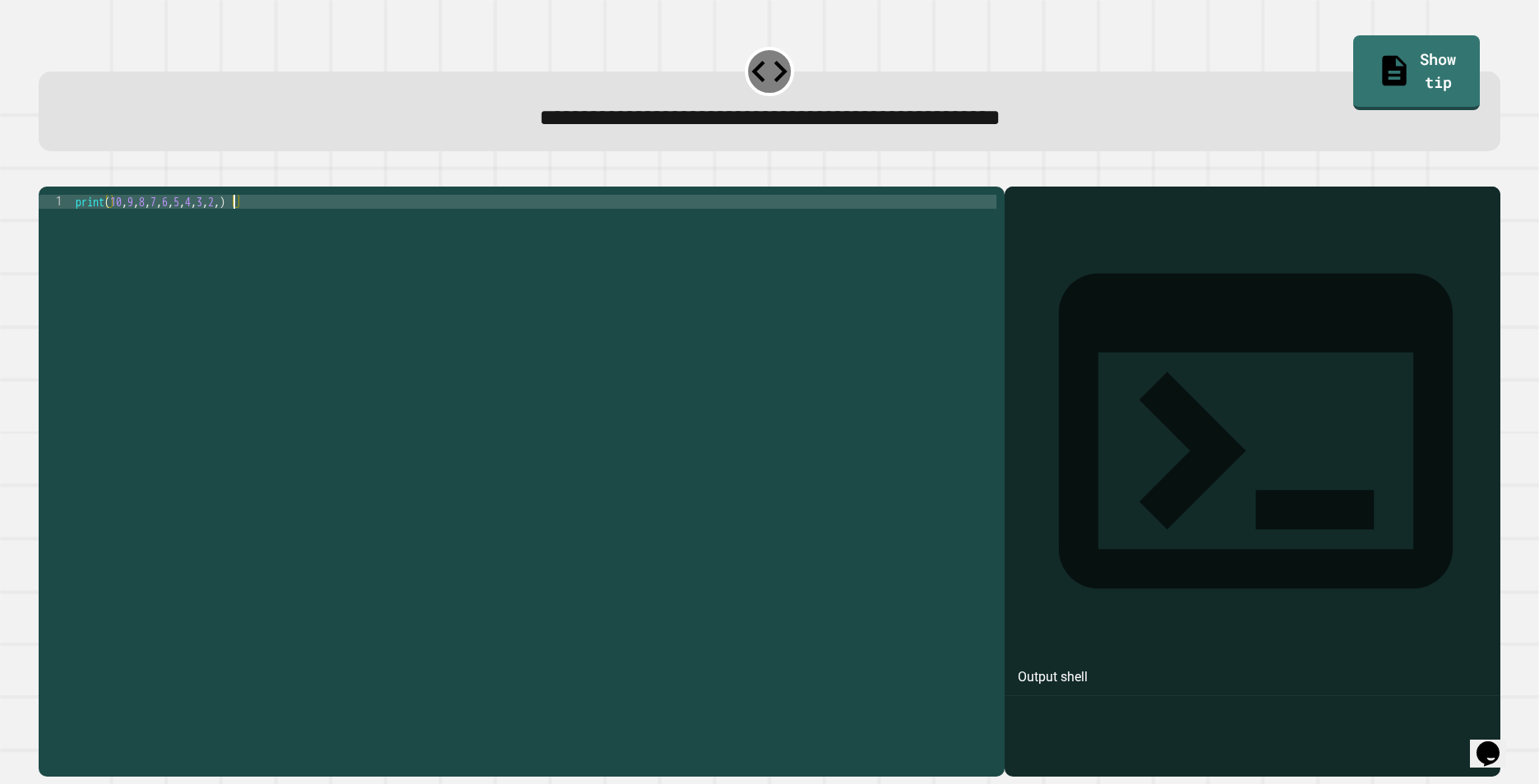 scroll, scrollTop: 0, scrollLeft: 11, axis: horizontal 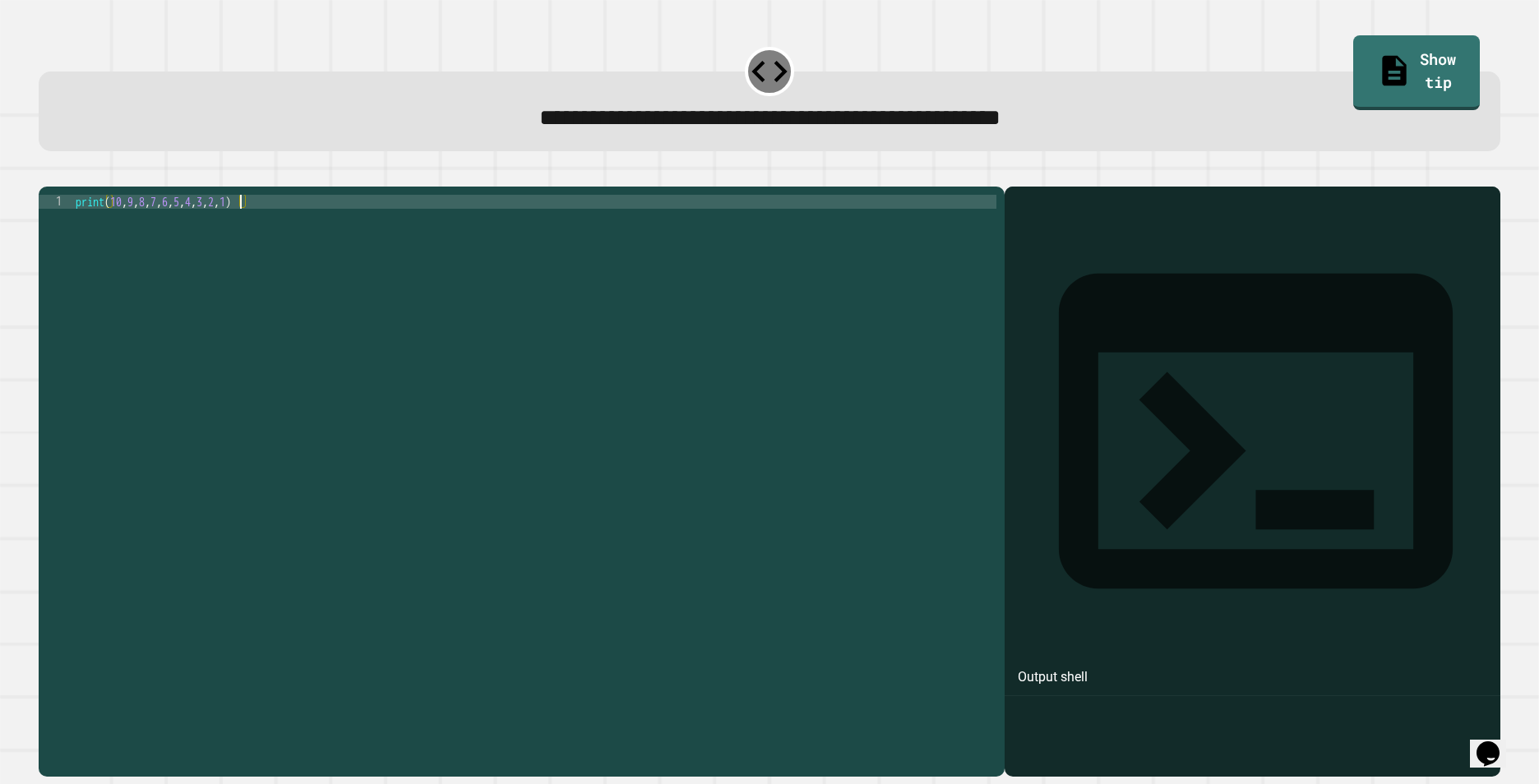 click at bounding box center [47, 173] 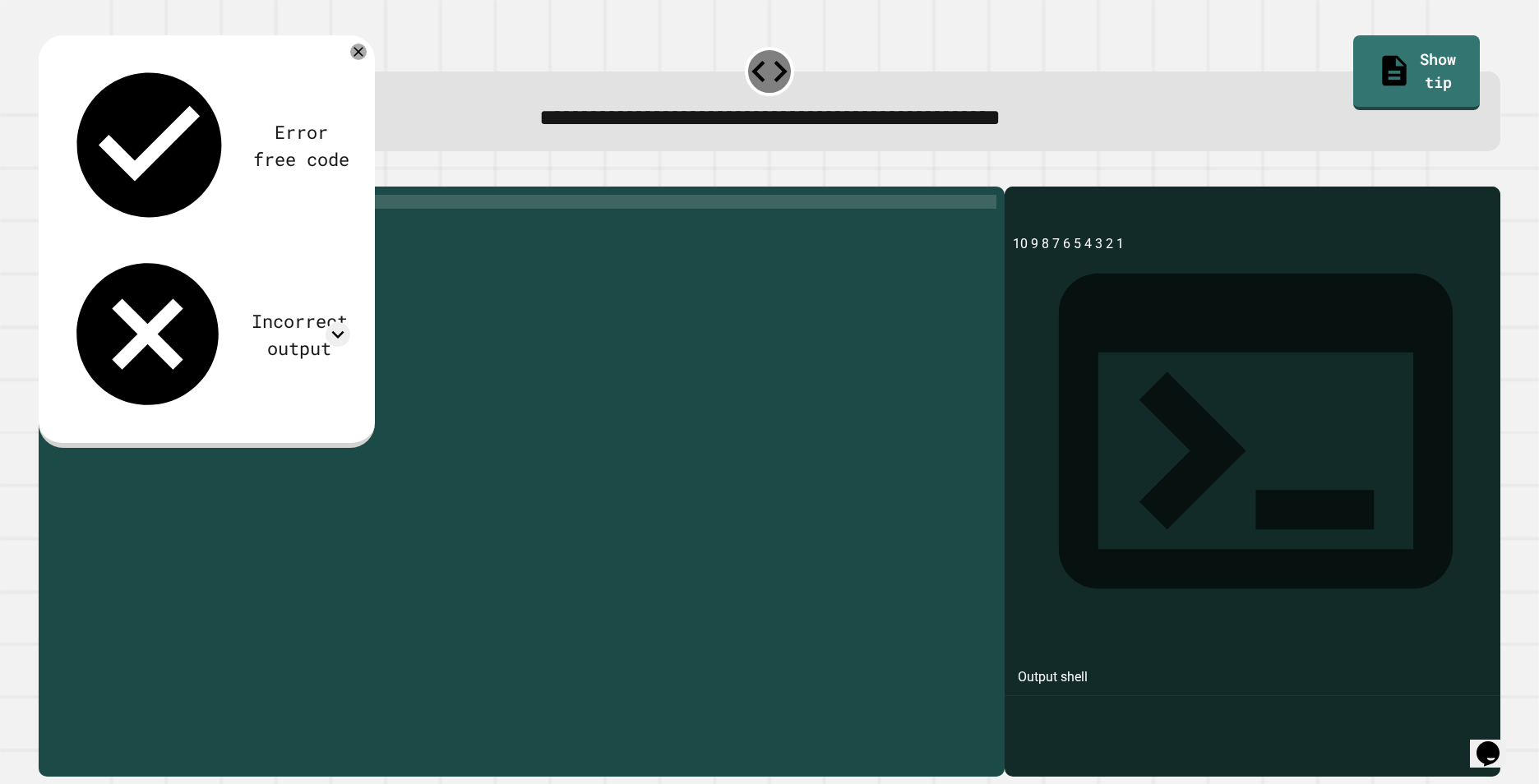 click on "print ( 10 , 9 , 8 , 7 , 6 , 5 , 4 , 3 , 2 , 1 )" at bounding box center (534, 460) 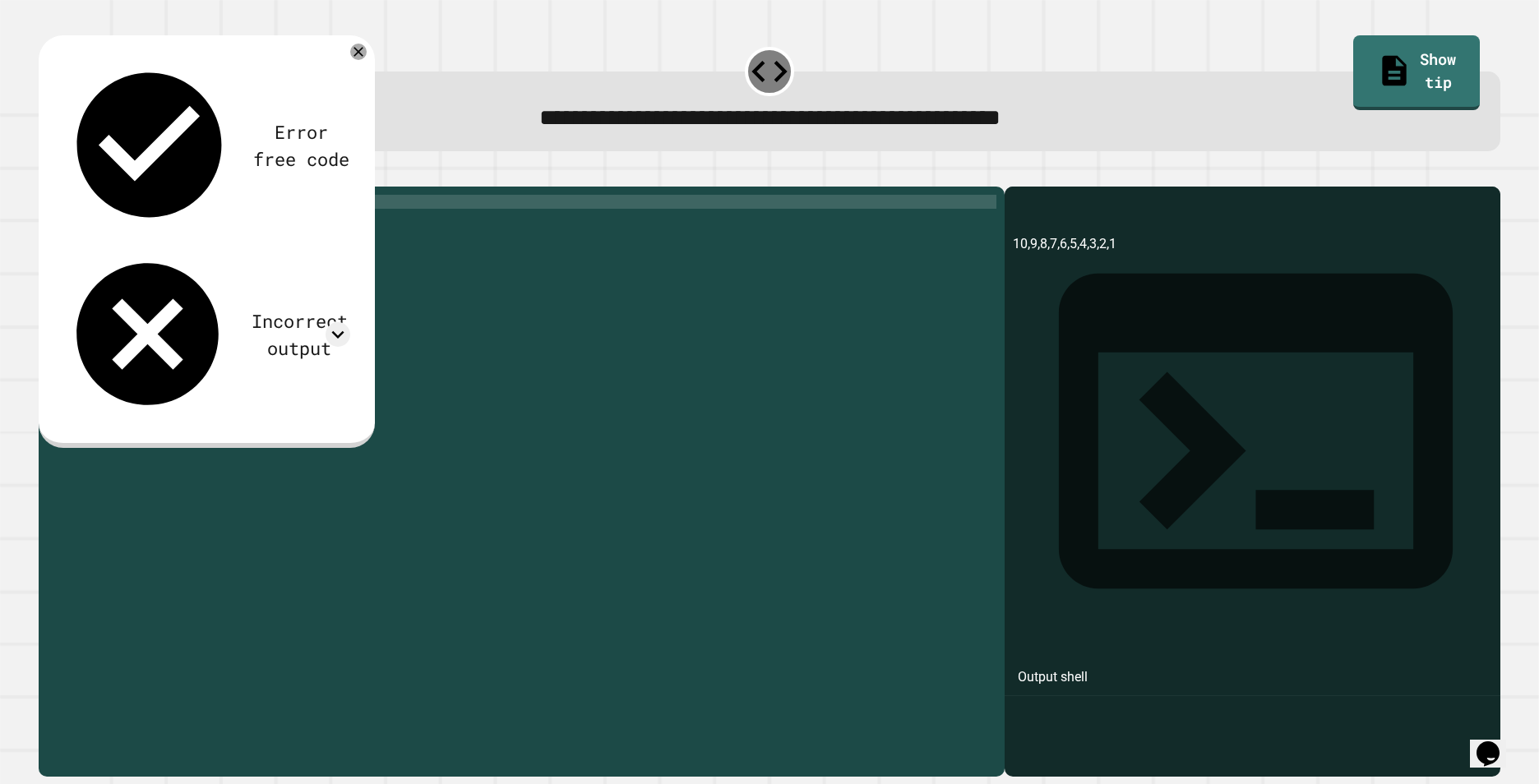 click on "print ( "10,9,8,7,6,5,4,3,2,1" )" at bounding box center (534, 460) 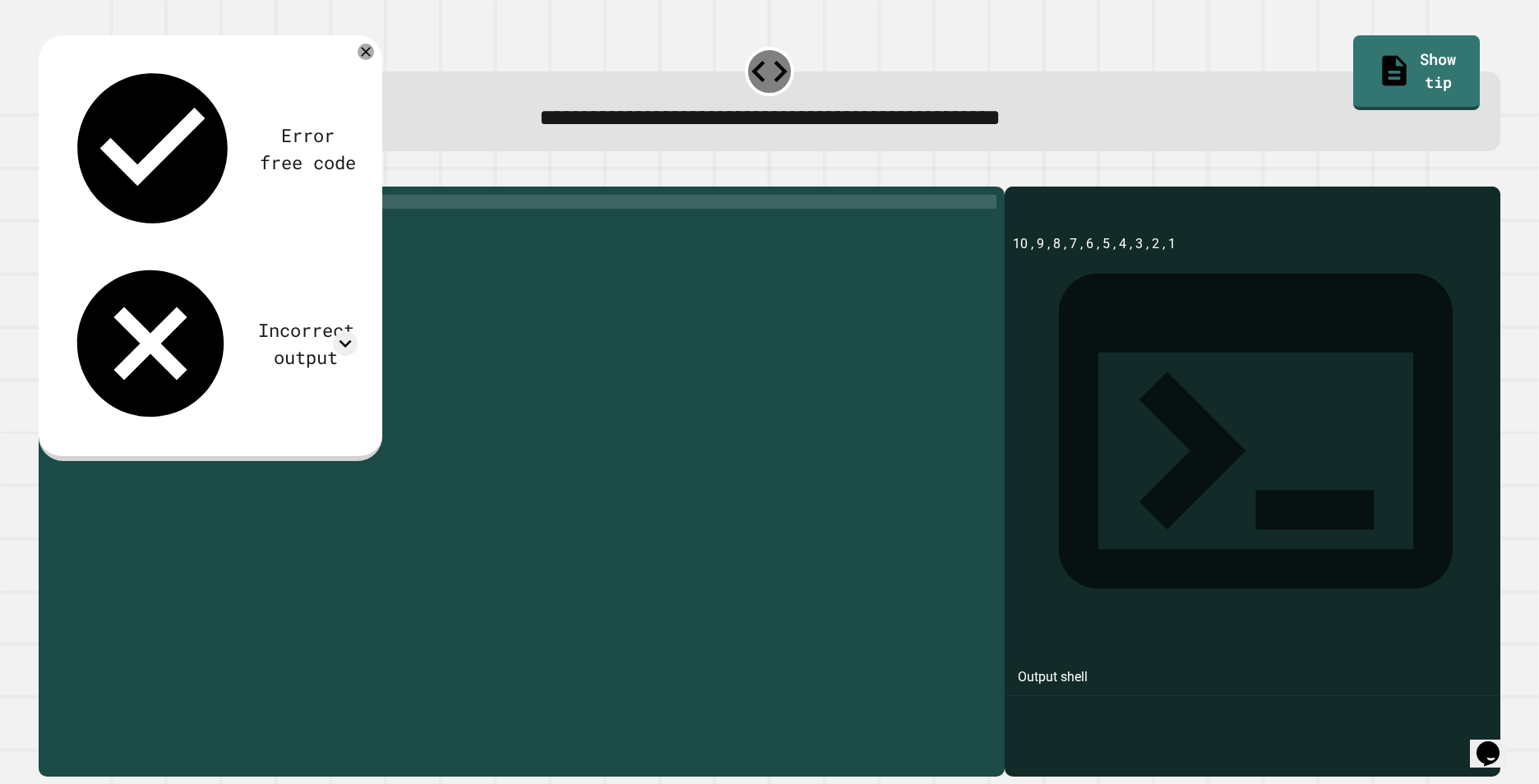 click on "print ( "10 , 9 , 8 , 7 , 6 , 5 , 4 , 3 , 2 , 1" )" at bounding box center [534, 460] 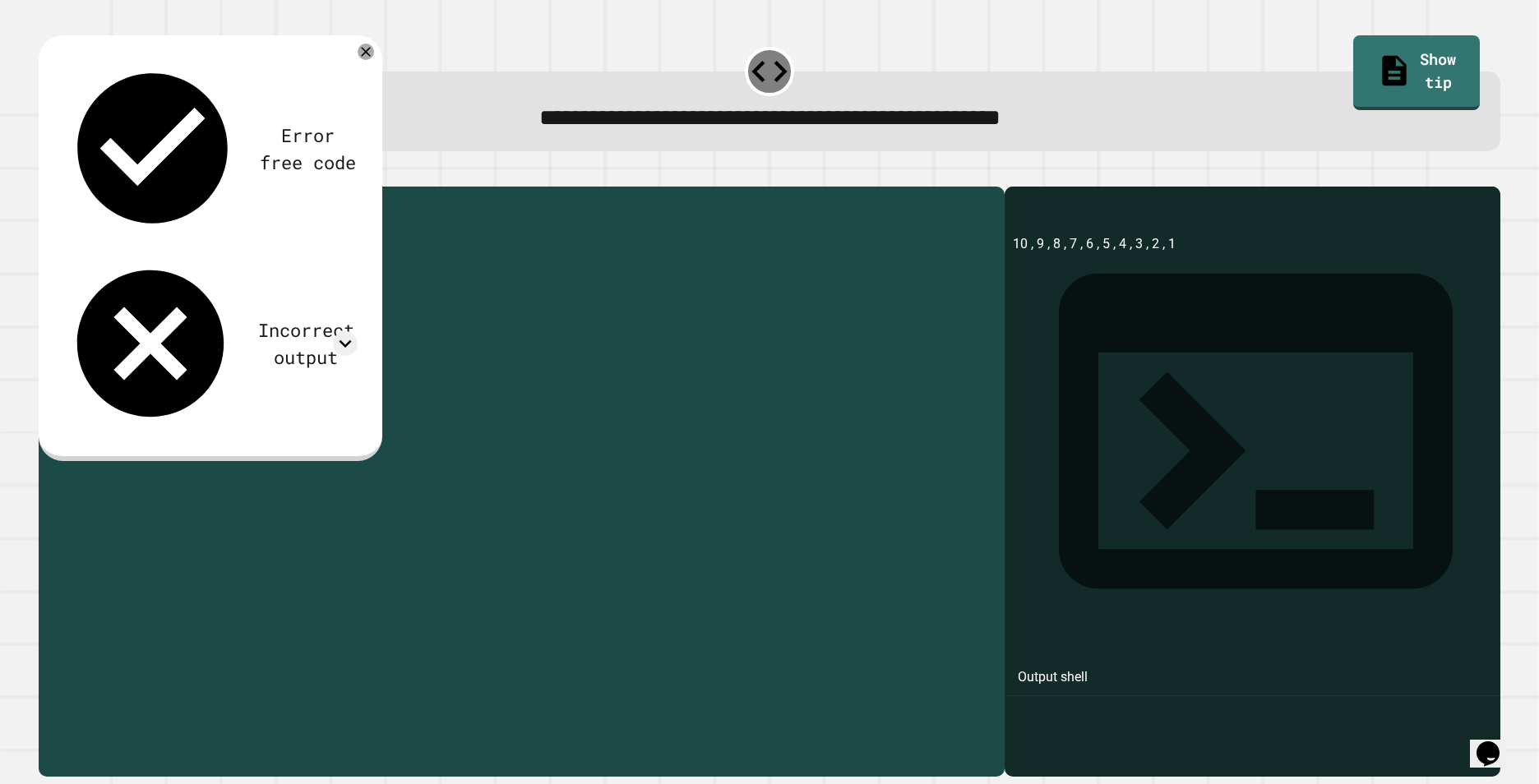 drag, startPoint x: 233, startPoint y: 228, endPoint x: 171, endPoint y: 224, distance: 62.1289 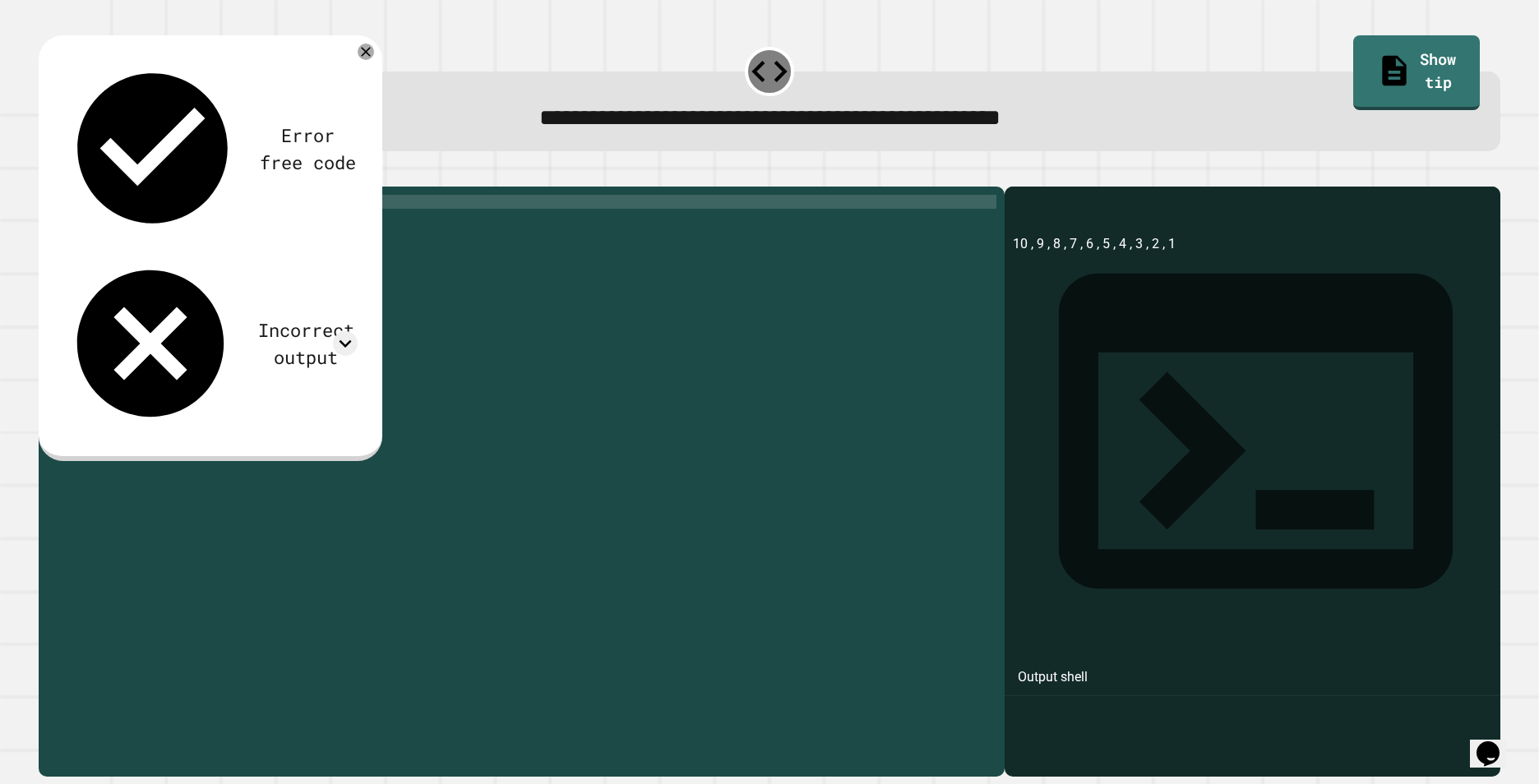 scroll, scrollTop: 0, scrollLeft: 10, axis: horizontal 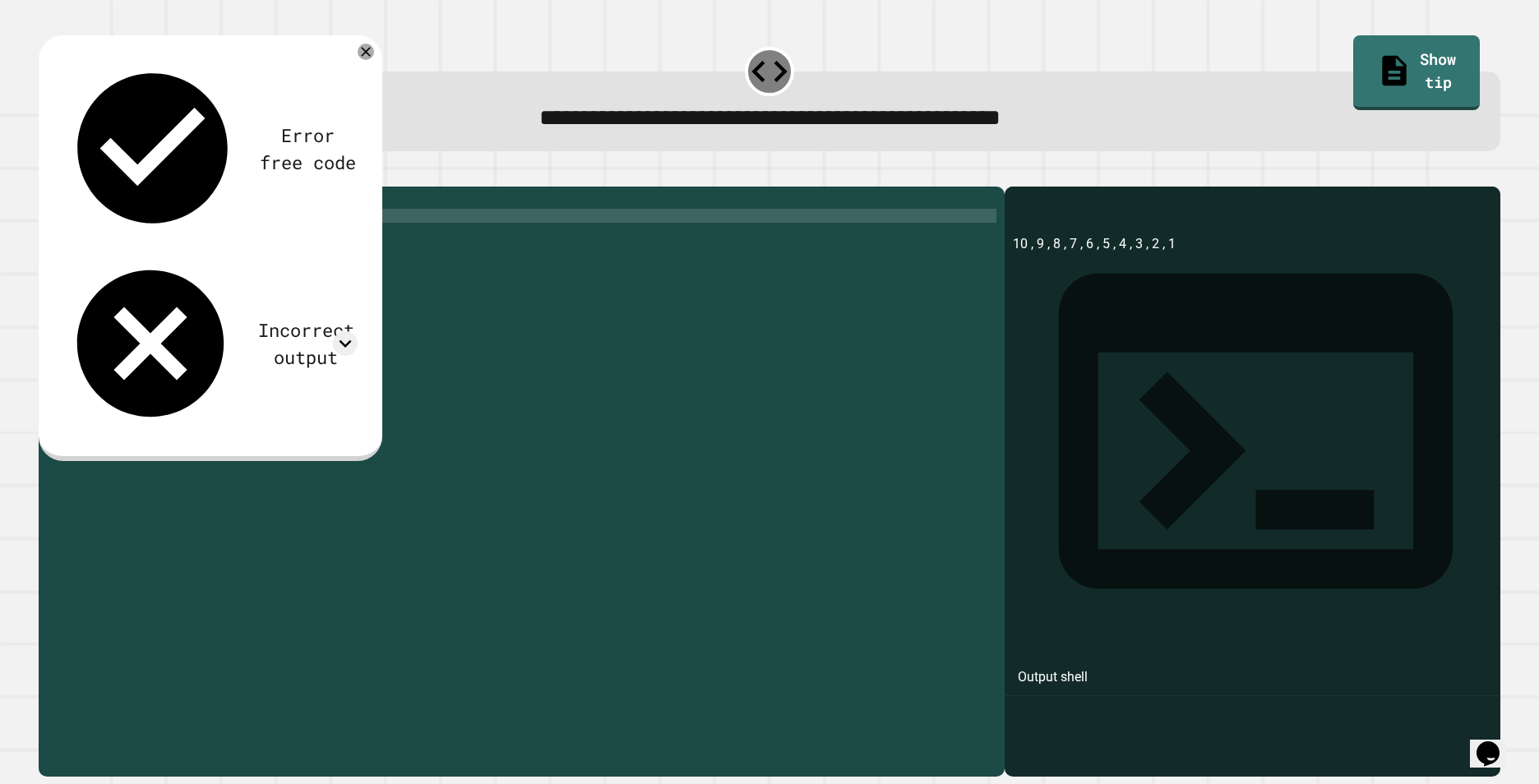 type on "*******" 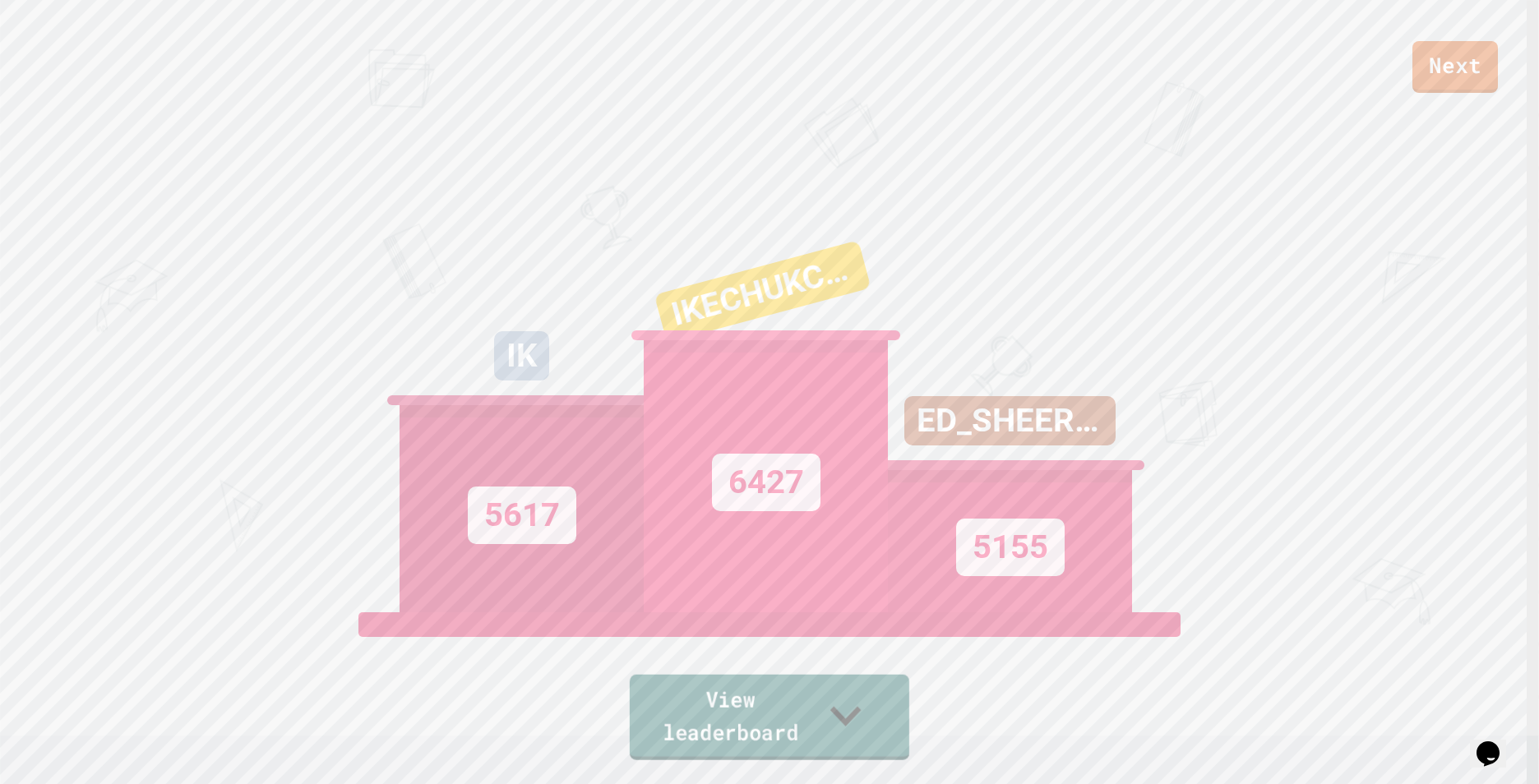 click on "View leaderboard" at bounding box center [770, 717] 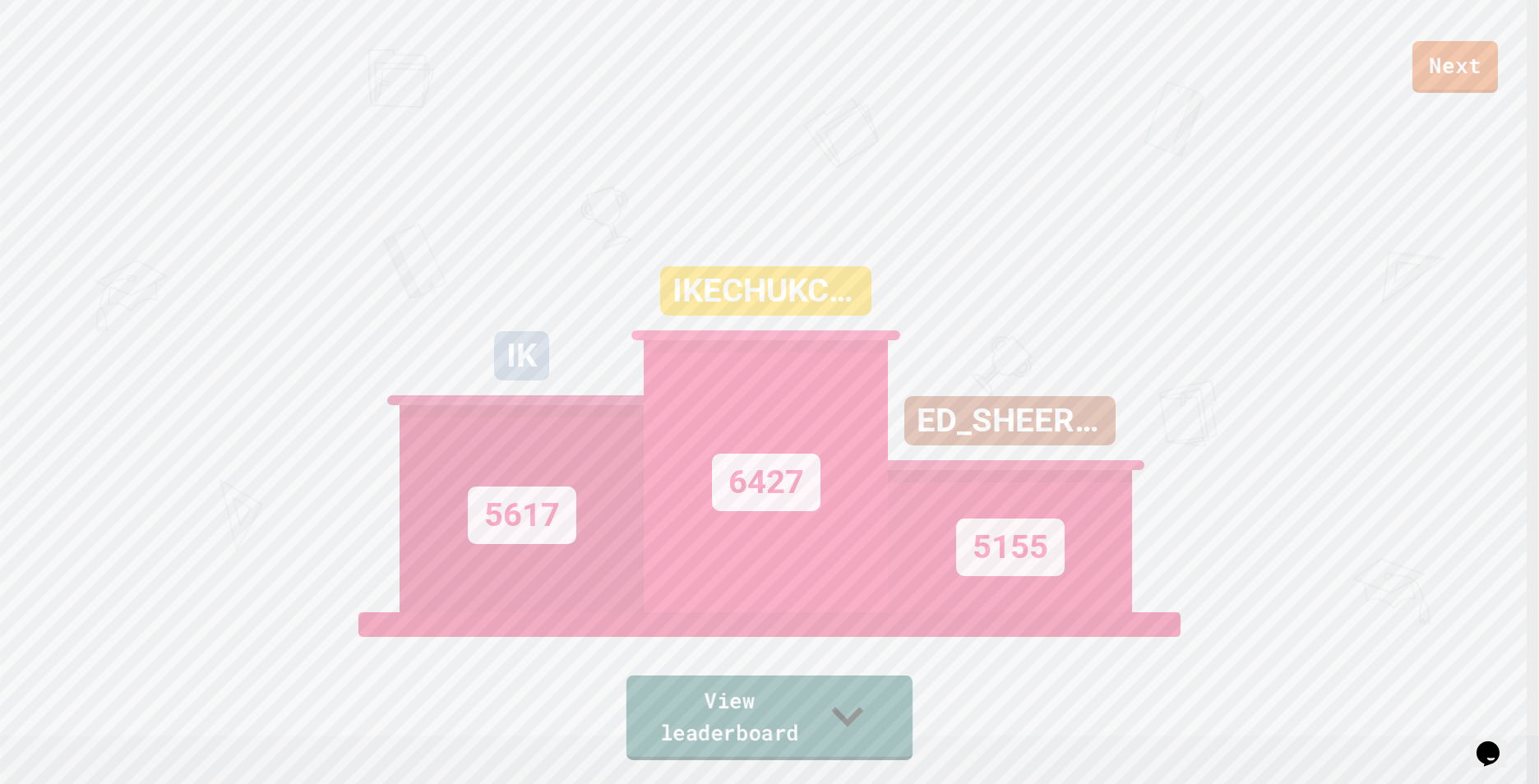 scroll, scrollTop: 778, scrollLeft: 0, axis: vertical 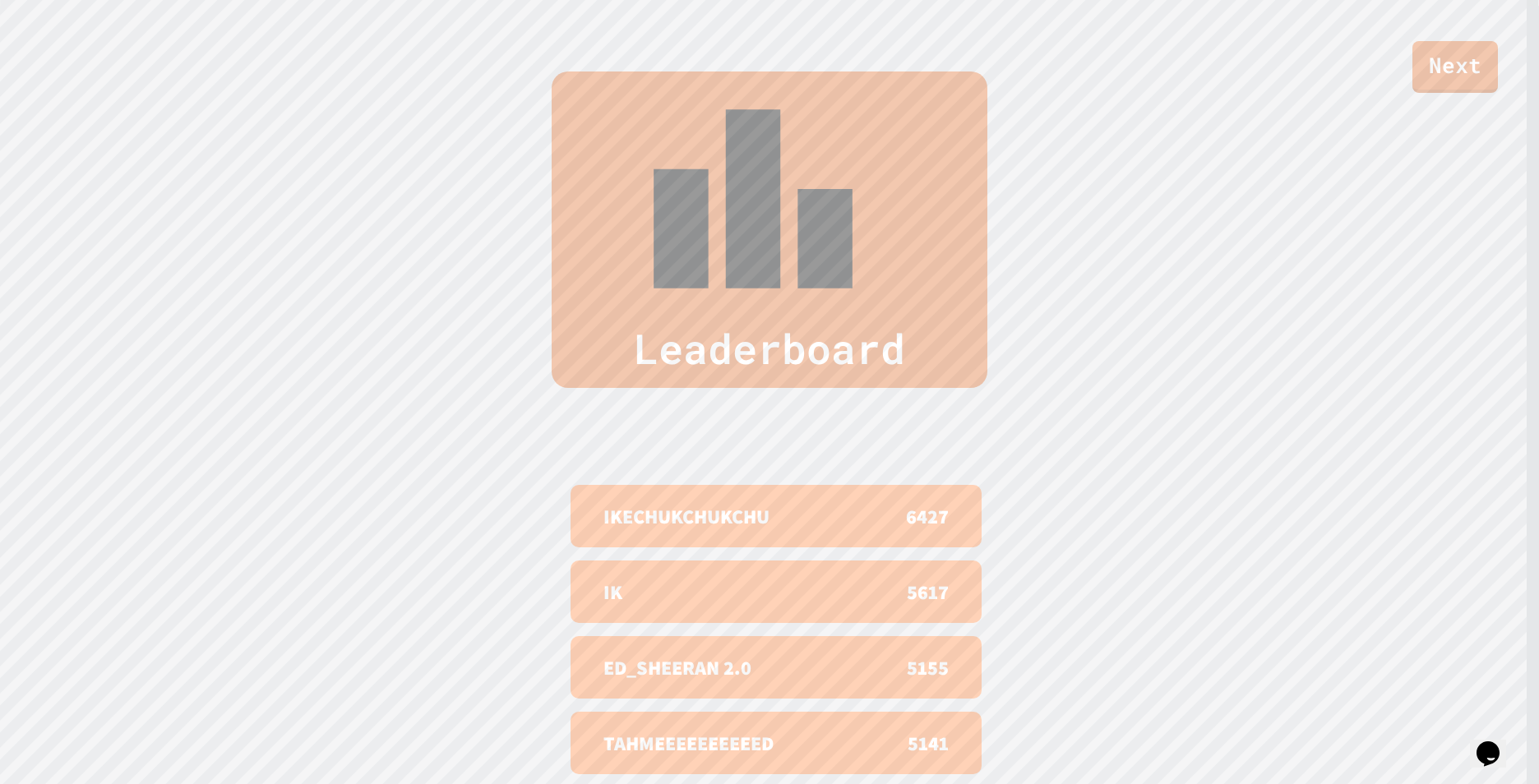click on "Next" at bounding box center [770, 46] 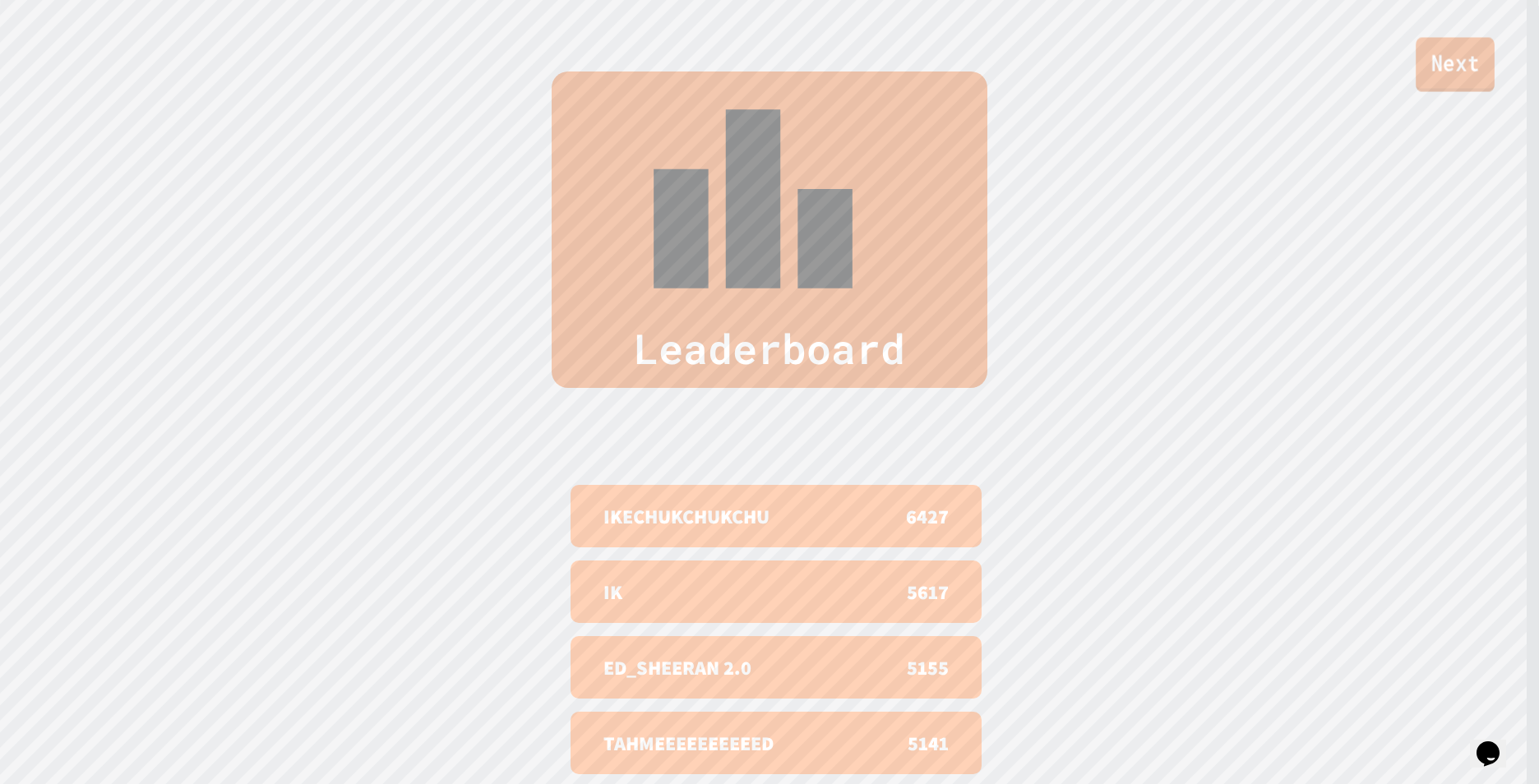 drag, startPoint x: 1472, startPoint y: 41, endPoint x: 1468, endPoint y: 60, distance: 19.416488 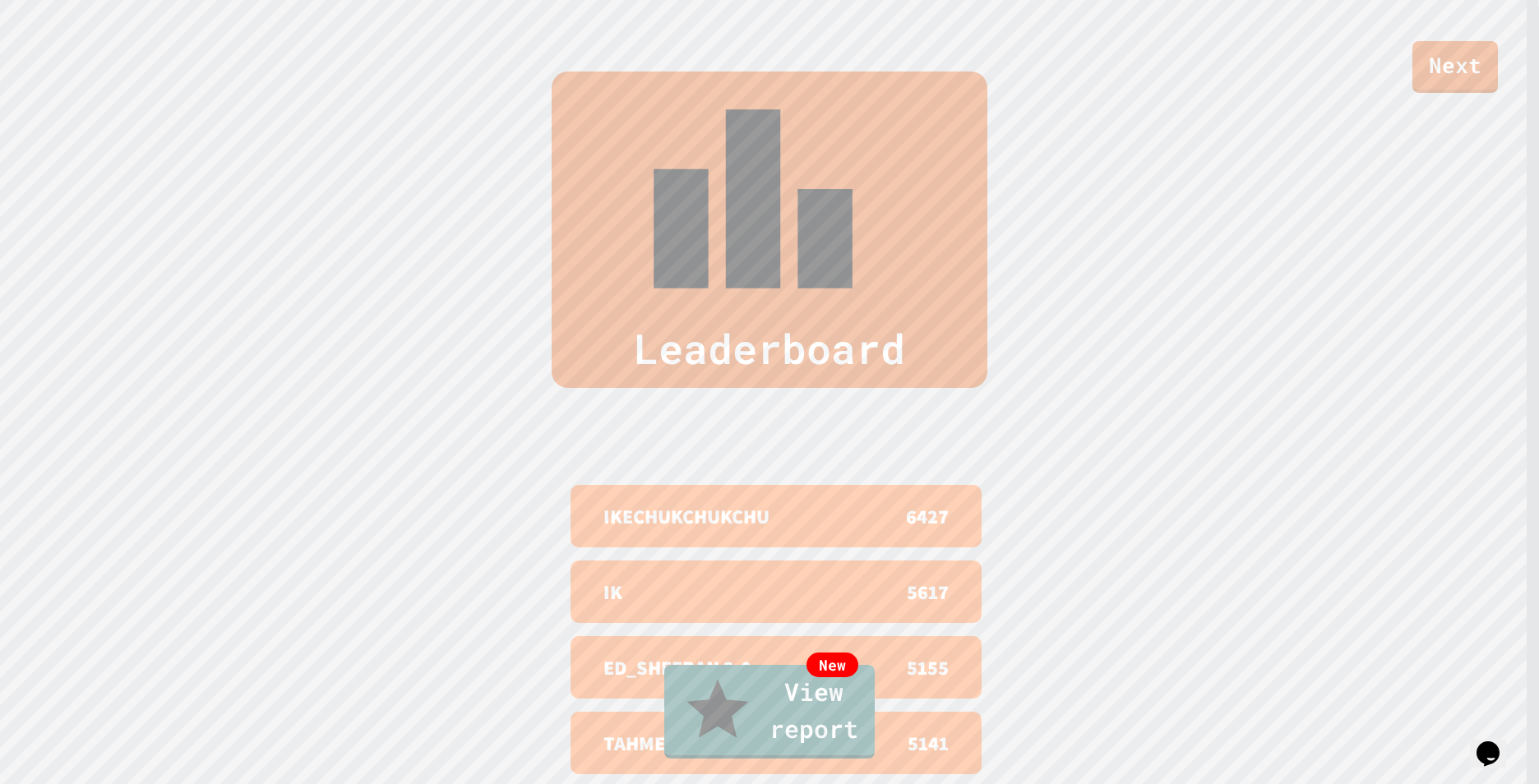 click on "Exit" at bounding box center [1441, 824] 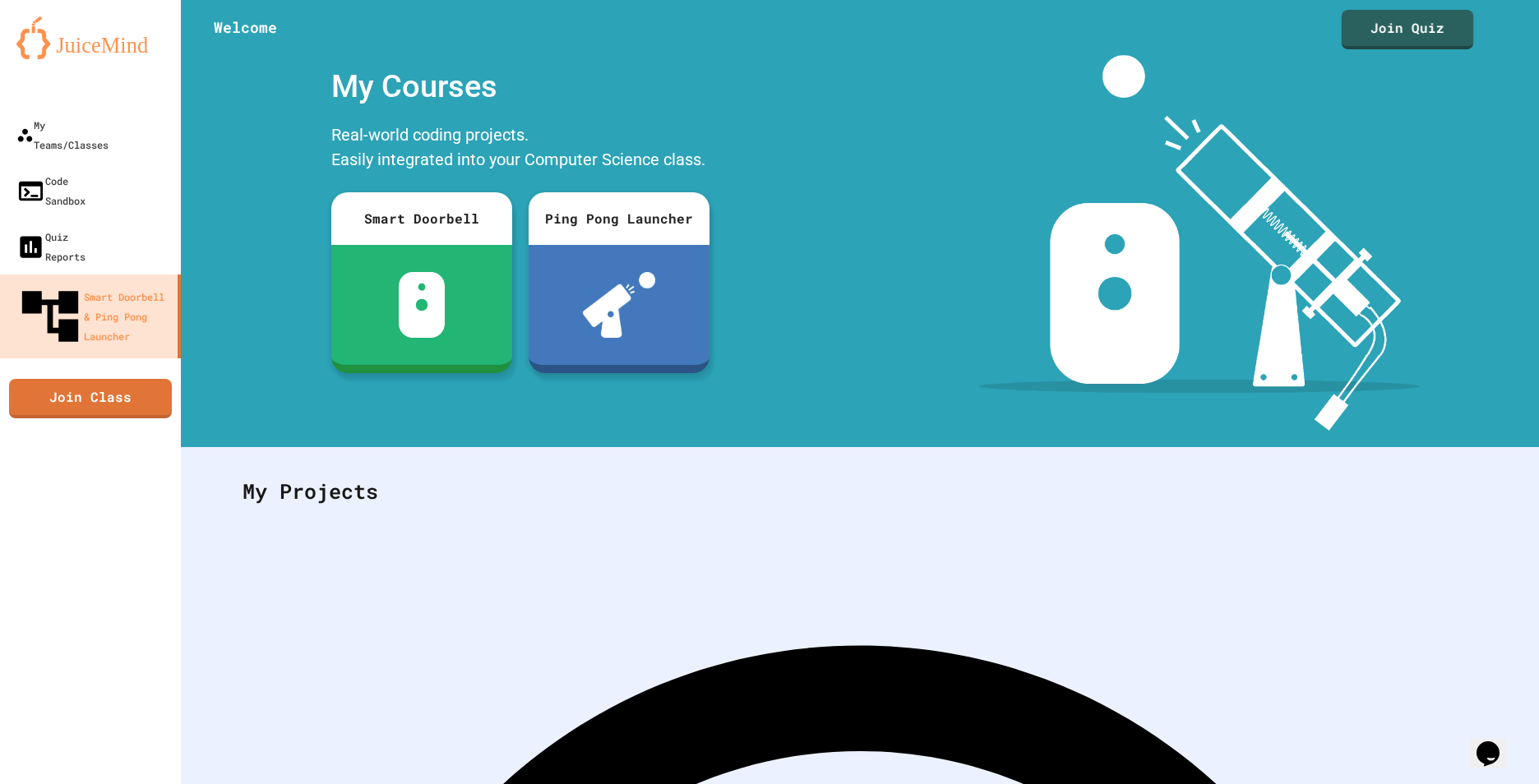 click on "Join Quiz" at bounding box center [1407, 30] 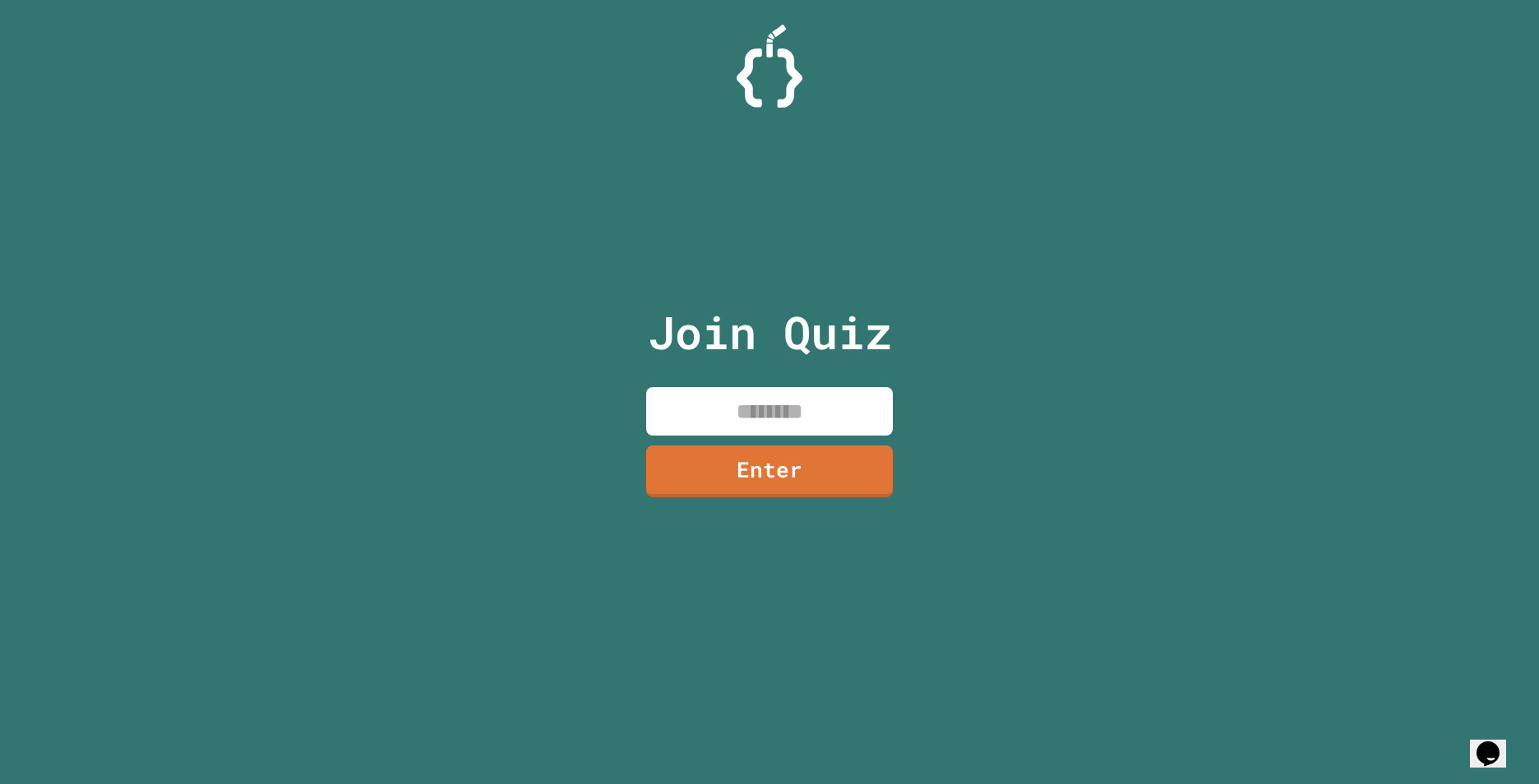 click at bounding box center [770, 411] 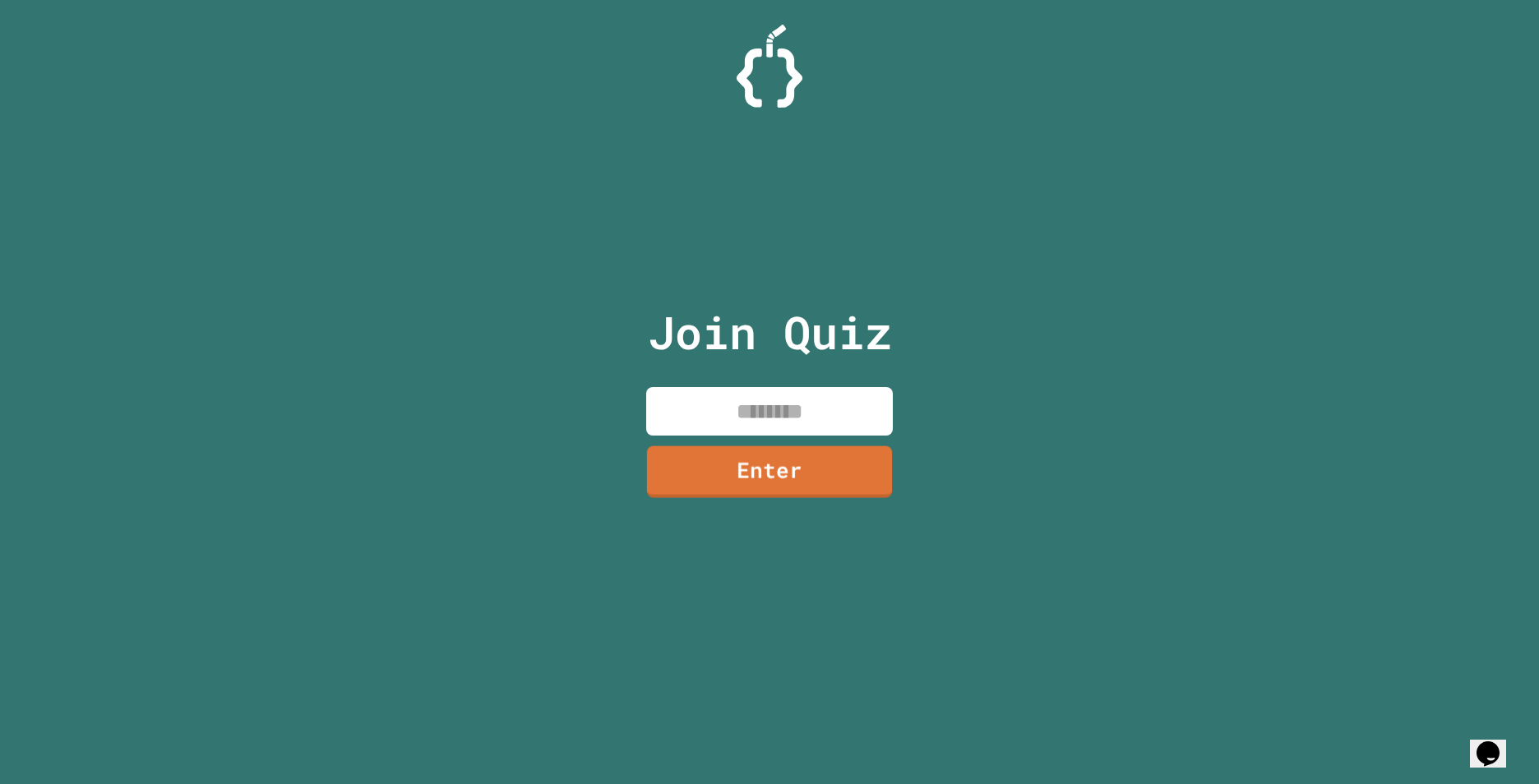 click at bounding box center [770, 411] 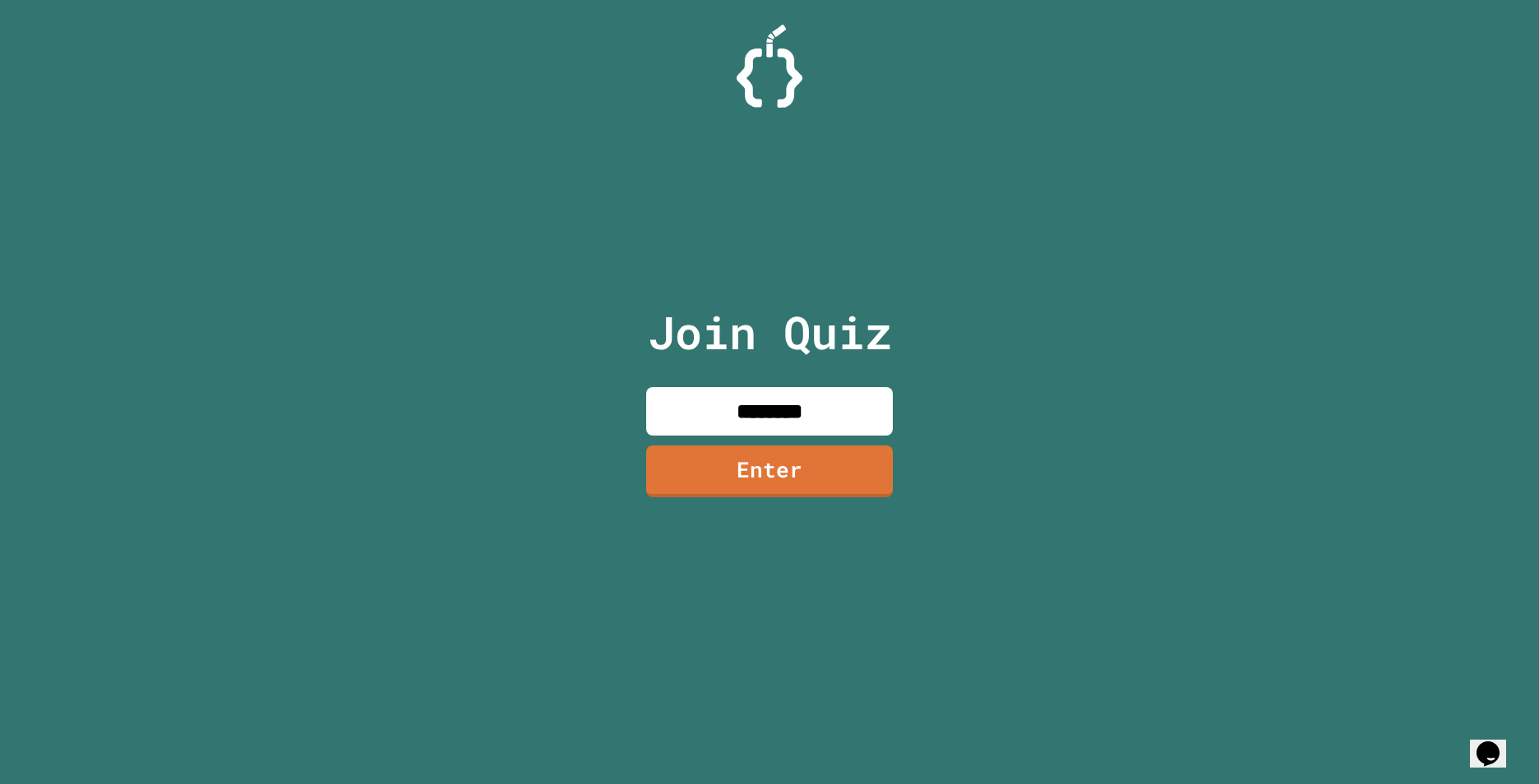 type on "********" 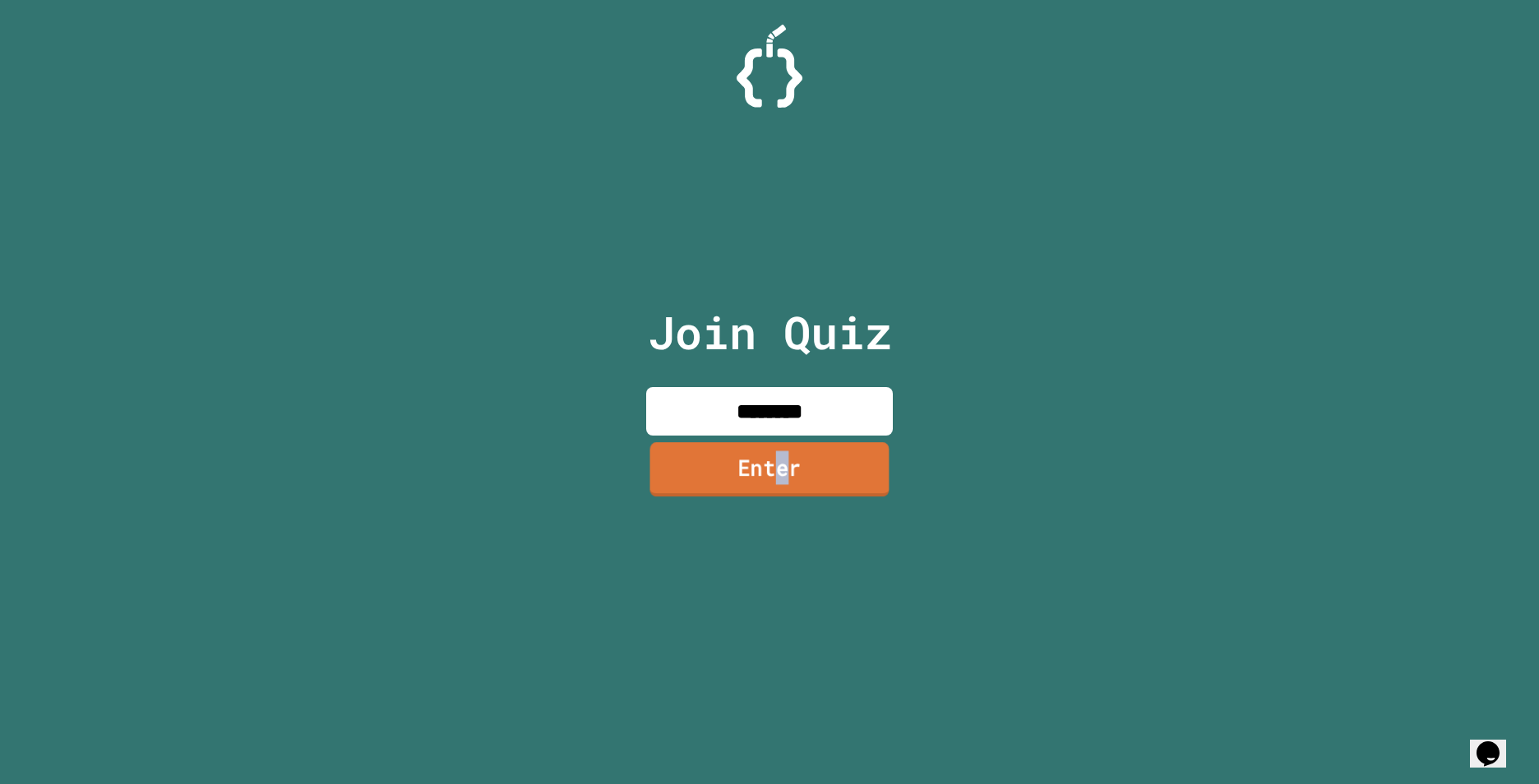 click on "Enter" at bounding box center (770, 469) 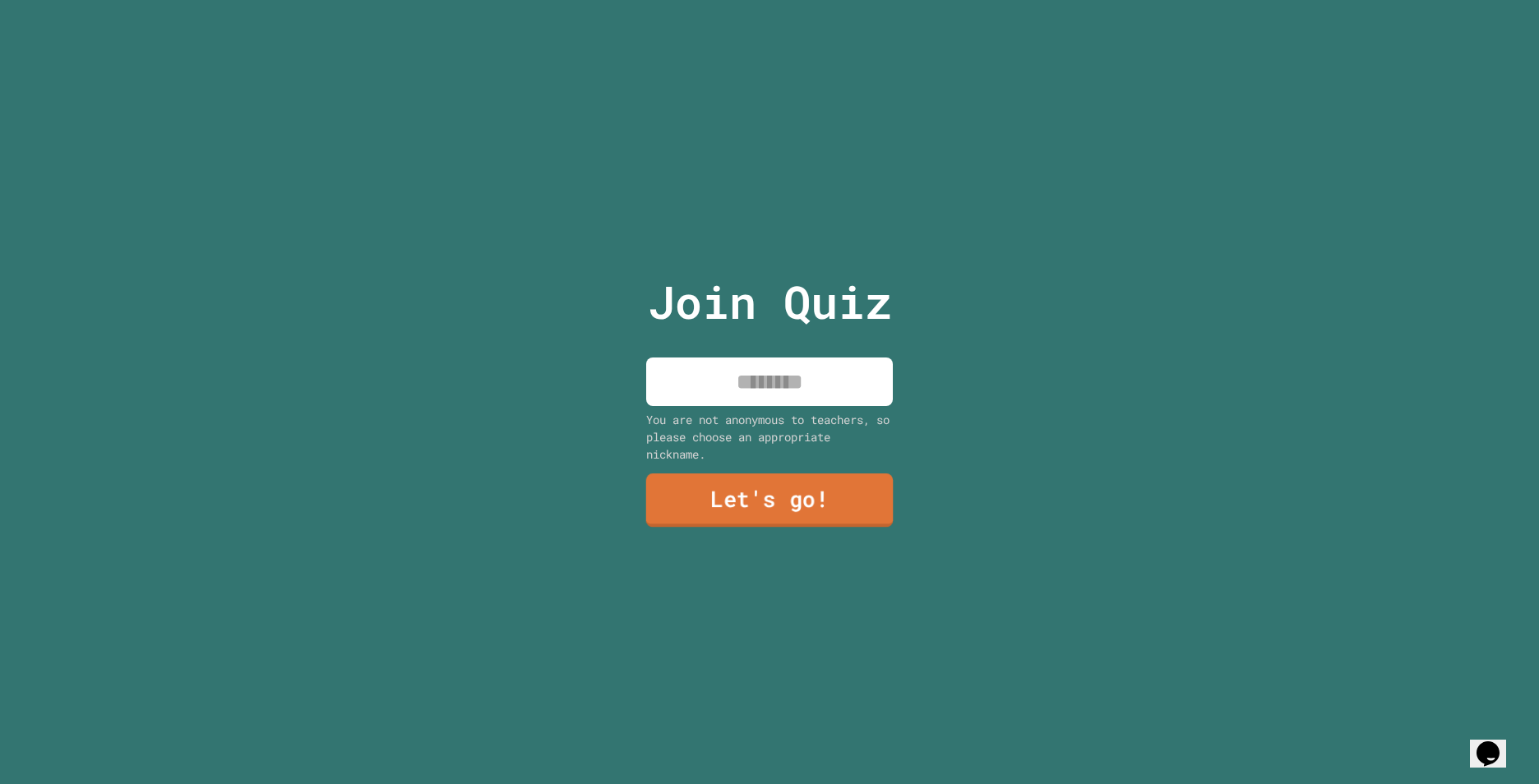 drag, startPoint x: 782, startPoint y: 476, endPoint x: 737, endPoint y: 364, distance: 120.7021 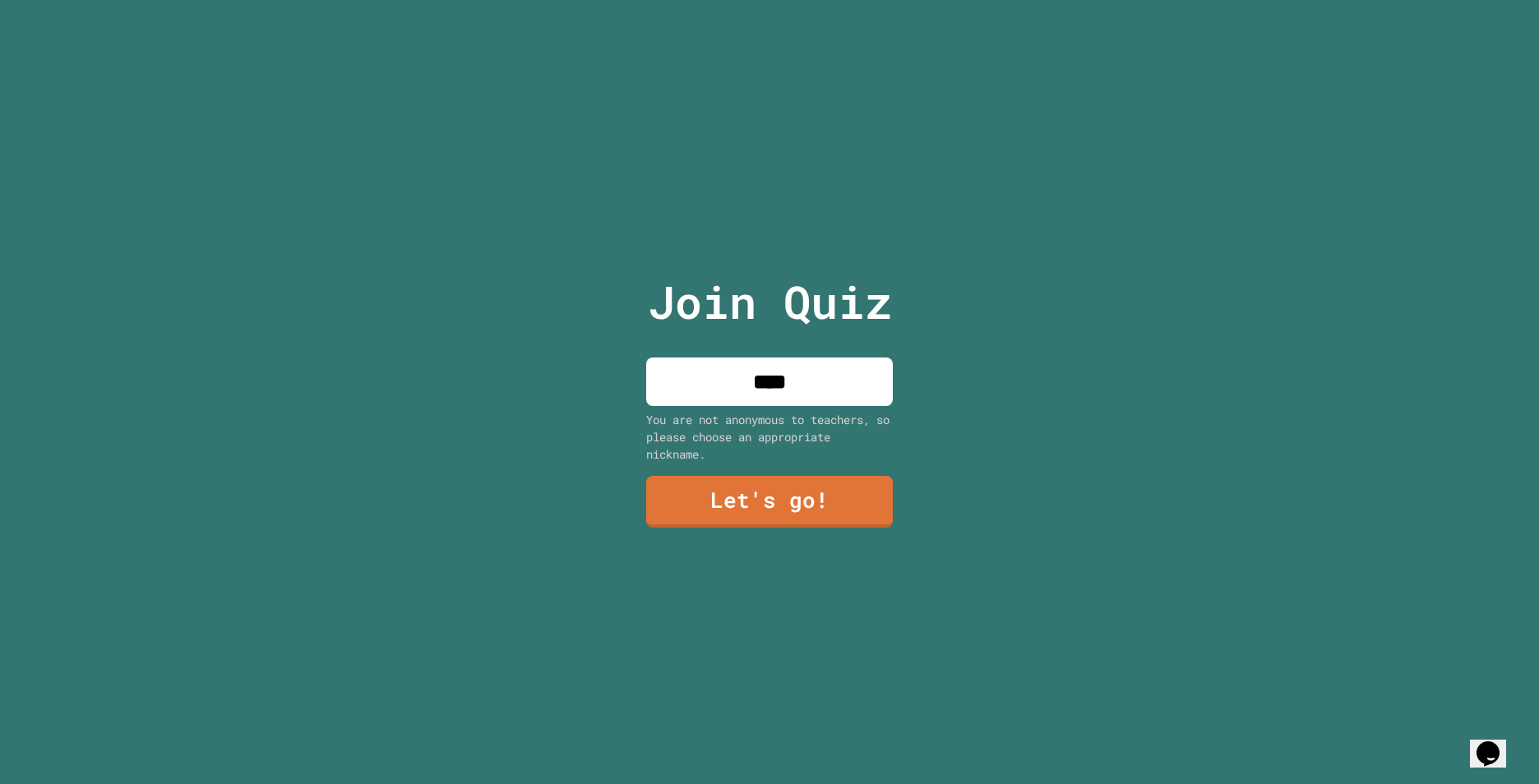 type on "****" 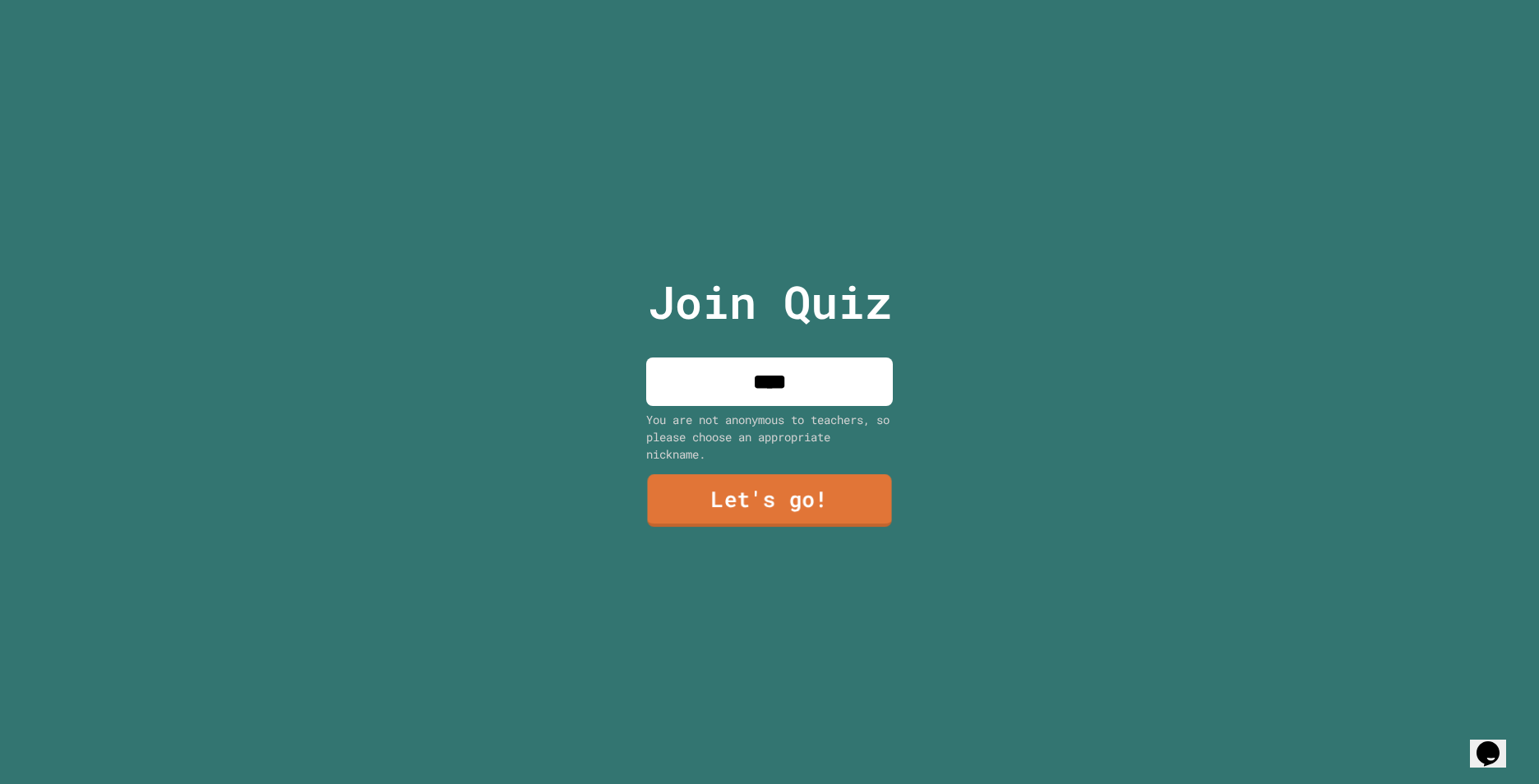 click on "Join Quiz **** You are not anonymous to teachers, so please choose an appropriate nickname. Let's go!" at bounding box center (770, 392) 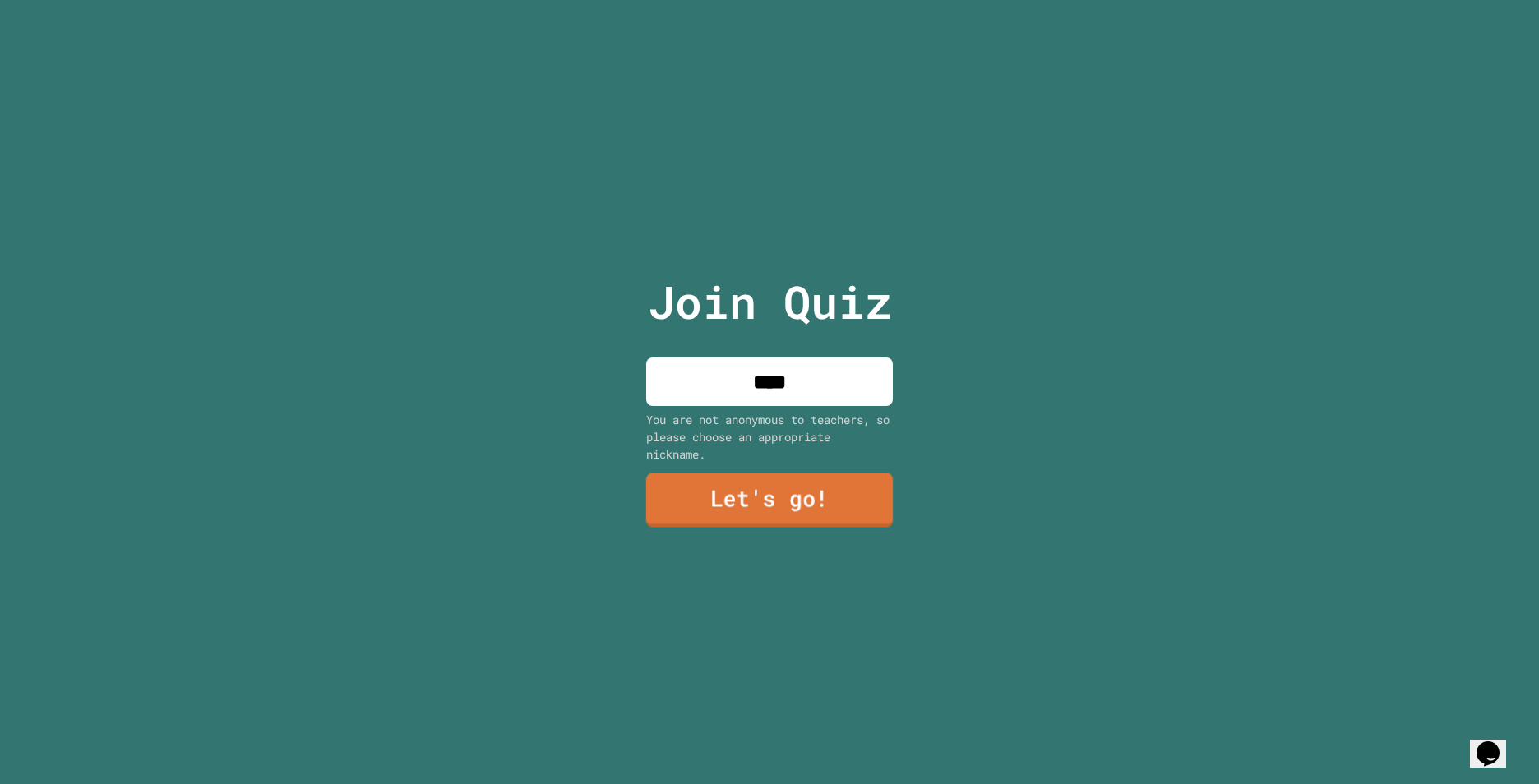 click on "Let's go!" at bounding box center [770, 500] 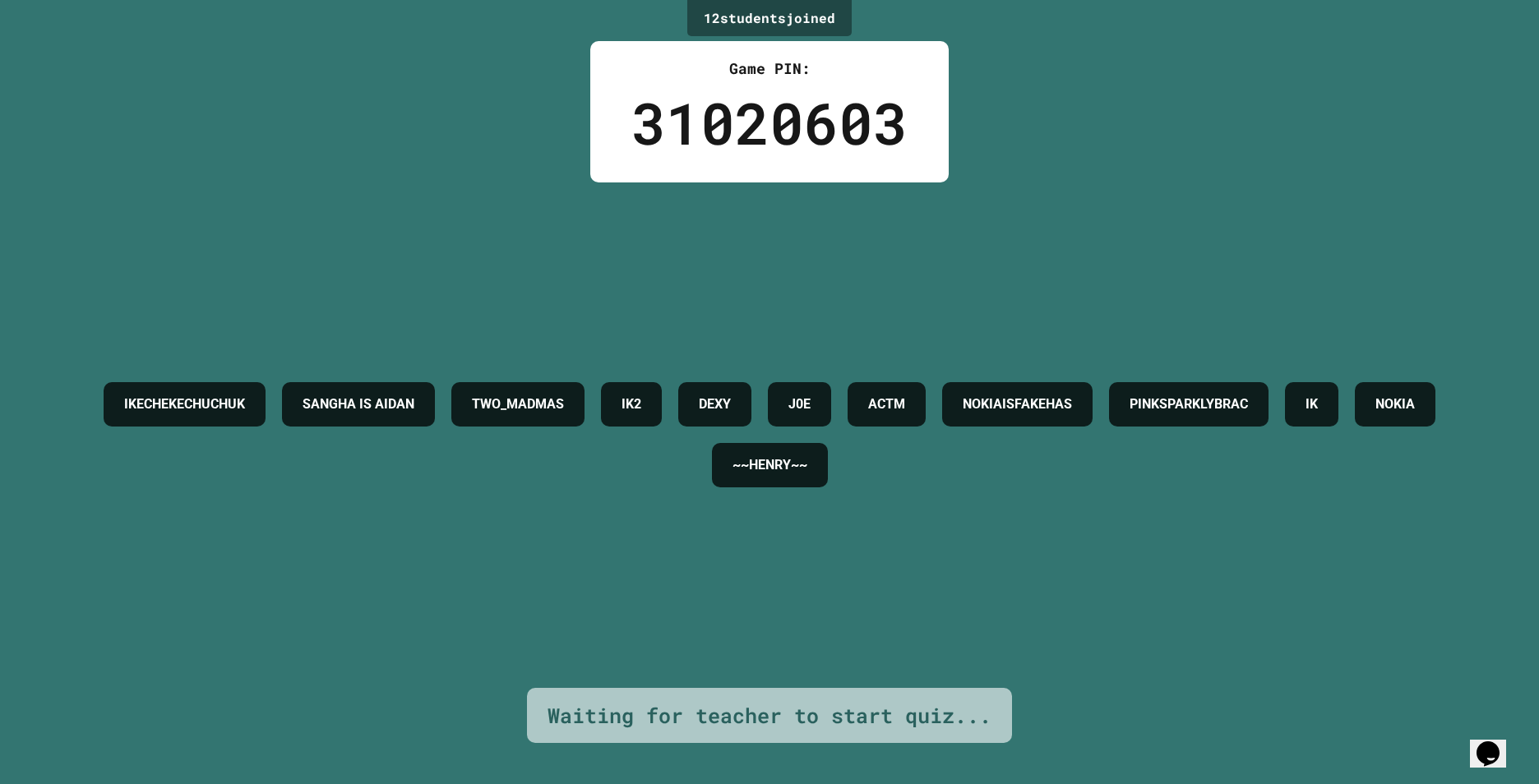 click on "[FIRST] [LAST] IS AIDAN TWO_MADMAS IK2 DEXY J0E ACTM NOKIAISFAKEHAS PINKSPARKLYBRAC IK NOKIA ~~[PERSON]~~" at bounding box center (770, 435) 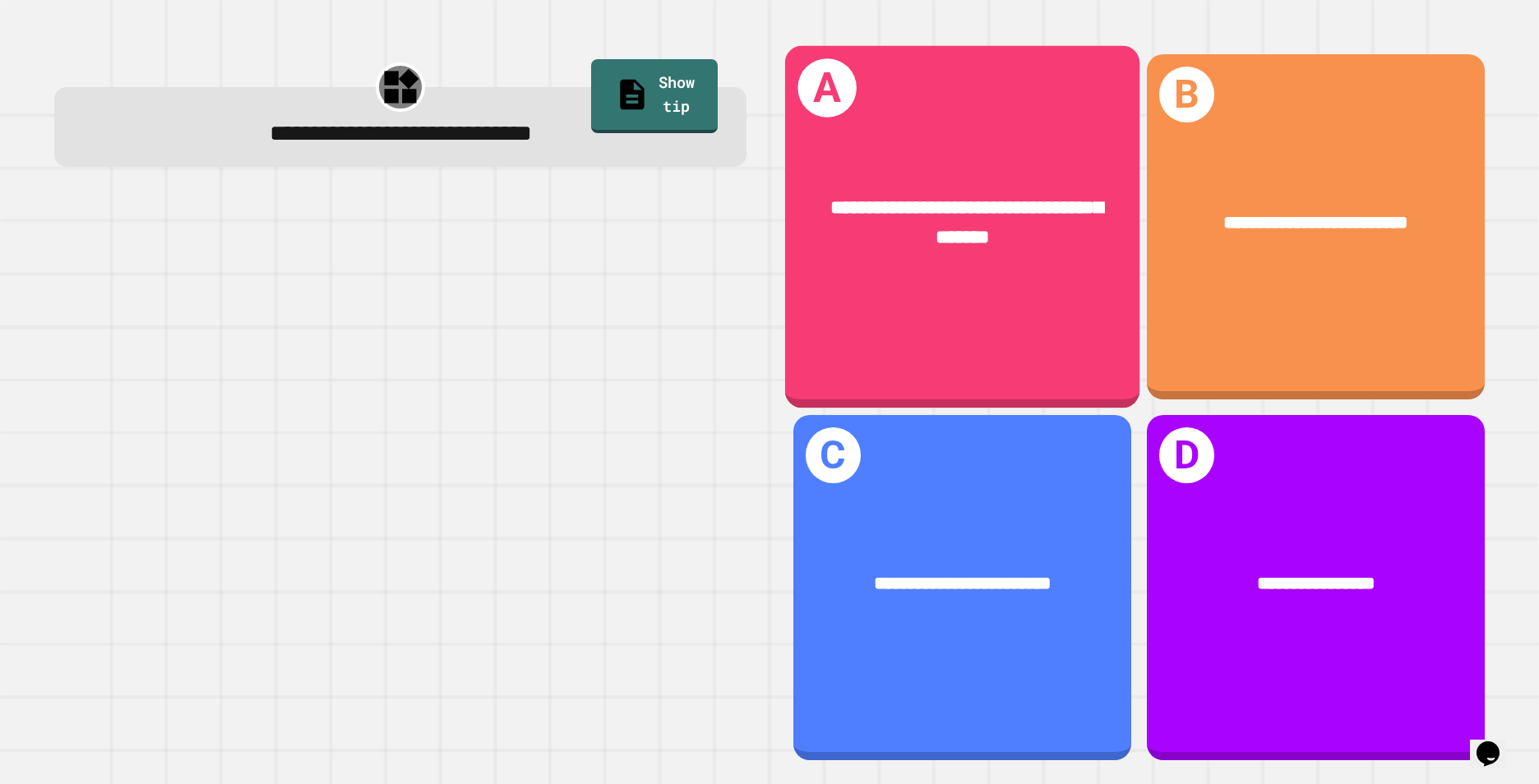 click on "**********" at bounding box center [962, 227] 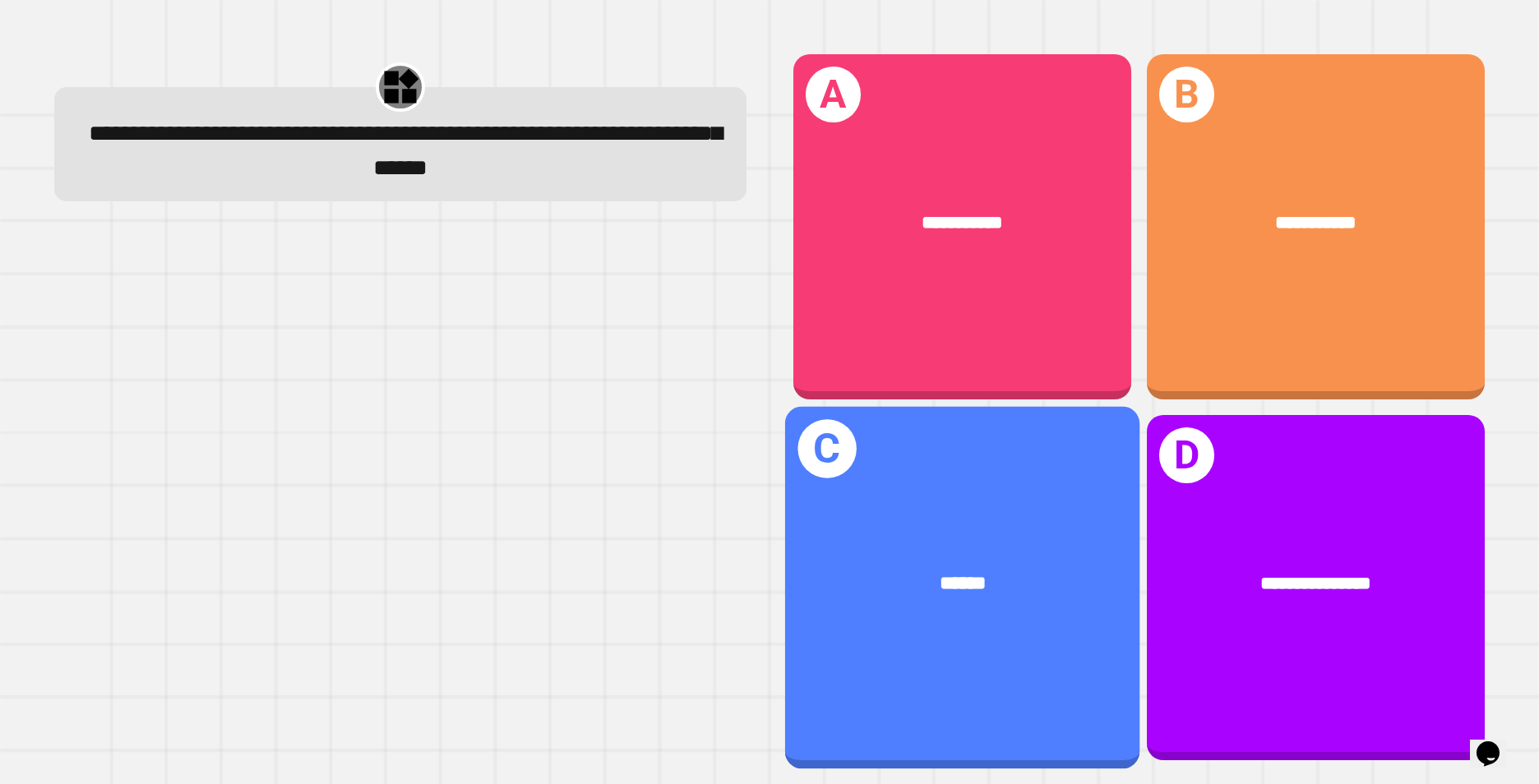 click on "C ******" at bounding box center (962, 588) 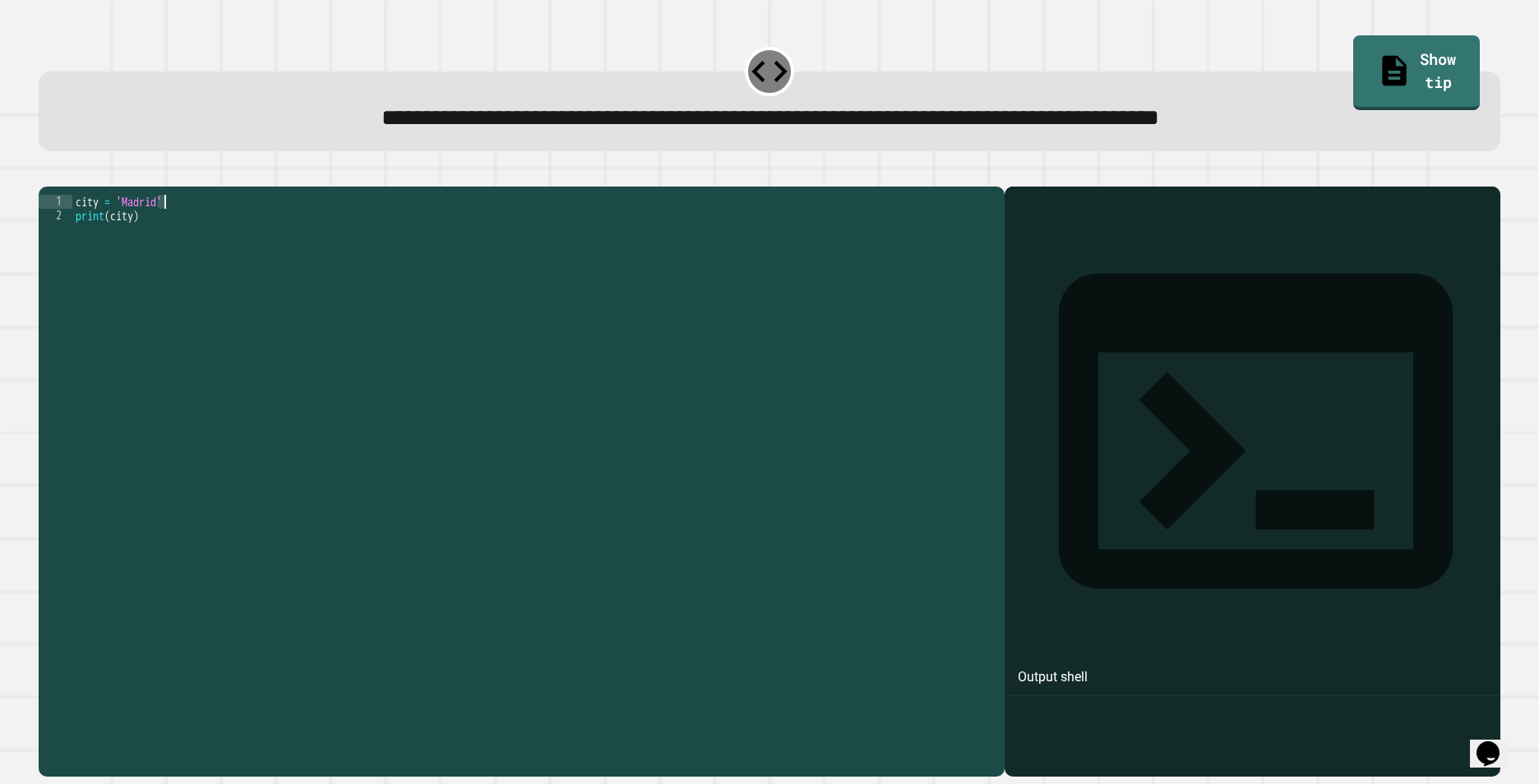 click on "city   =   '[CITY]' print ( city )" at bounding box center [534, 460] 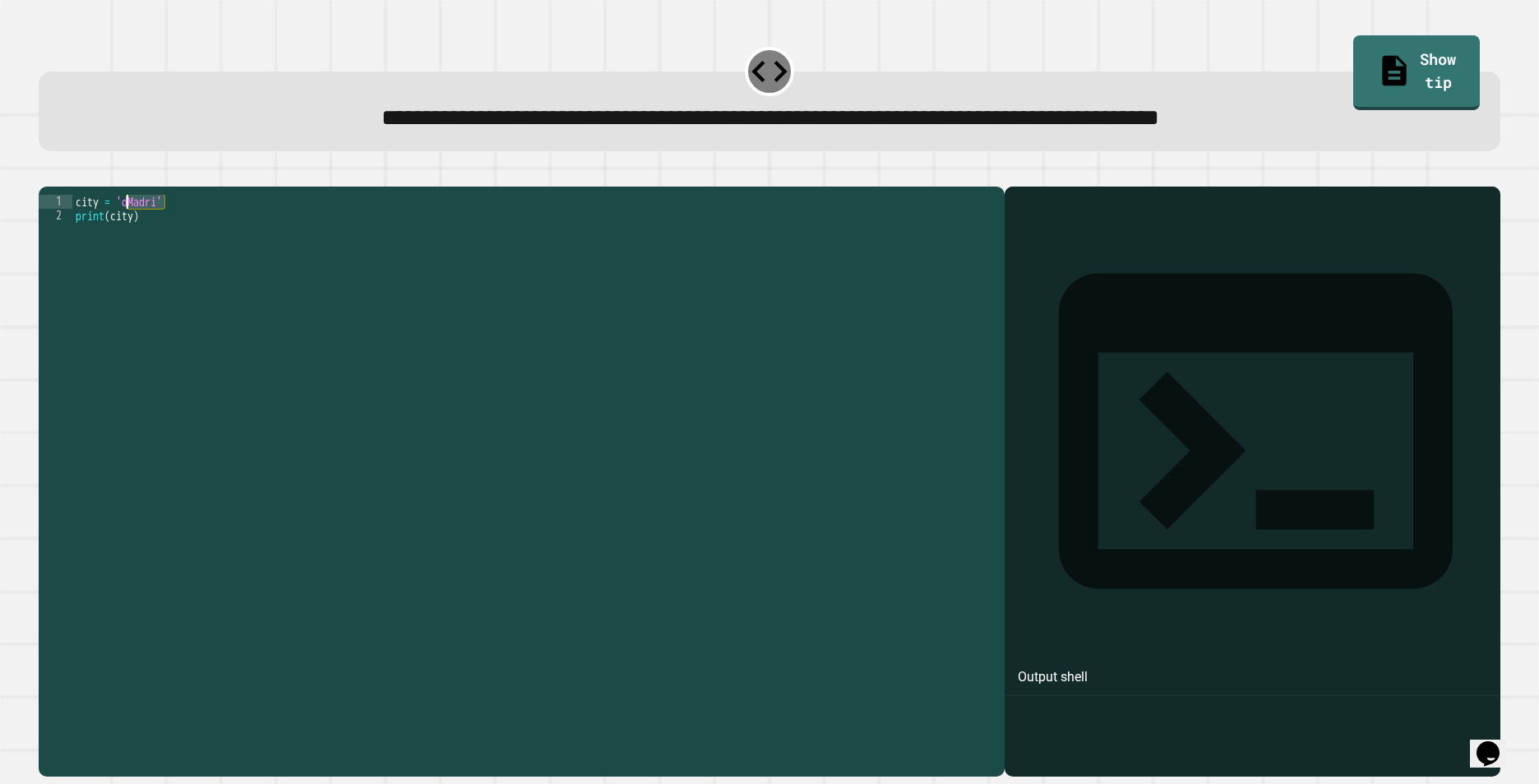drag, startPoint x: 163, startPoint y: 224, endPoint x: 126, endPoint y: 226, distance: 37.054015 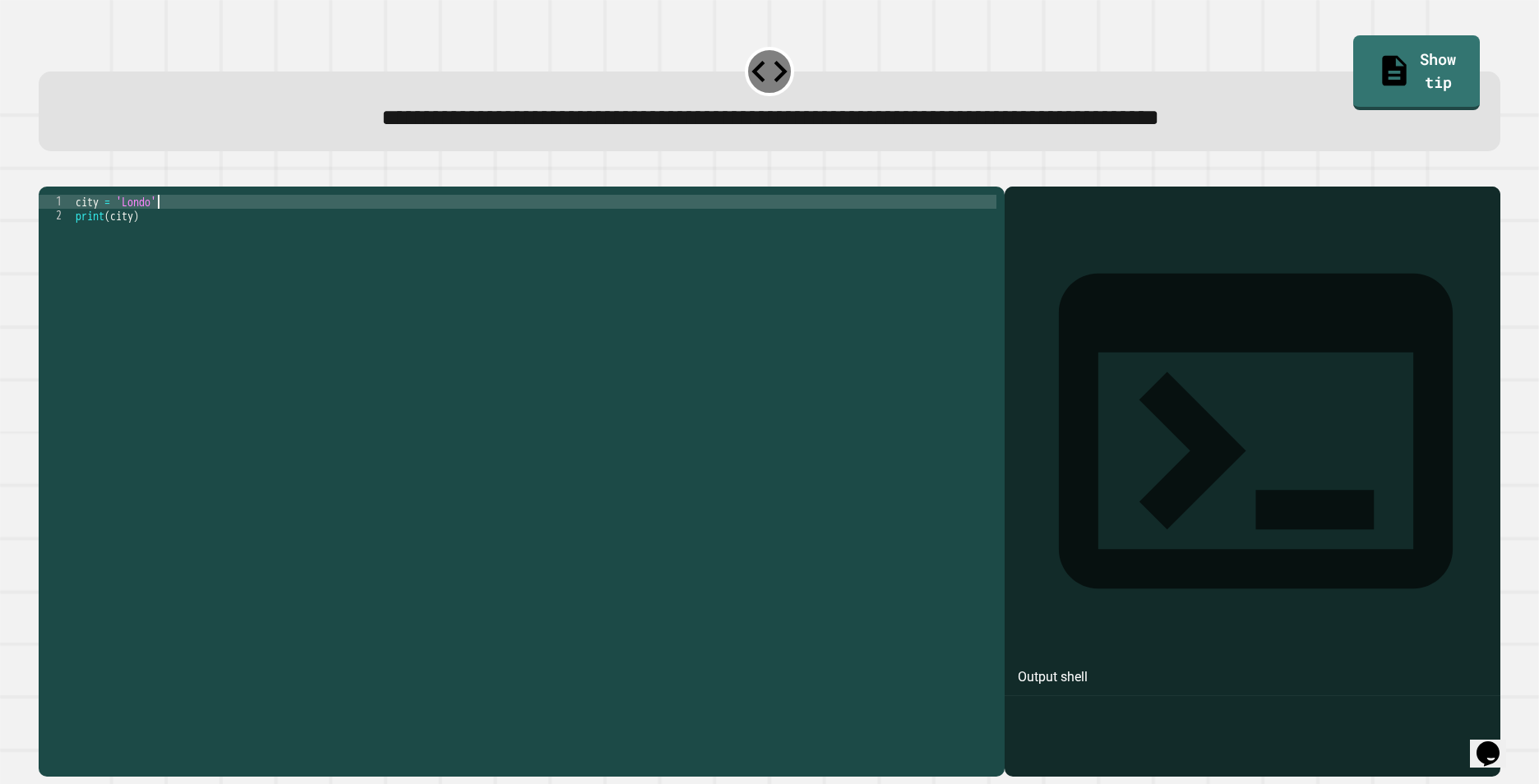 scroll, scrollTop: 0, scrollLeft: 6, axis: horizontal 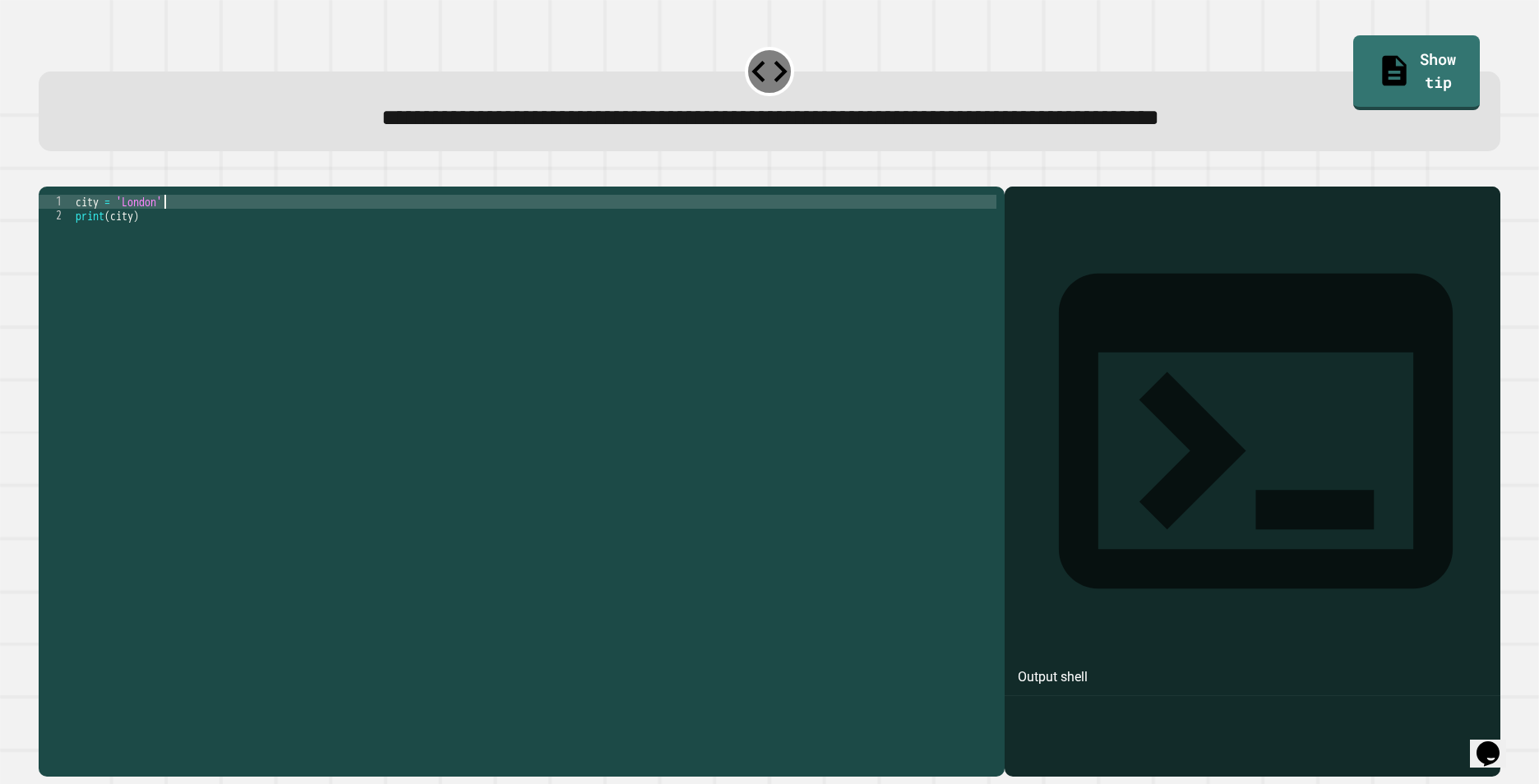 type on "**********" 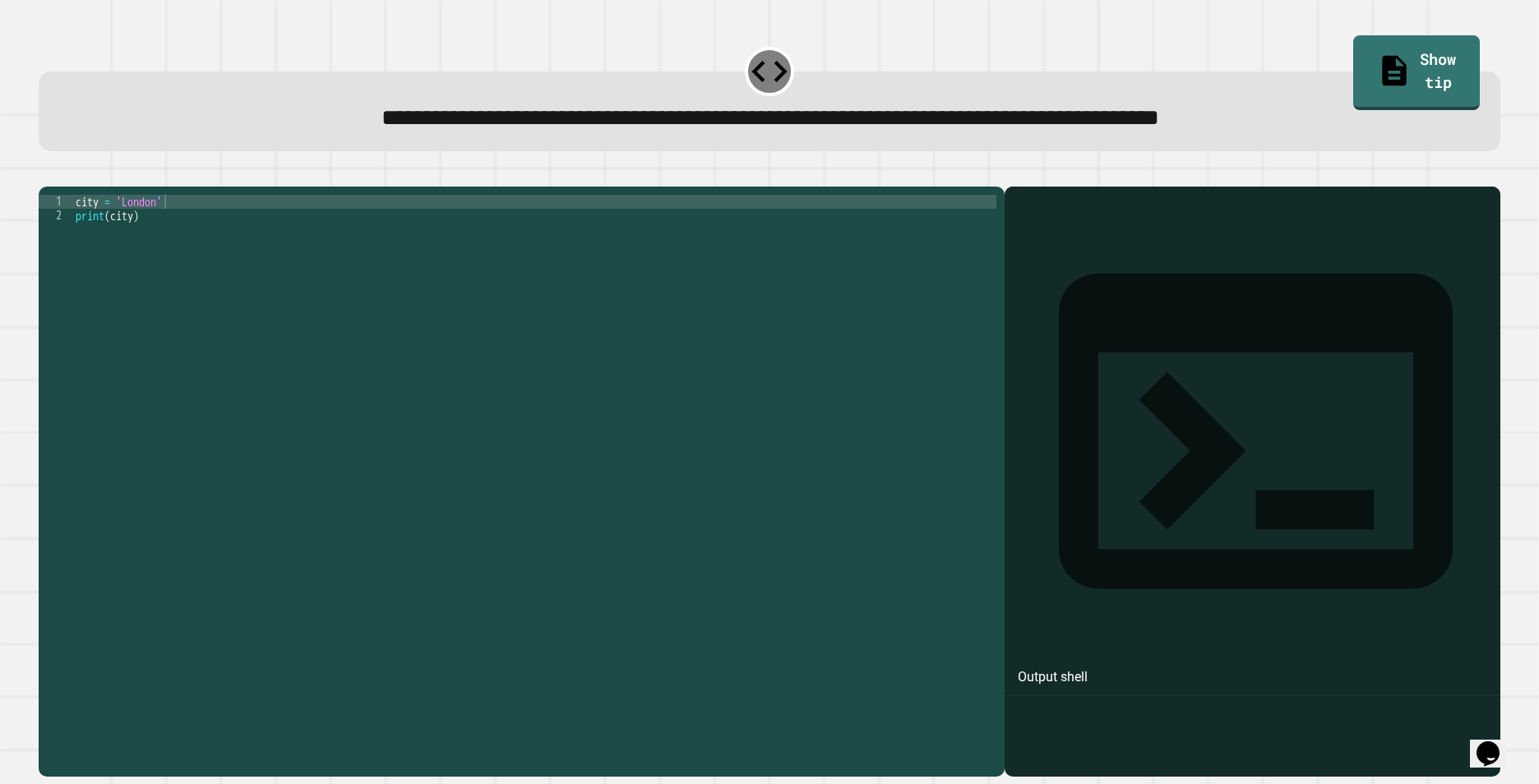 click 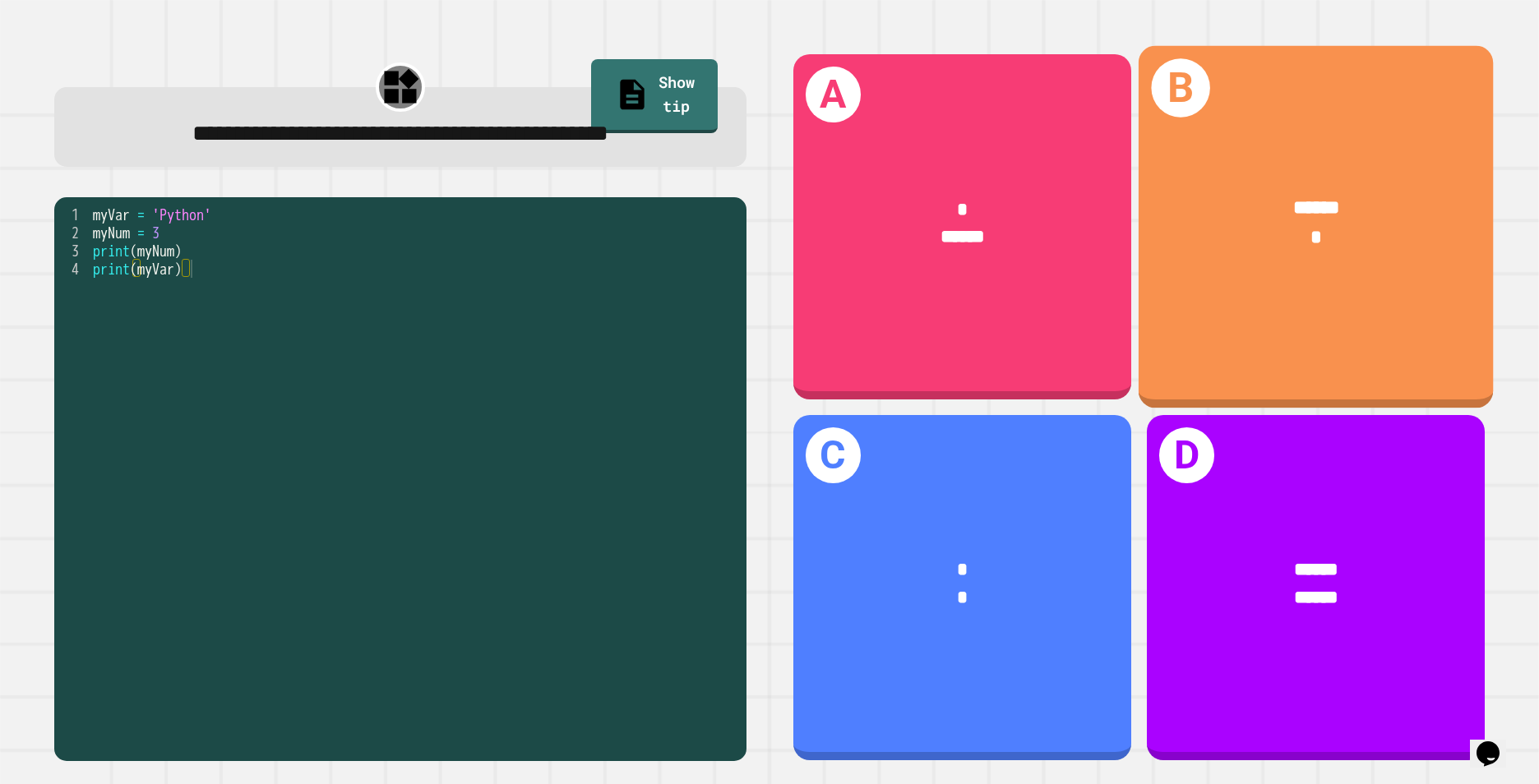 click on "****** *" at bounding box center [1315, 222] 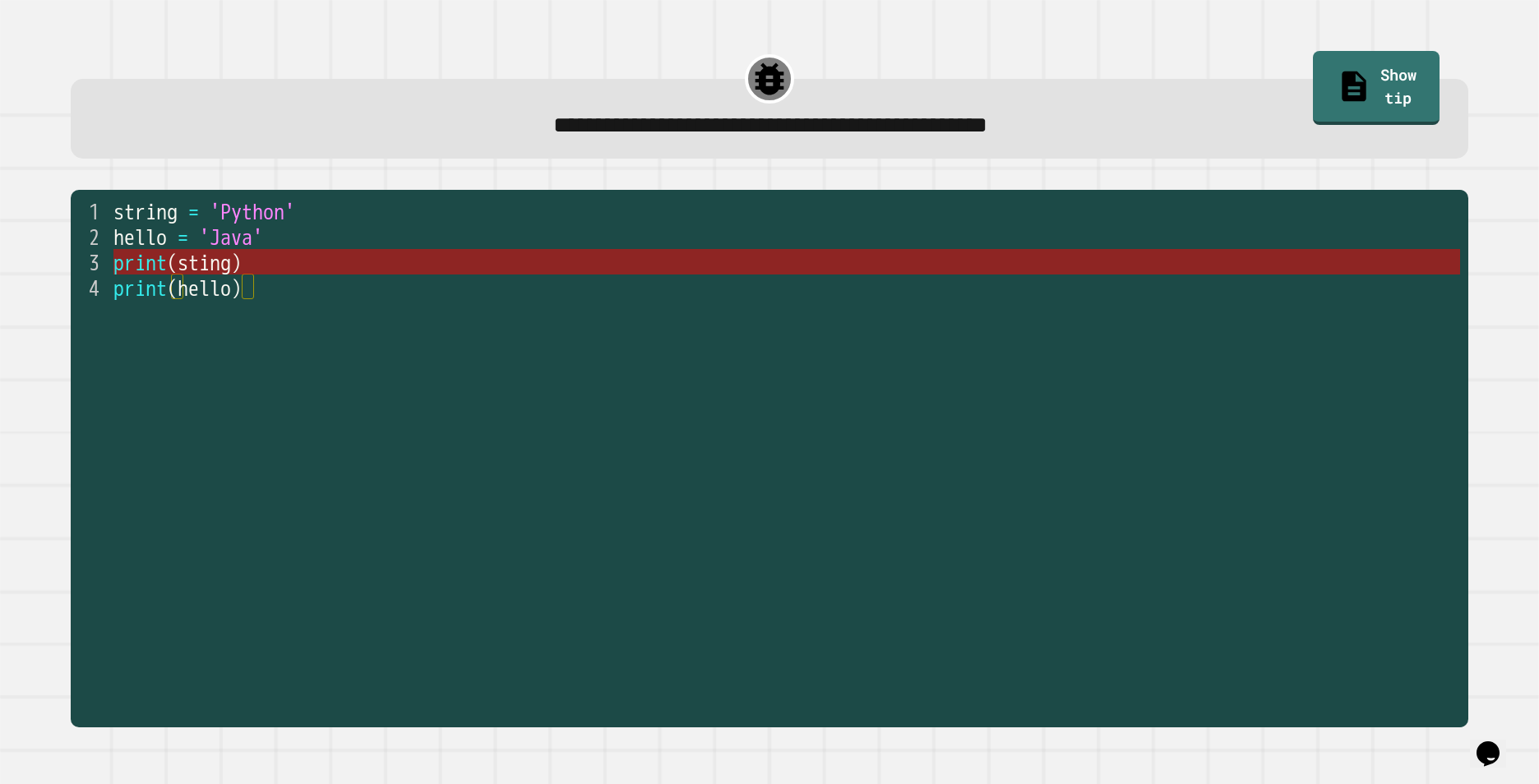 click on "print ( sting )" at bounding box center (411171, 261) 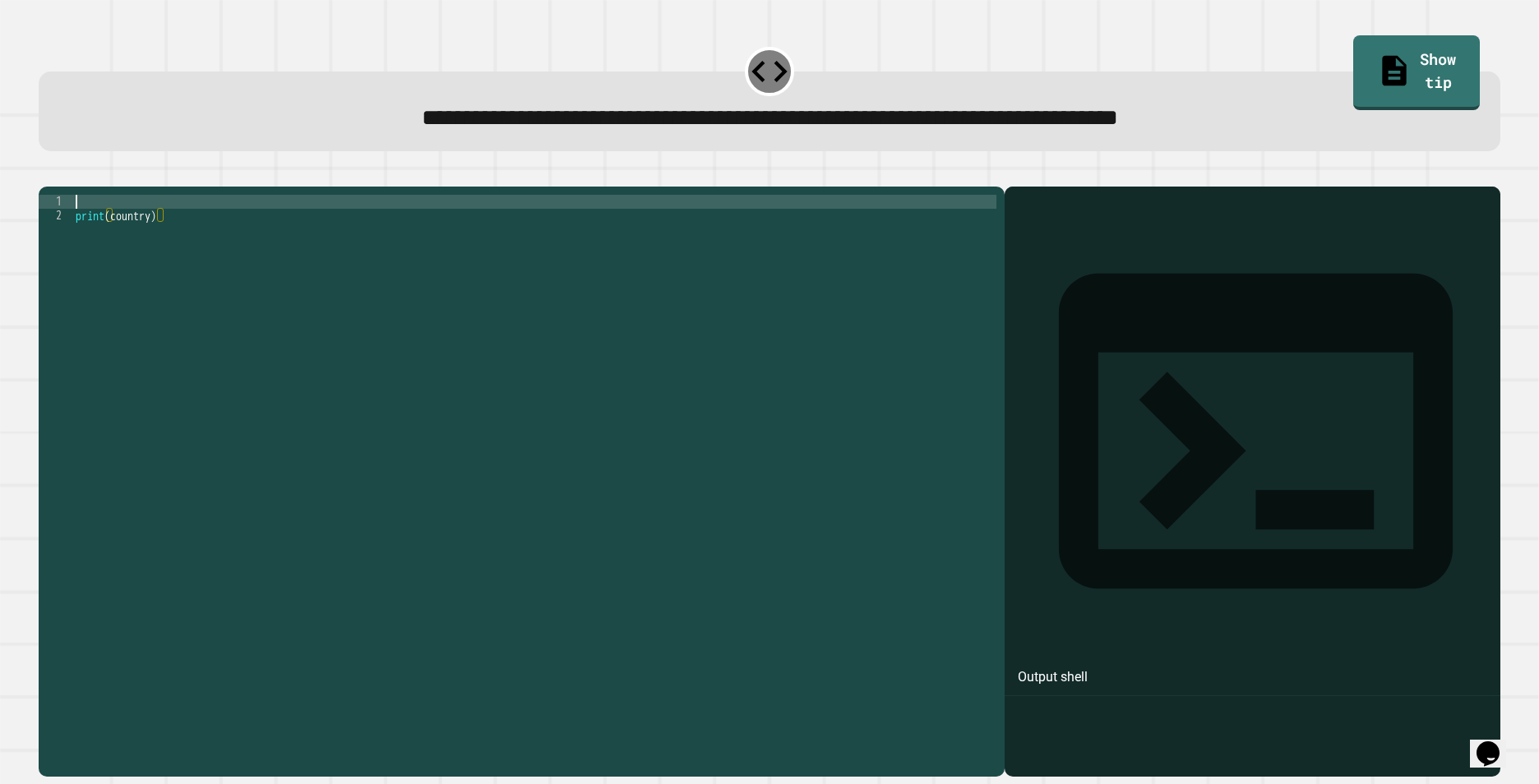 click on "print ( country )" at bounding box center (534, 460) 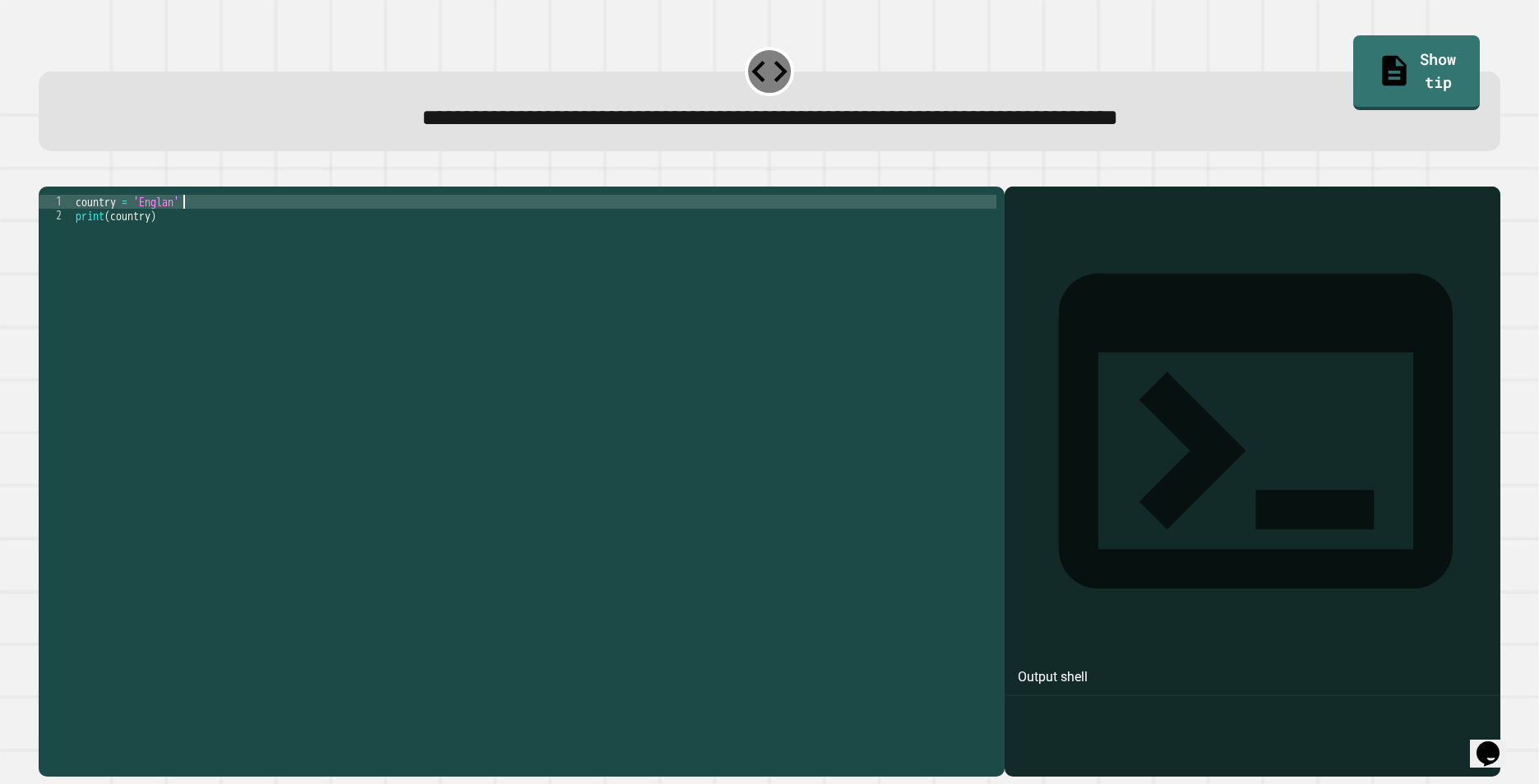 scroll, scrollTop: 0, scrollLeft: 7, axis: horizontal 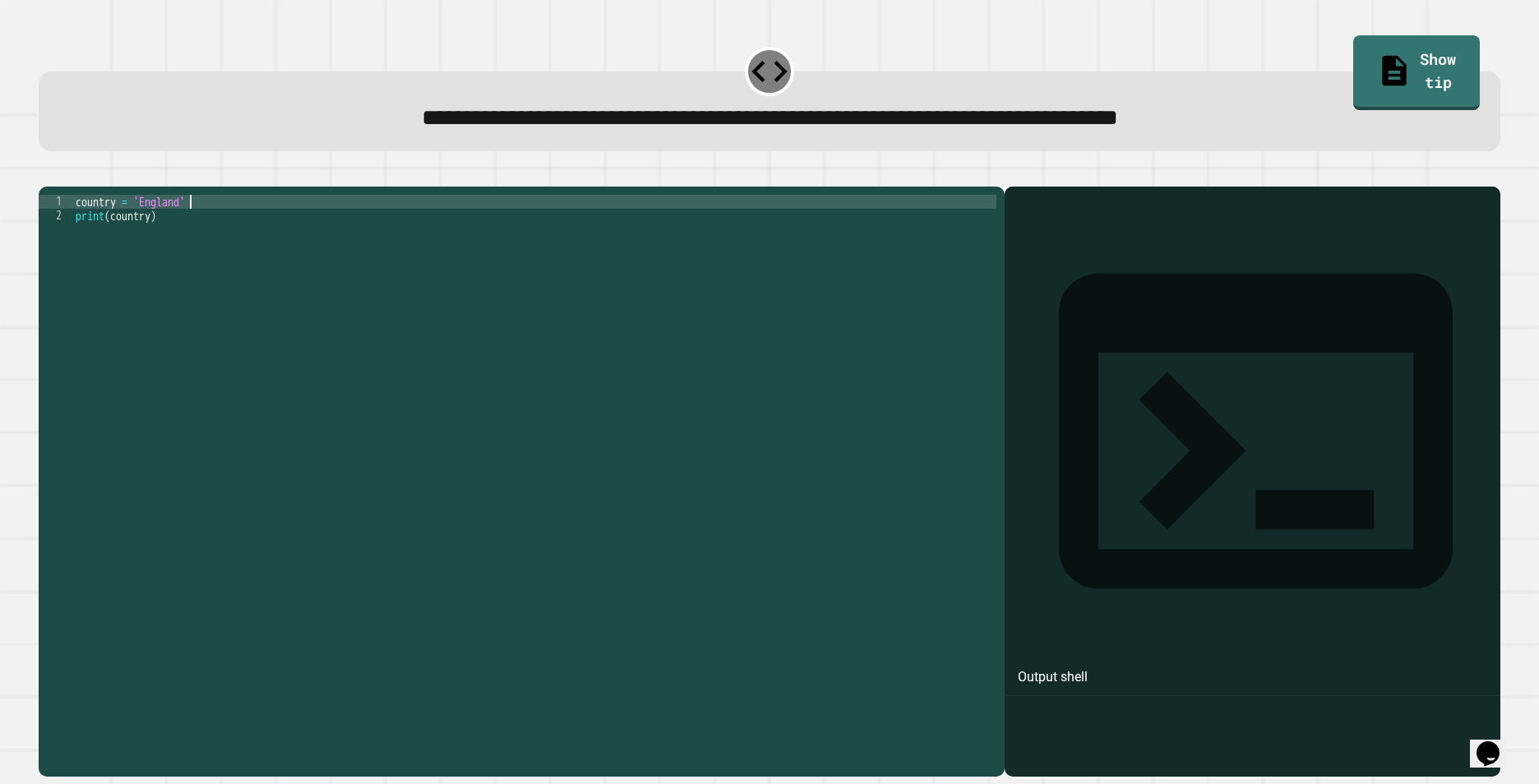 type on "**********" 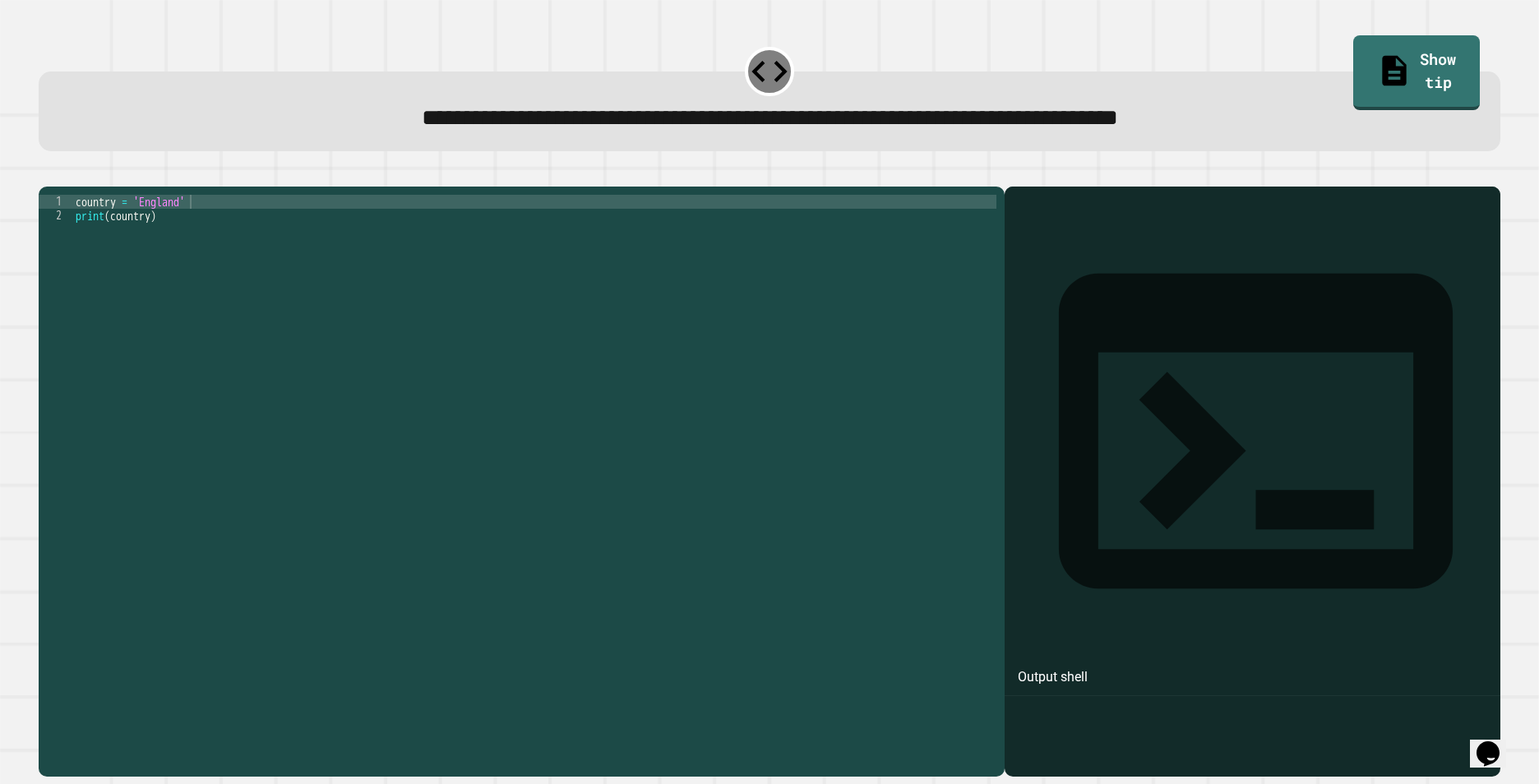 click at bounding box center [47, 173] 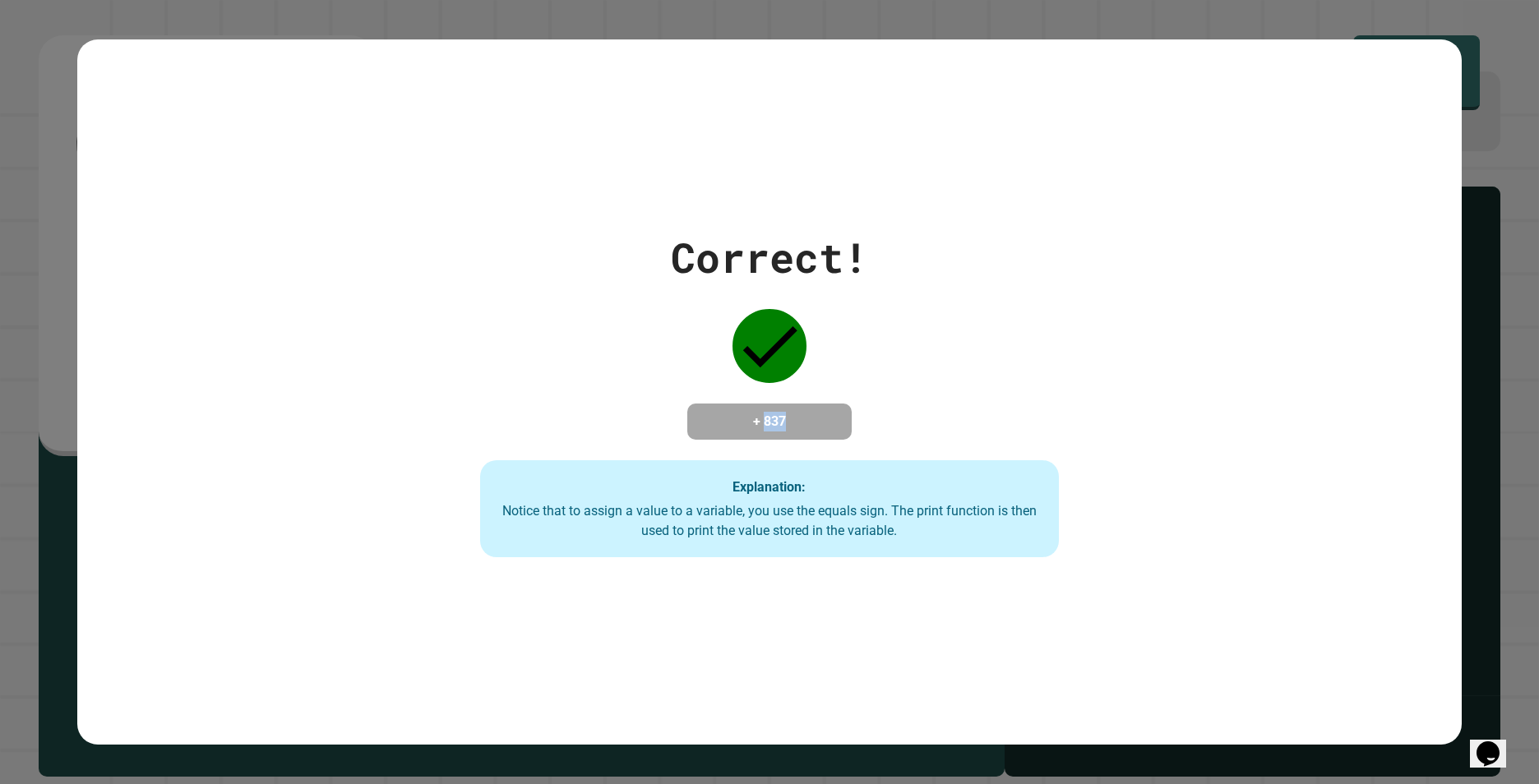 drag, startPoint x: 753, startPoint y: 416, endPoint x: 806, endPoint y: 417, distance: 53.00943 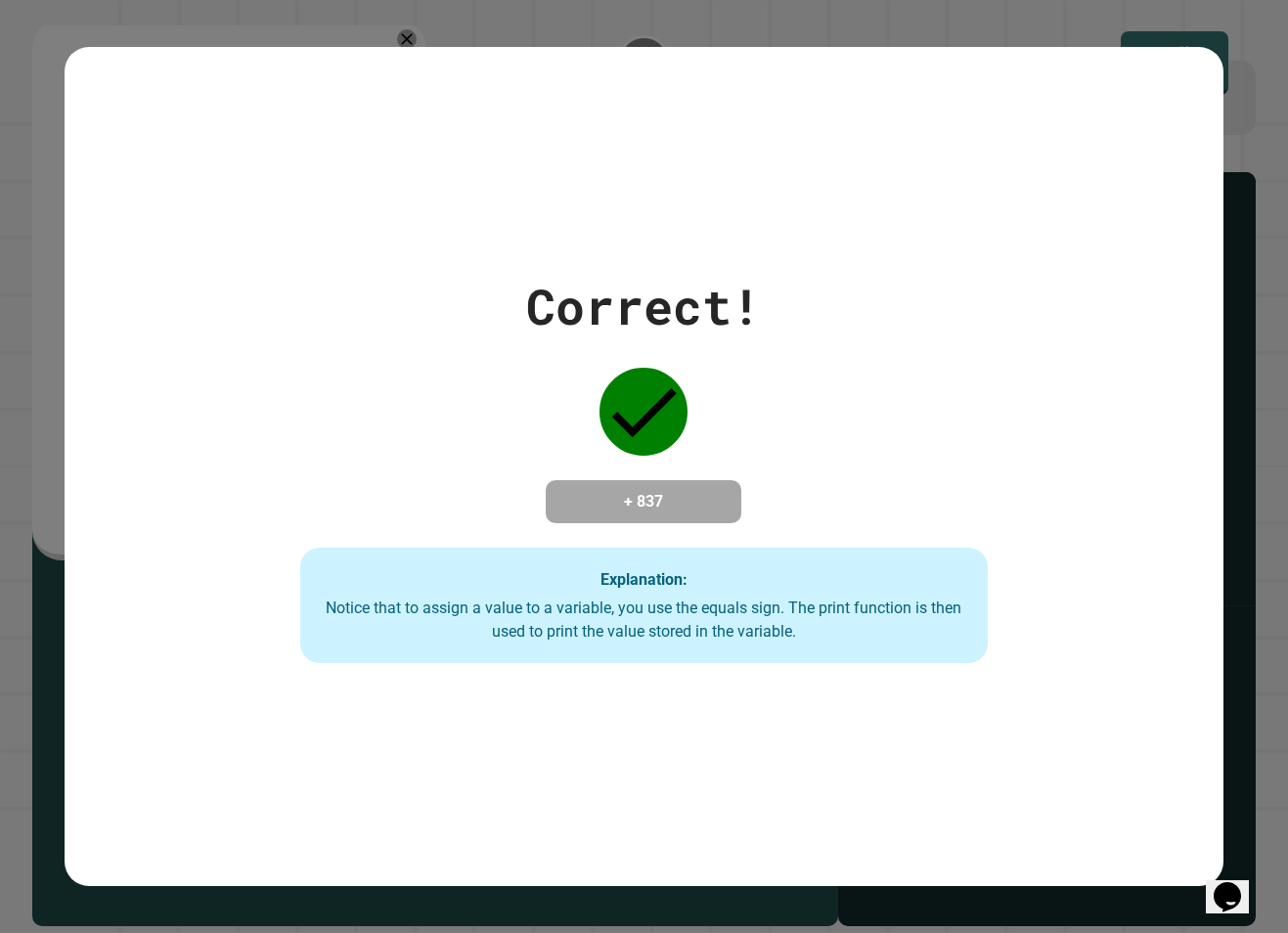 click on "Correct! + 837 Explanation: Notice that to assign a value to a variable, you use the equals sign. The print function is then used to print the value stored in the variable." at bounding box center [644, 466] 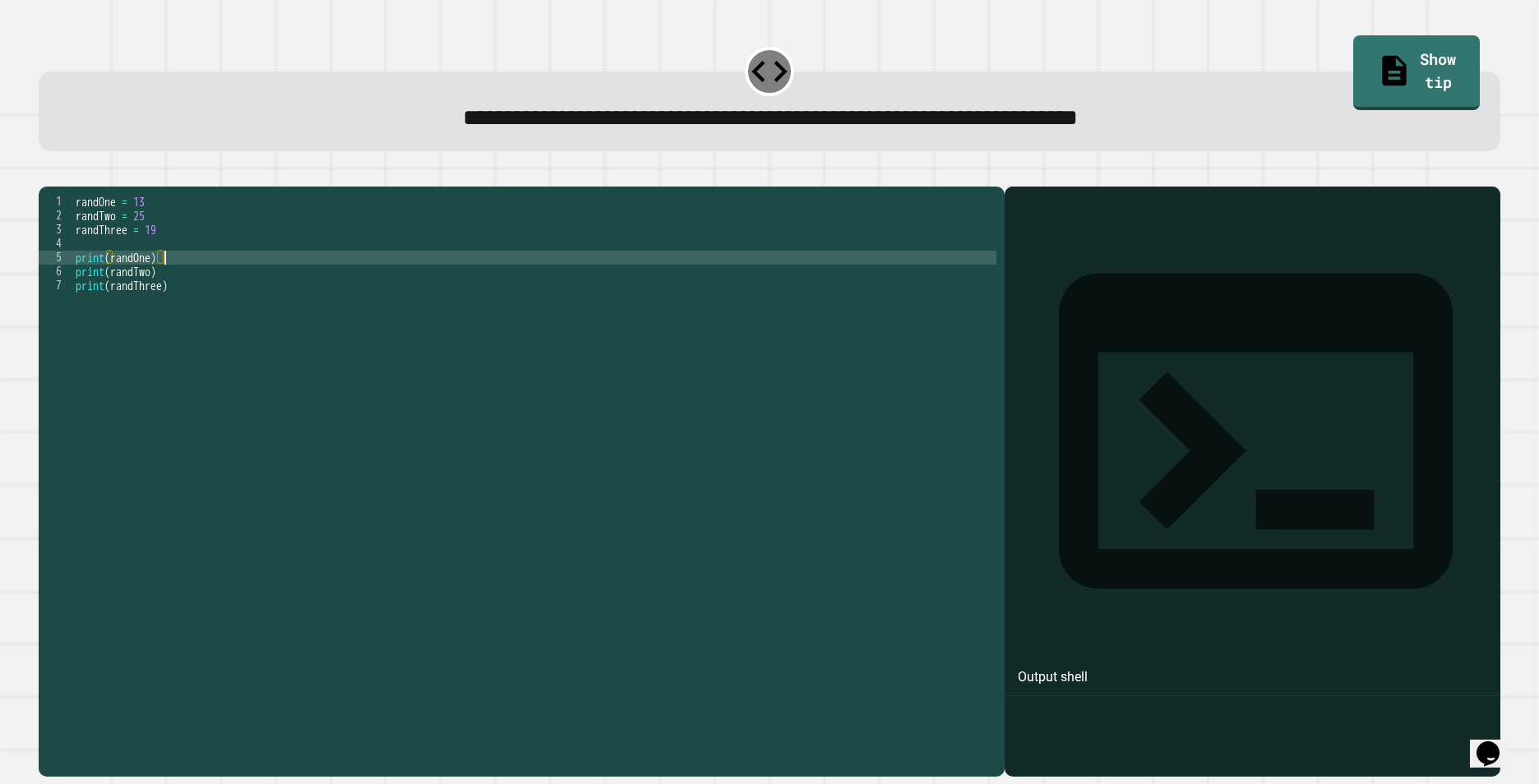 click on "randOne   =   13 randTwo   =   25 randThree   =   19 print ( randOne ) print ( randTwo ) print ( randThree )" at bounding box center (534, 460) 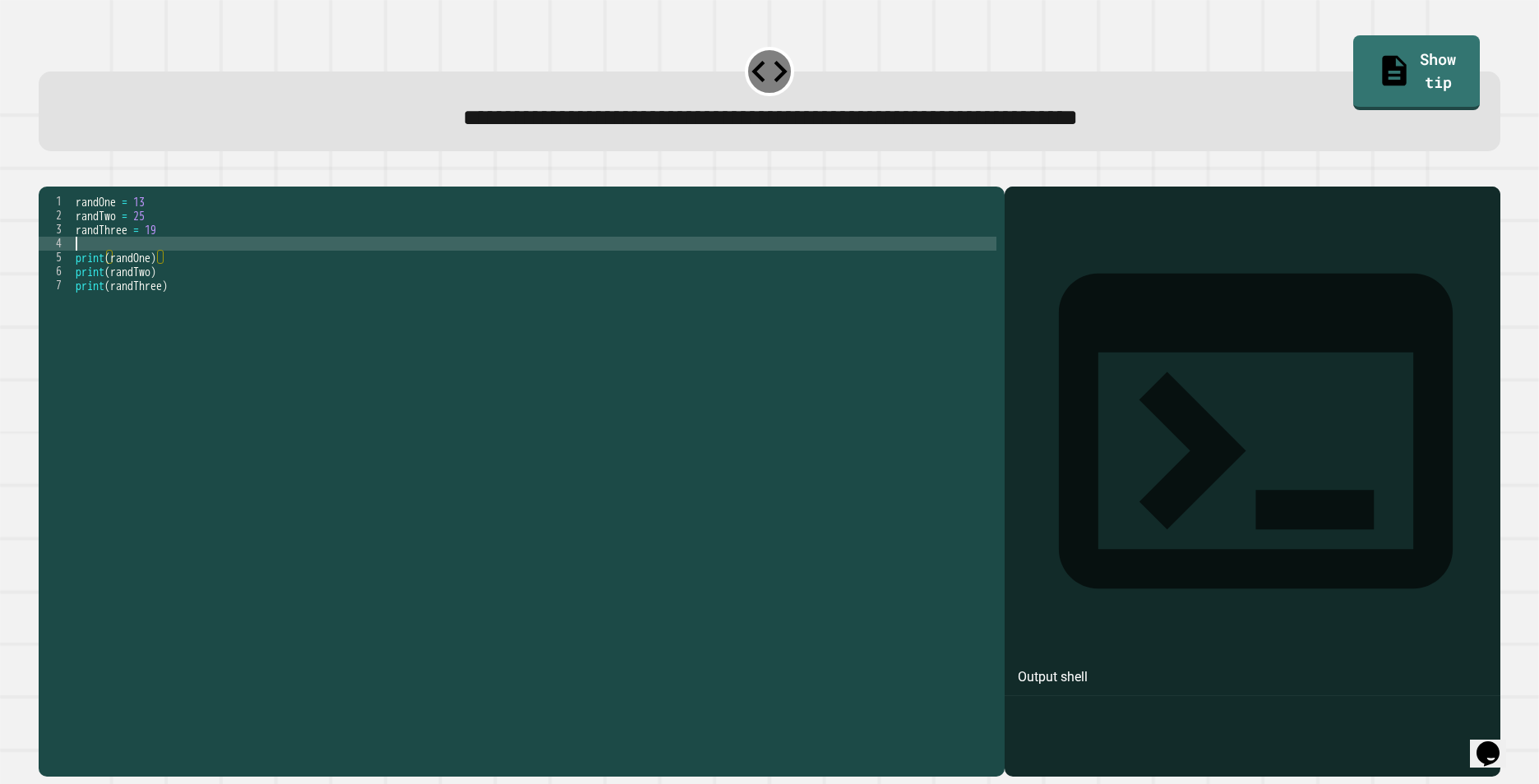 click on "randOne   =   13 randTwo   =   25 randThree   =   19 print ( randOne ) print ( randTwo ) print ( randThree )" at bounding box center [534, 460] 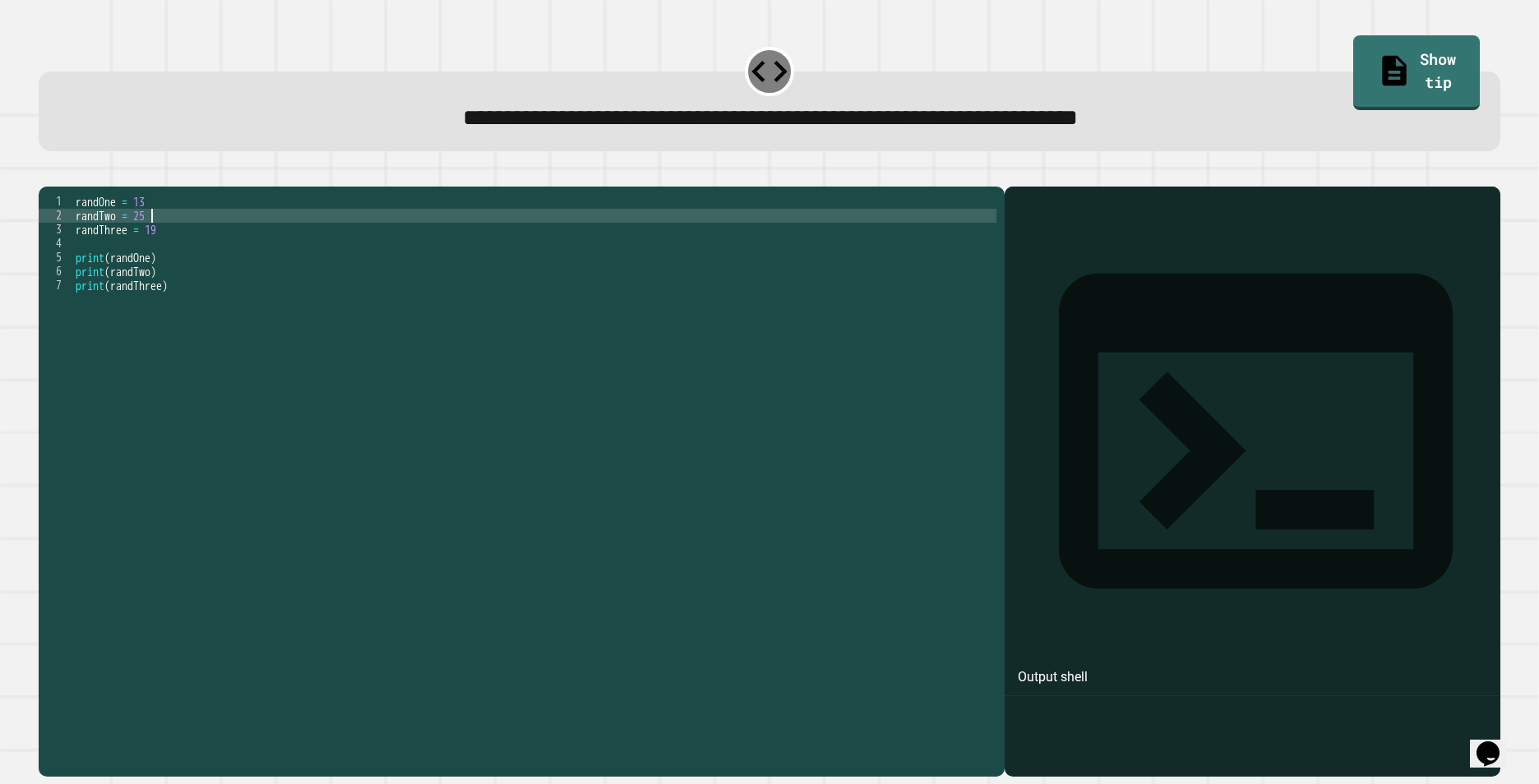 click on "randOne   =   13 randTwo   =   25 randThree   =   19 print ( randOne ) print ( randTwo ) print ( randThree )" at bounding box center (534, 460) 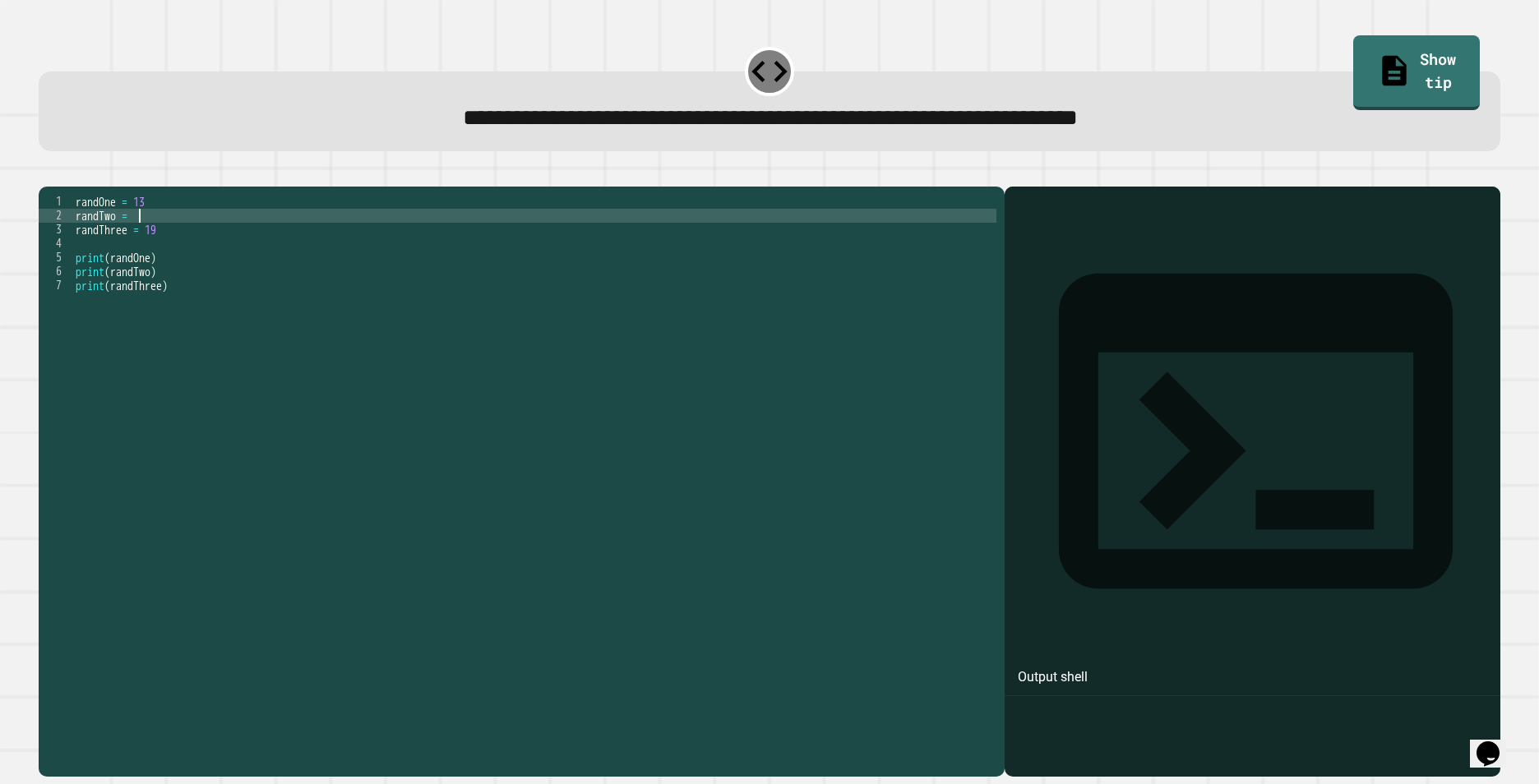 scroll, scrollTop: 0, scrollLeft: 4, axis: horizontal 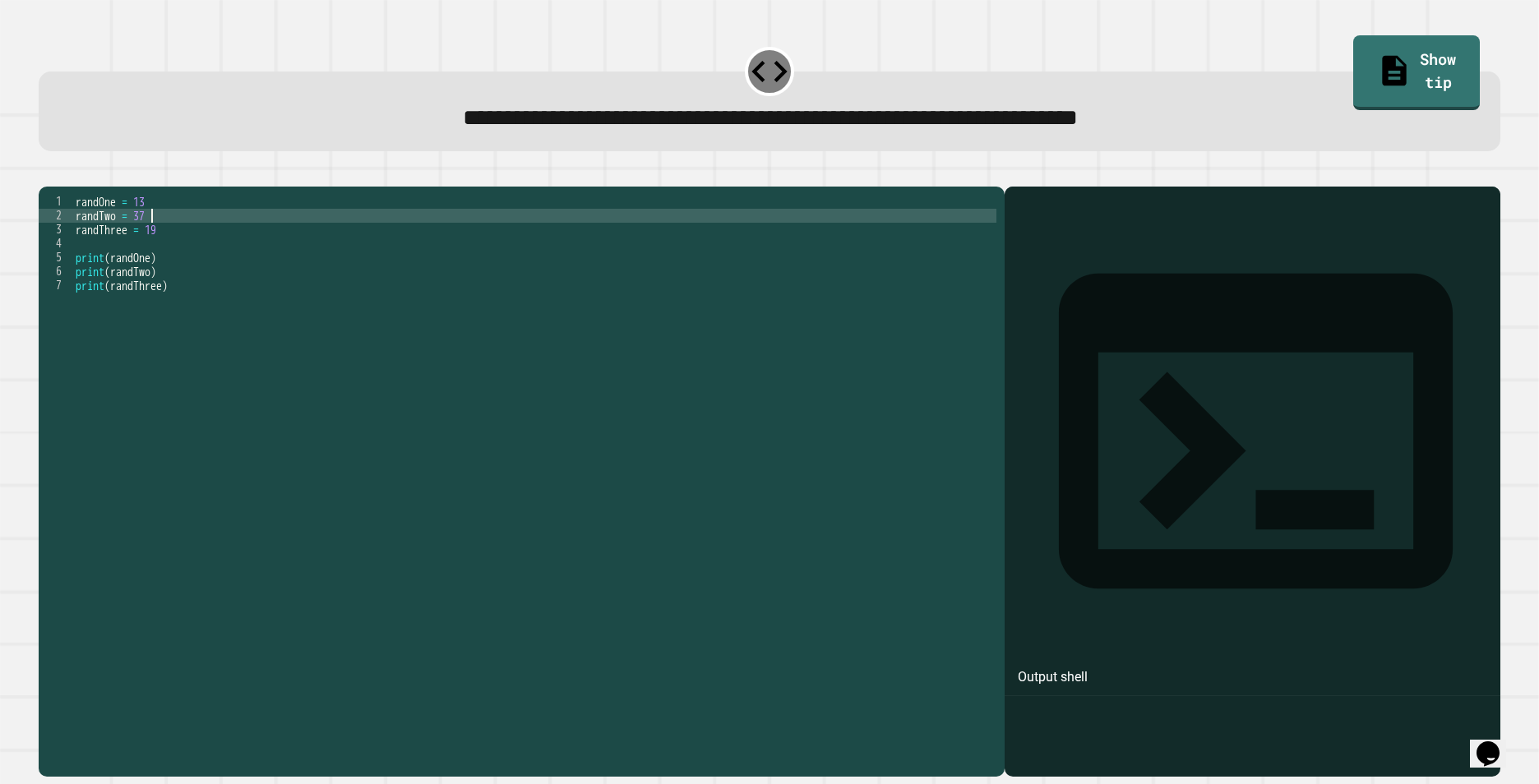 type on "**********" 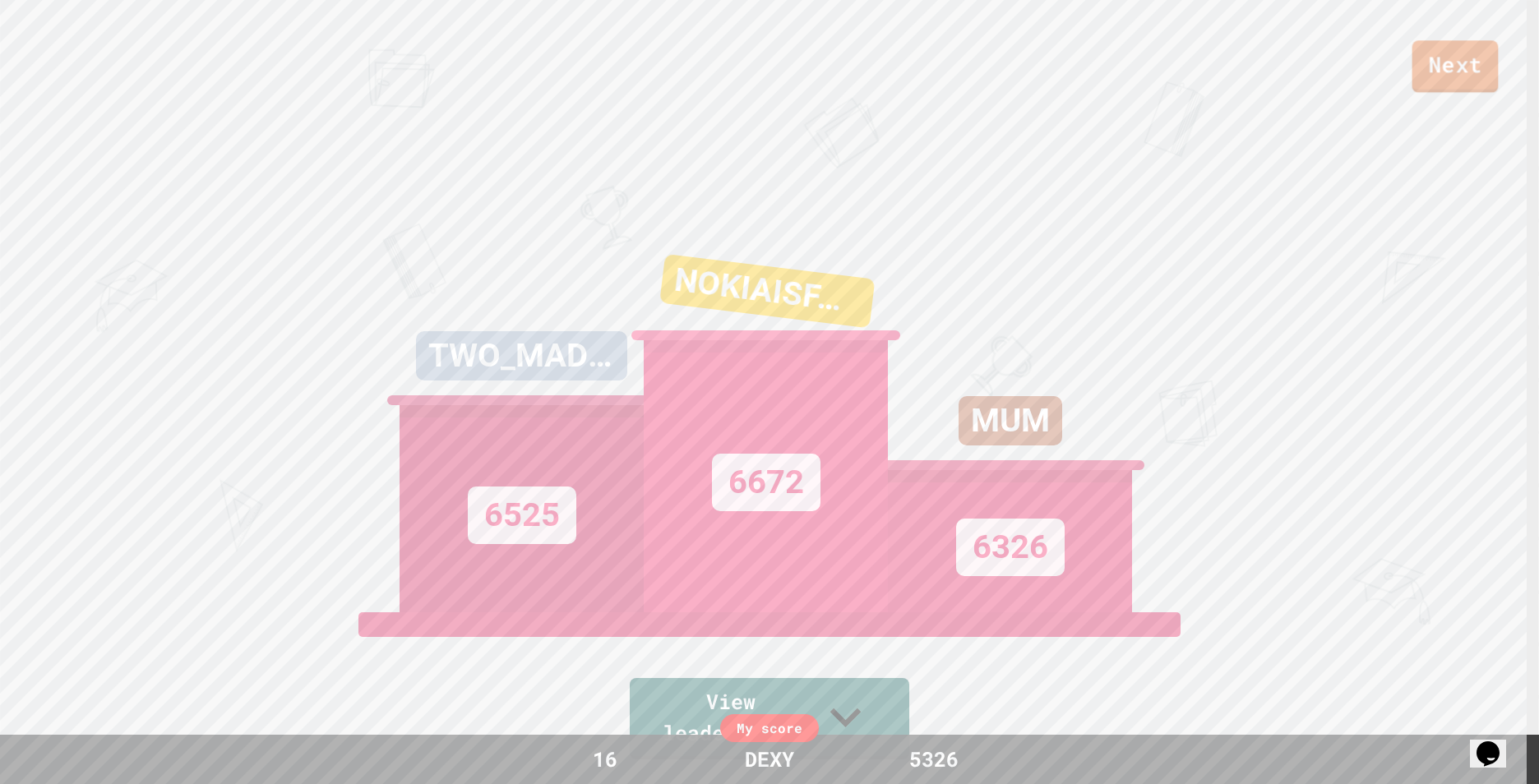 click on "Next" at bounding box center [1455, 67] 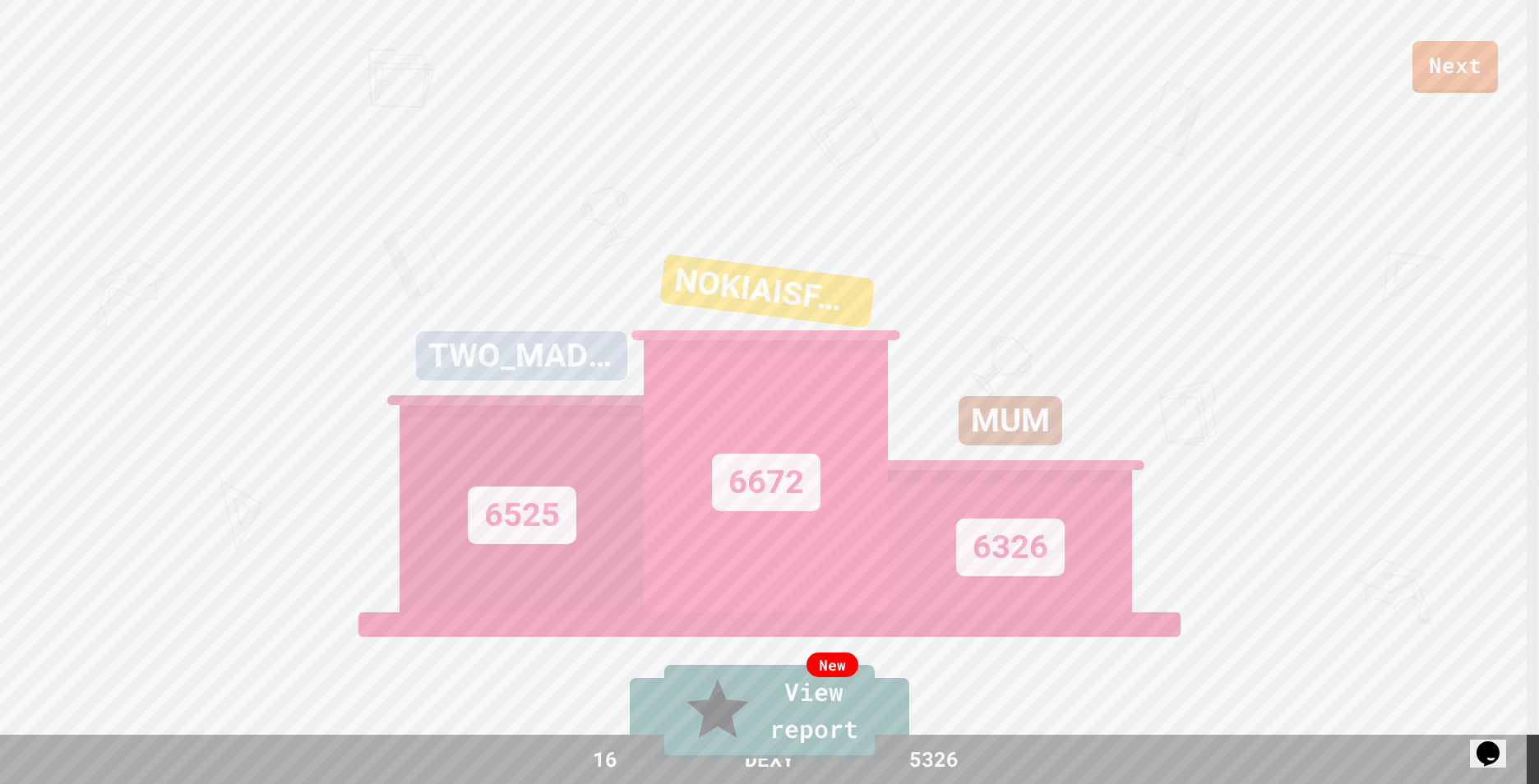 click on "Exit" at bounding box center [1441, 823] 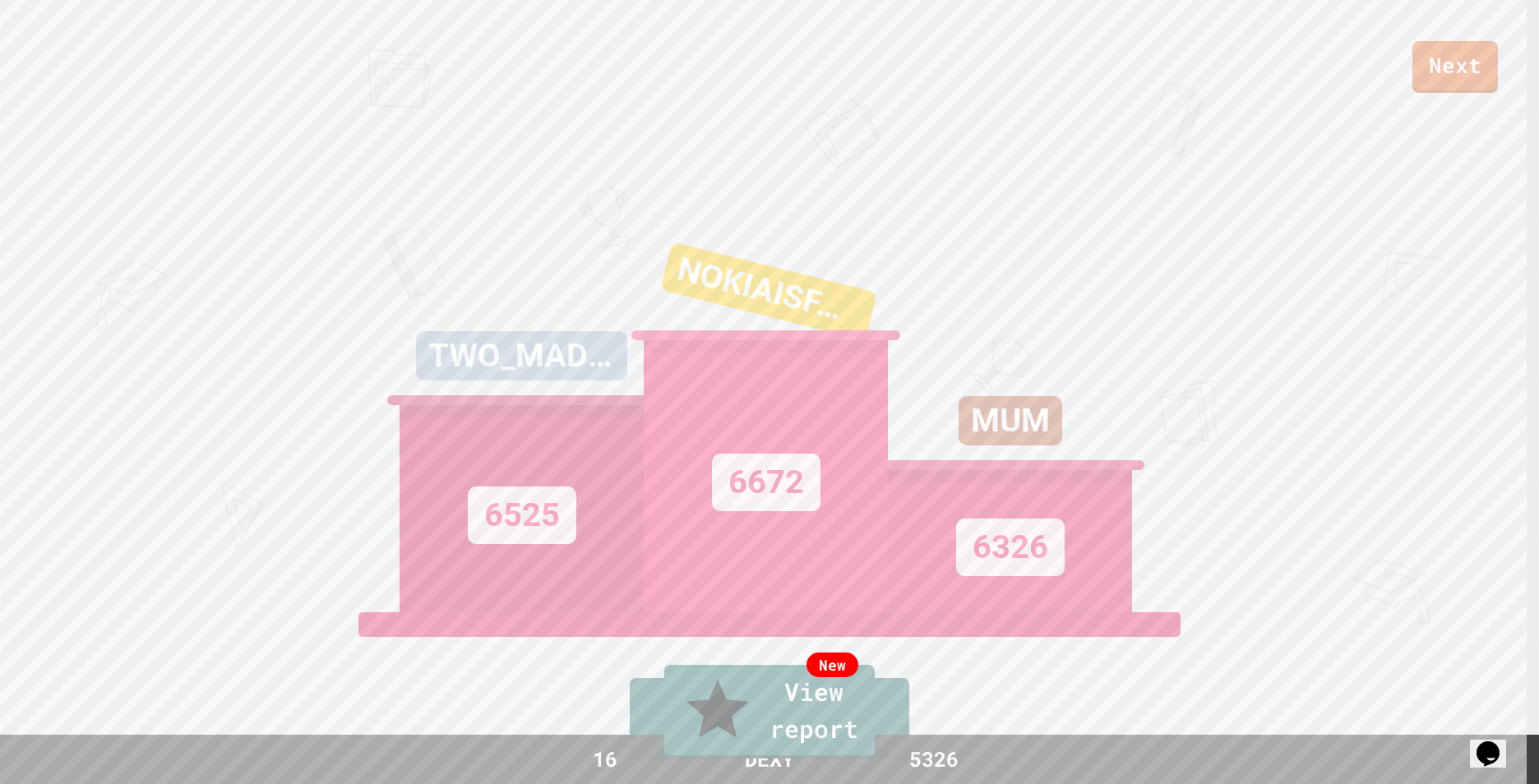 click on "Submit" at bounding box center (770, 3528) 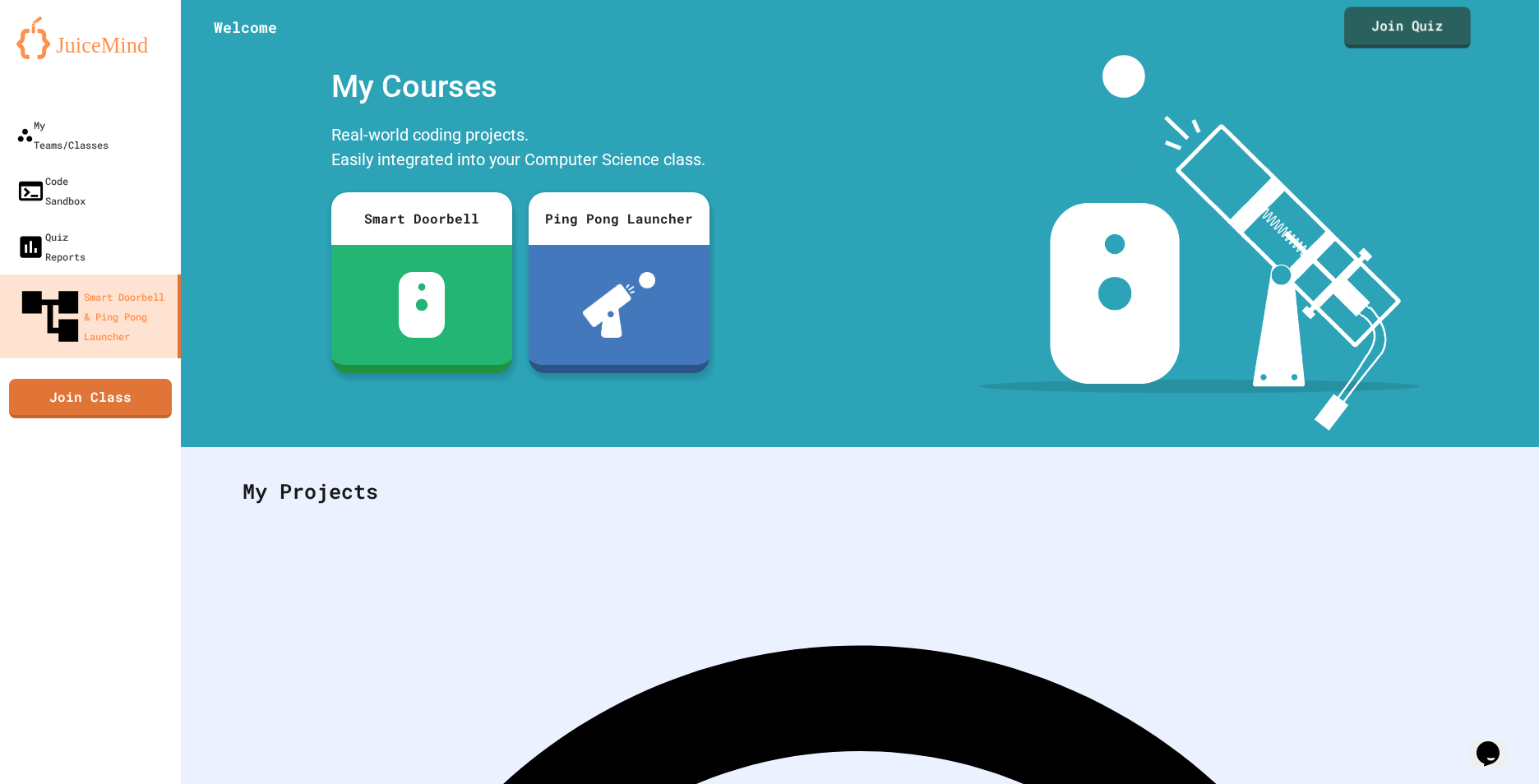 click on "Join Quiz" at bounding box center [1407, 27] 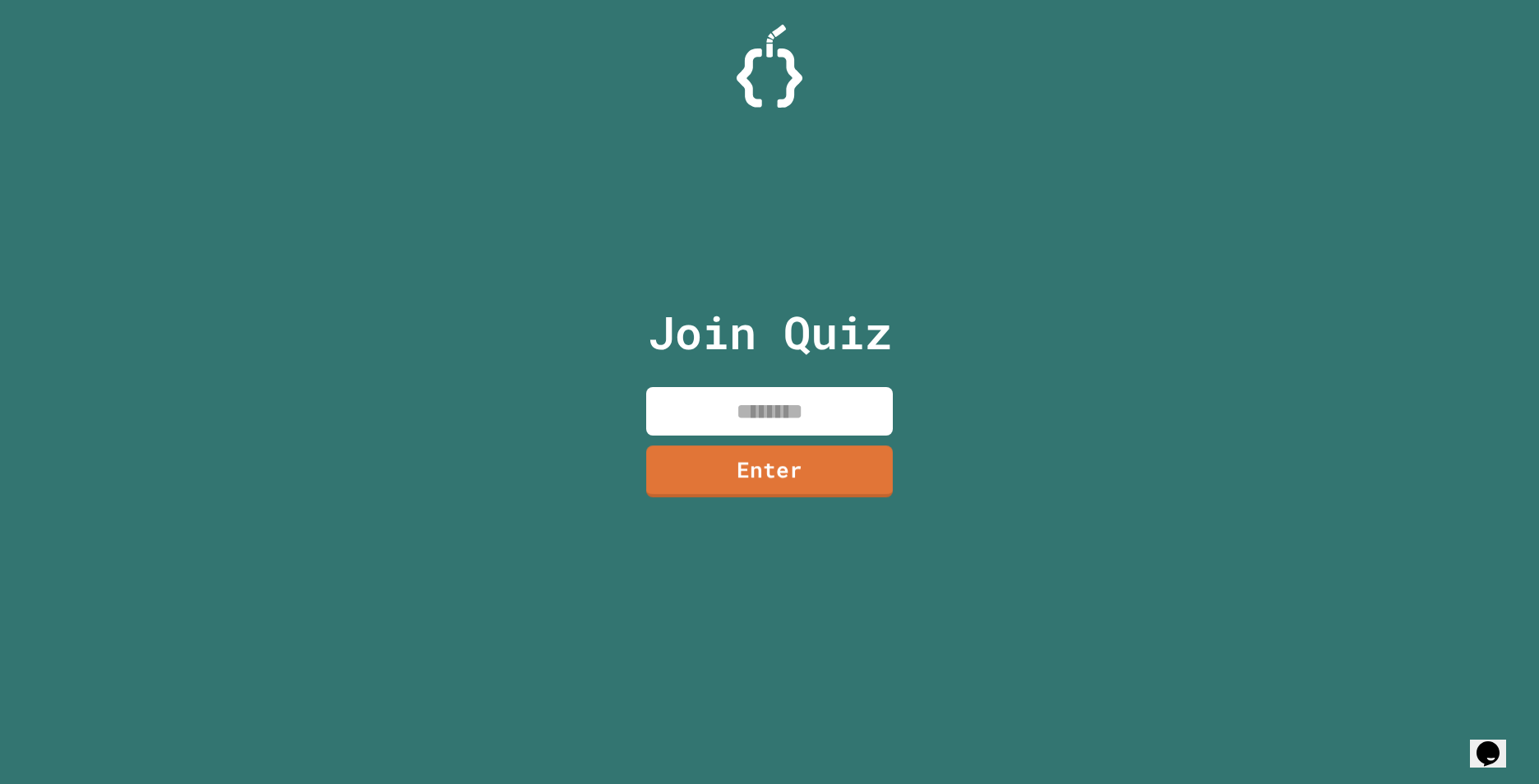 click at bounding box center (770, 411) 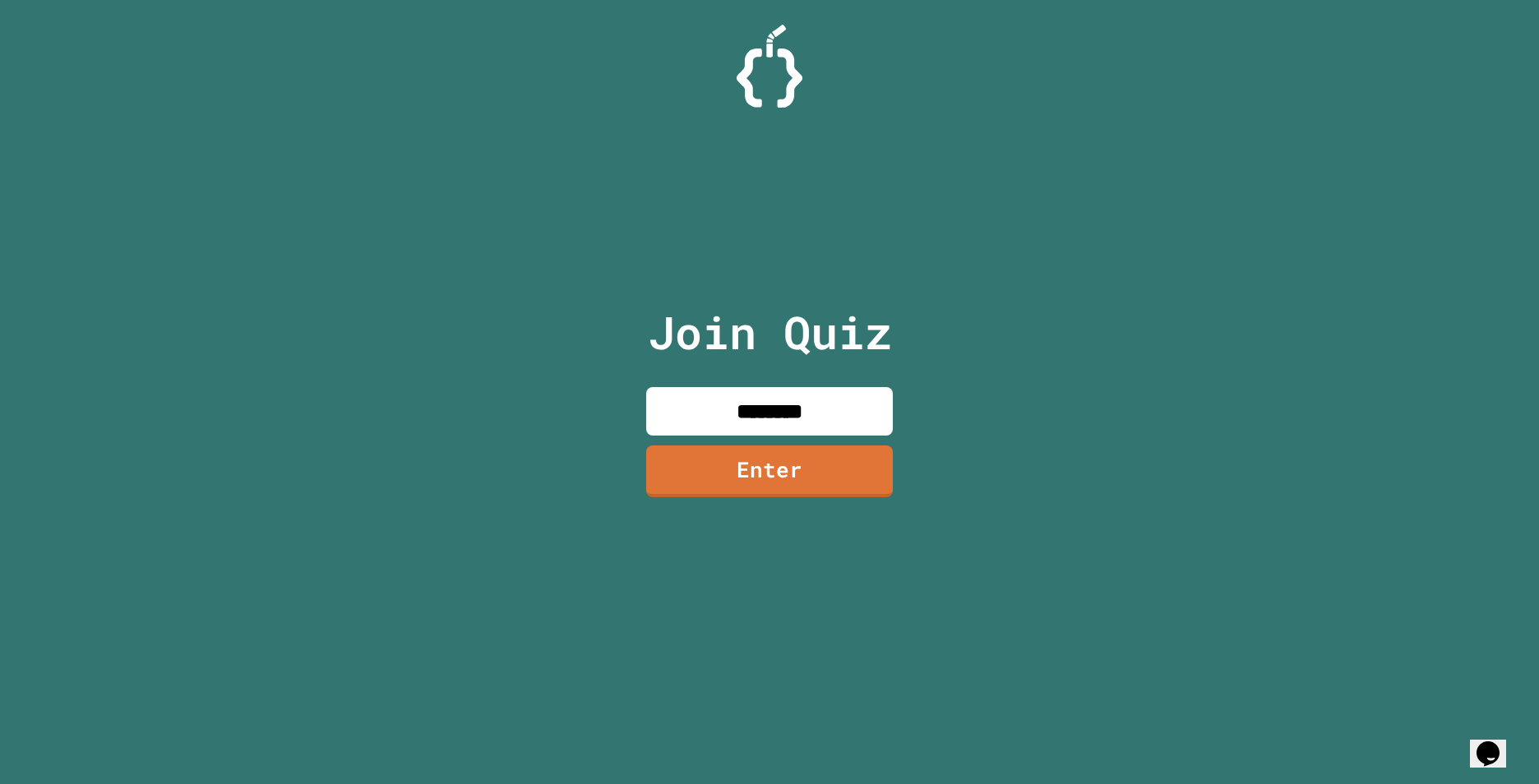 type on "********" 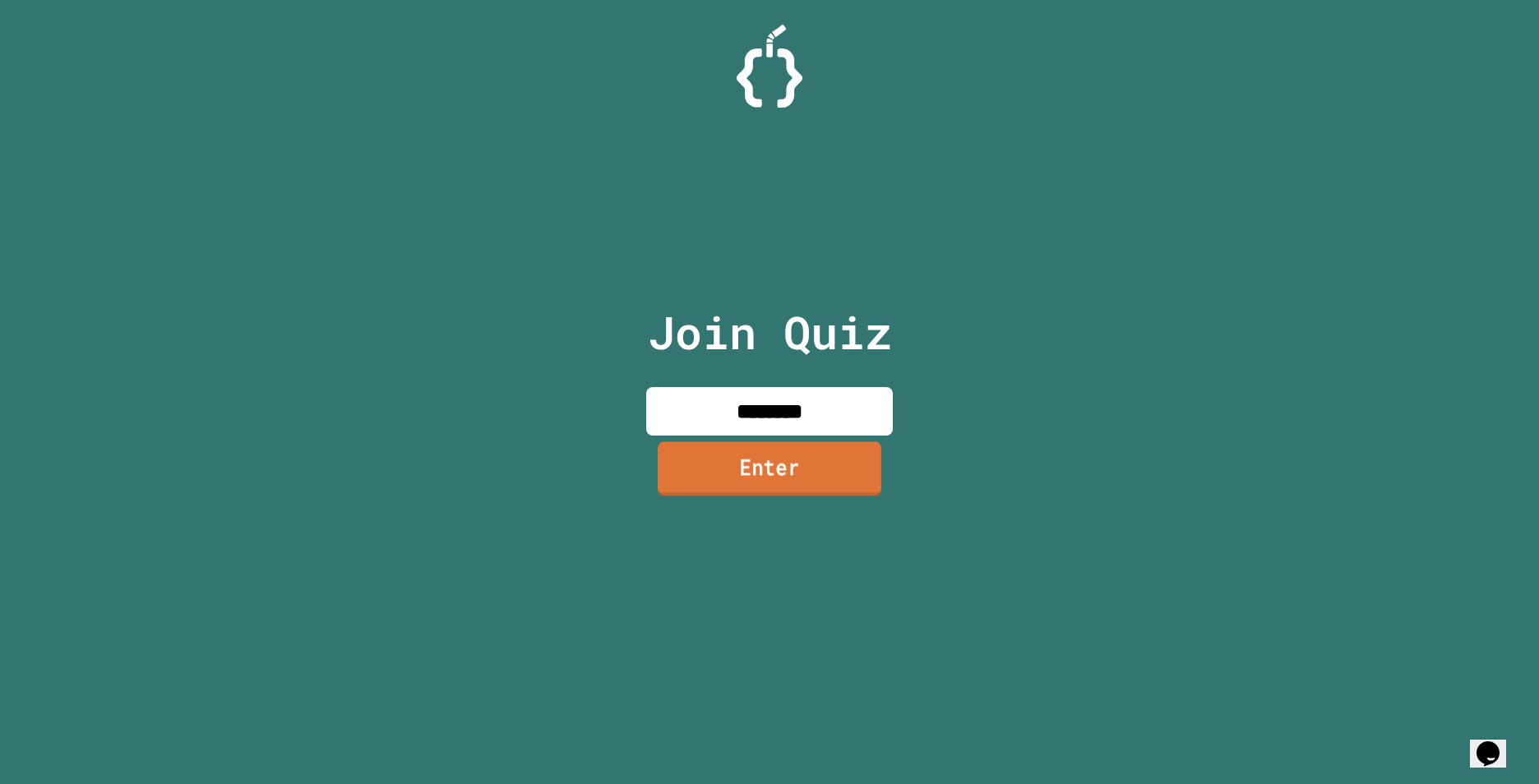 click on "Enter" at bounding box center [770, 469] 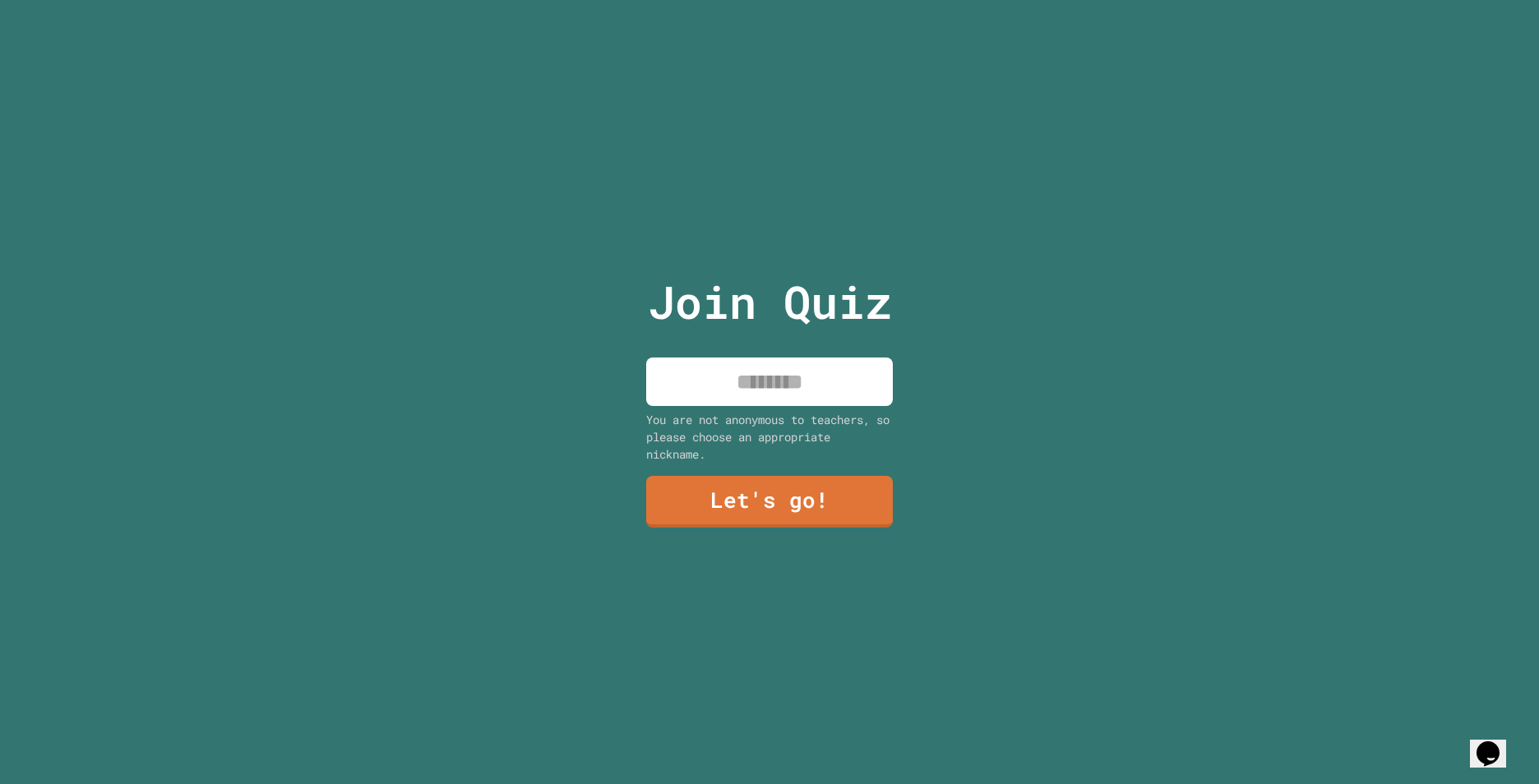 click on "Join Quiz You are not anonymous to teachers, so please choose an appropriate nickname. Let's go!" at bounding box center (770, 392) 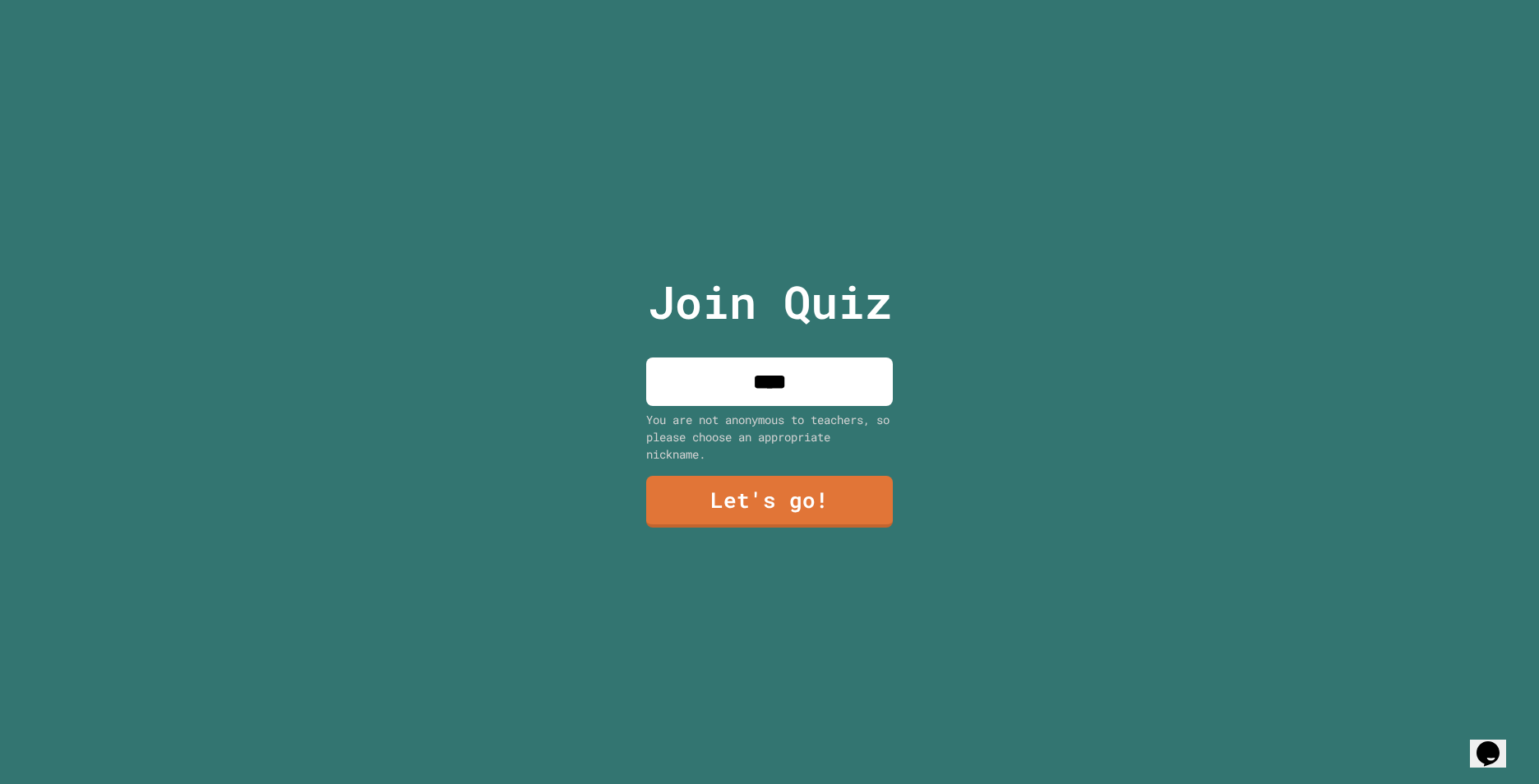 type on "****" 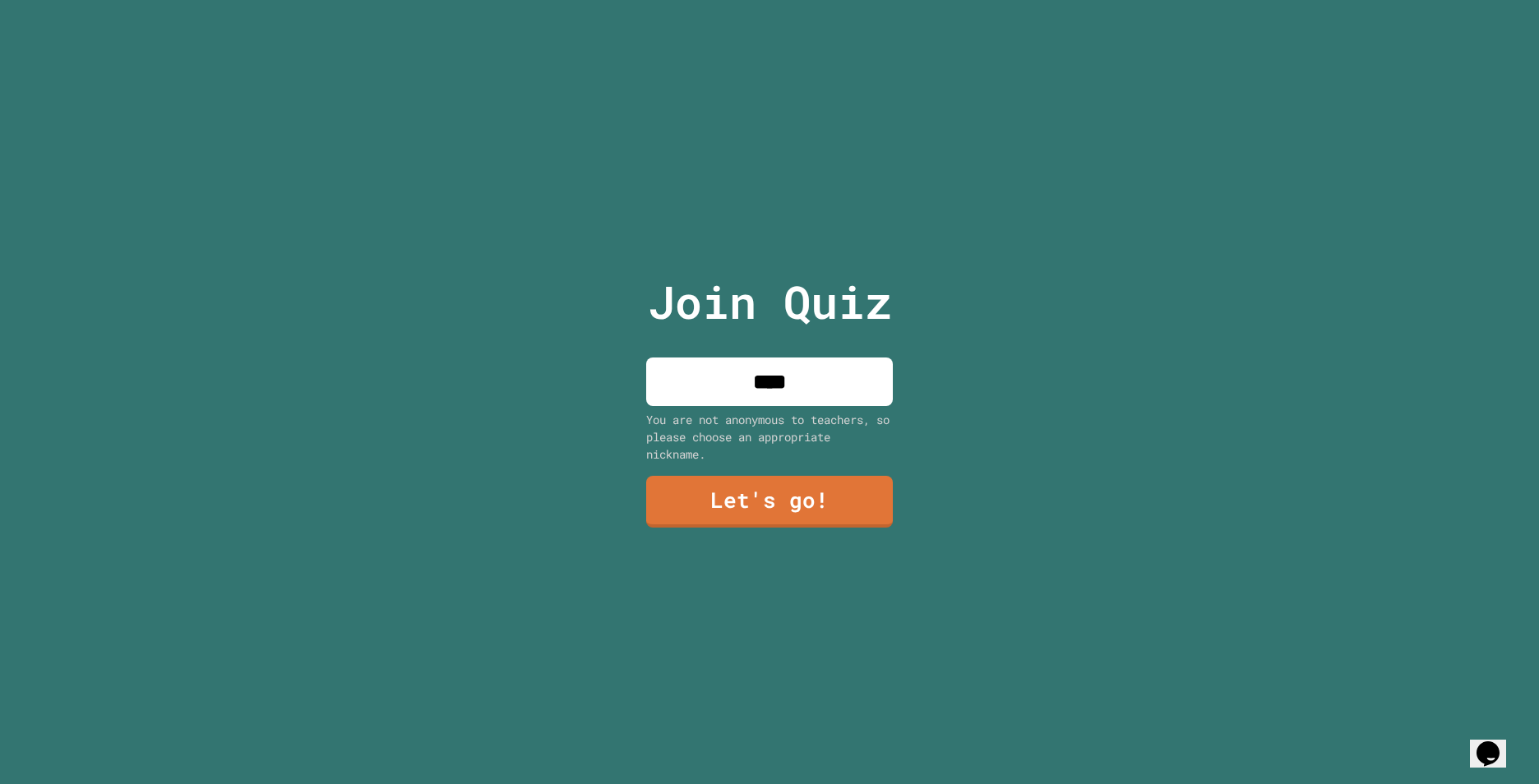 click on "Join Quiz **** You are not anonymous to teachers, so please choose an appropriate nickname. Let's go!" at bounding box center [770, 392] 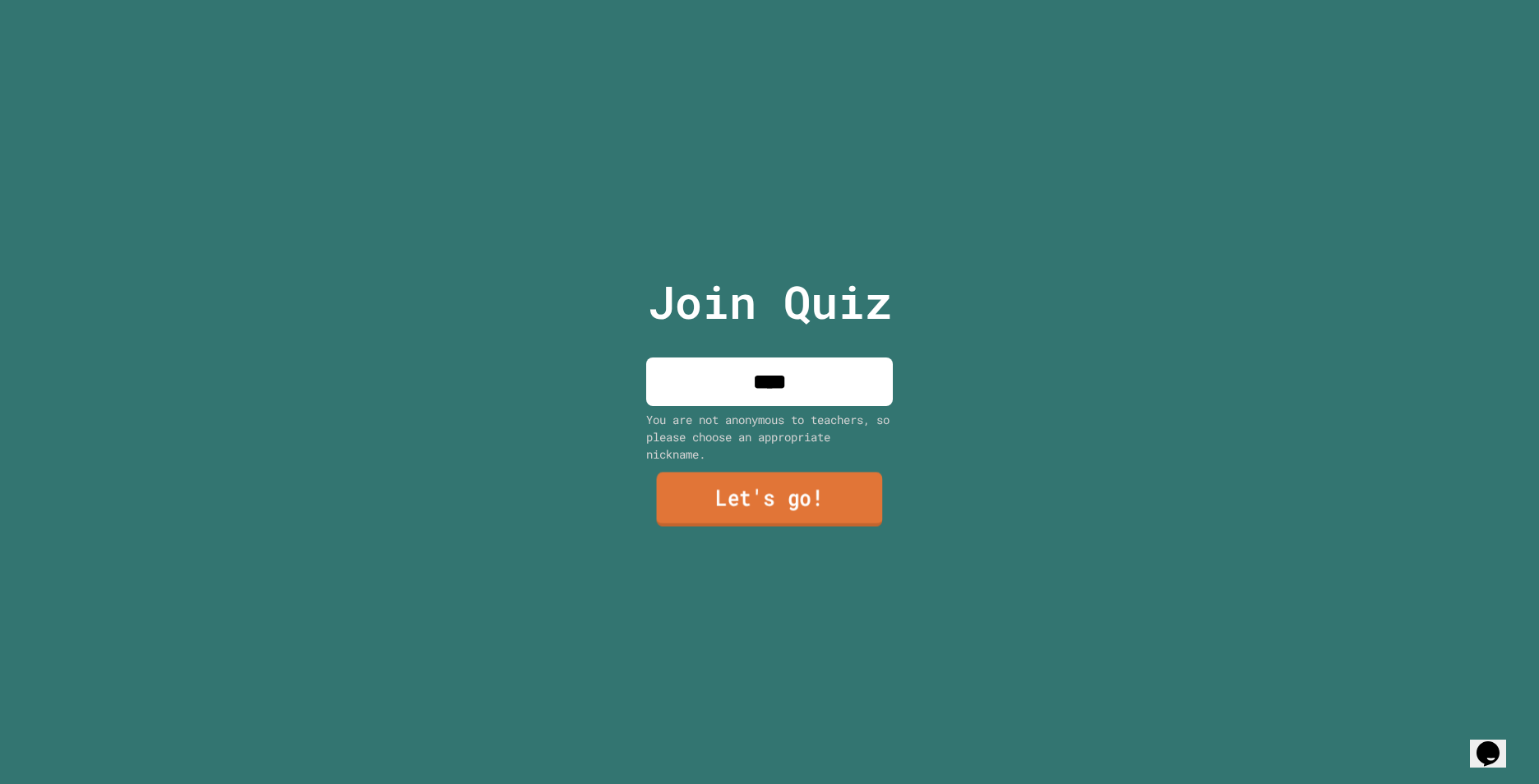 click on "Let's go!" at bounding box center (770, 499) 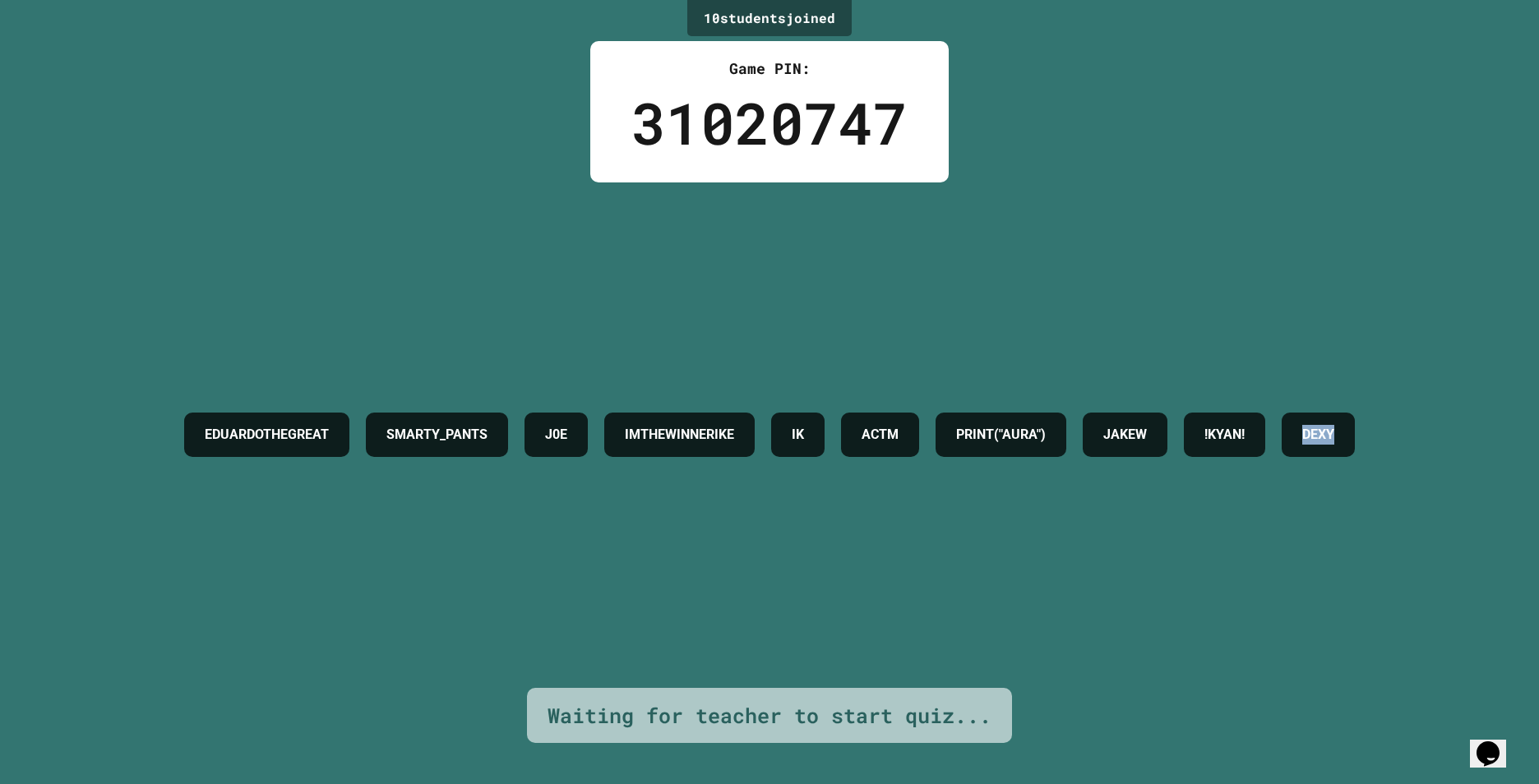 drag, startPoint x: 875, startPoint y: 466, endPoint x: 945, endPoint y: 466, distance: 70 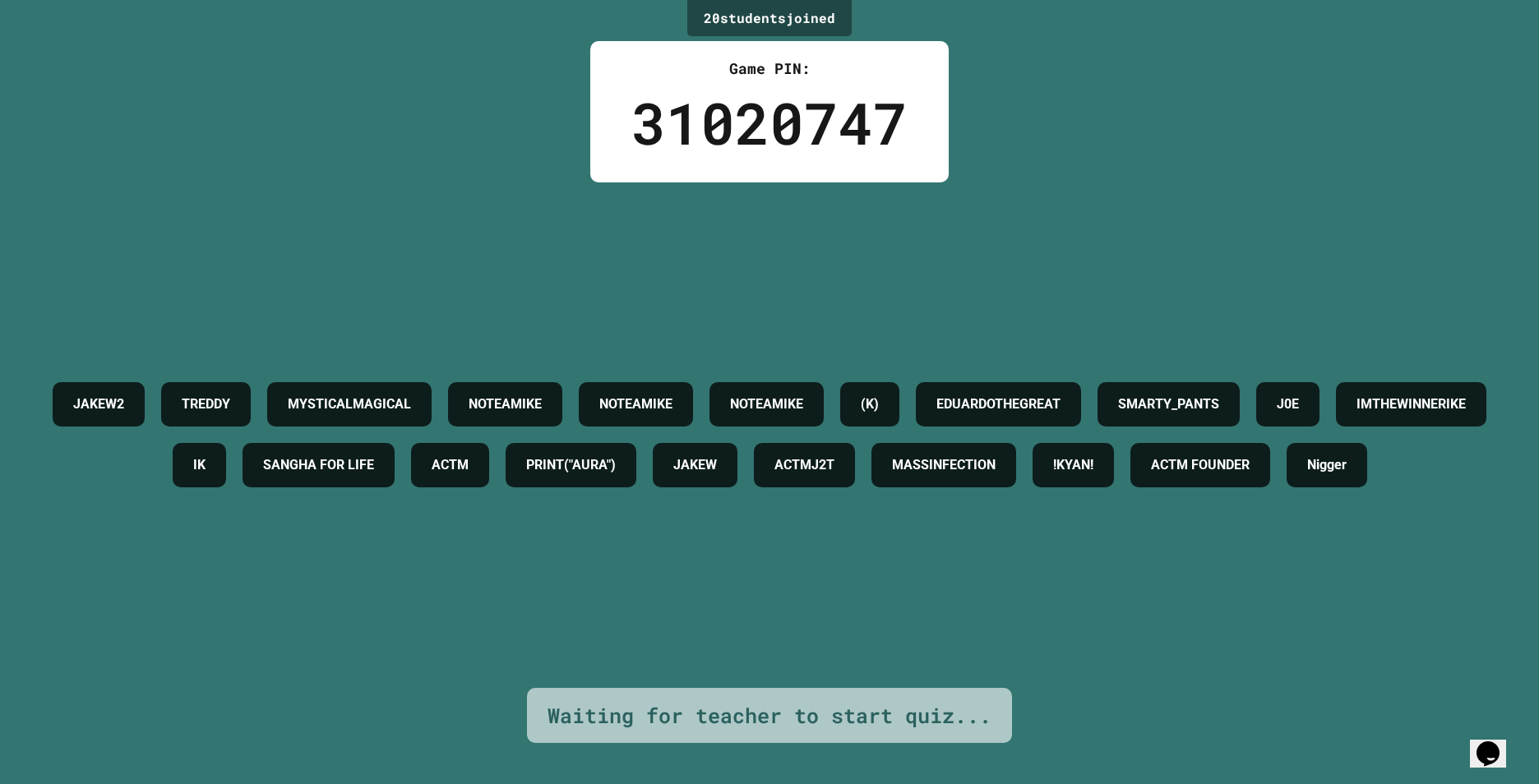 click on "JAKEW2 [PERSON] MYSTICALMAGICAL NOTEAMIKE NOTEAMIKE NOTEAMIKE (K) EDUARDOTHEGREAT SMARTY_PANTS J0E IMTHEWINNERIKE IK [PERSON] FOR LIFE ACTM PRINT("AURA") JAKEW ACTMJ2T MASSINFECTION !KYAN! ACTM FOUNDER Nigger" at bounding box center (770, 435) 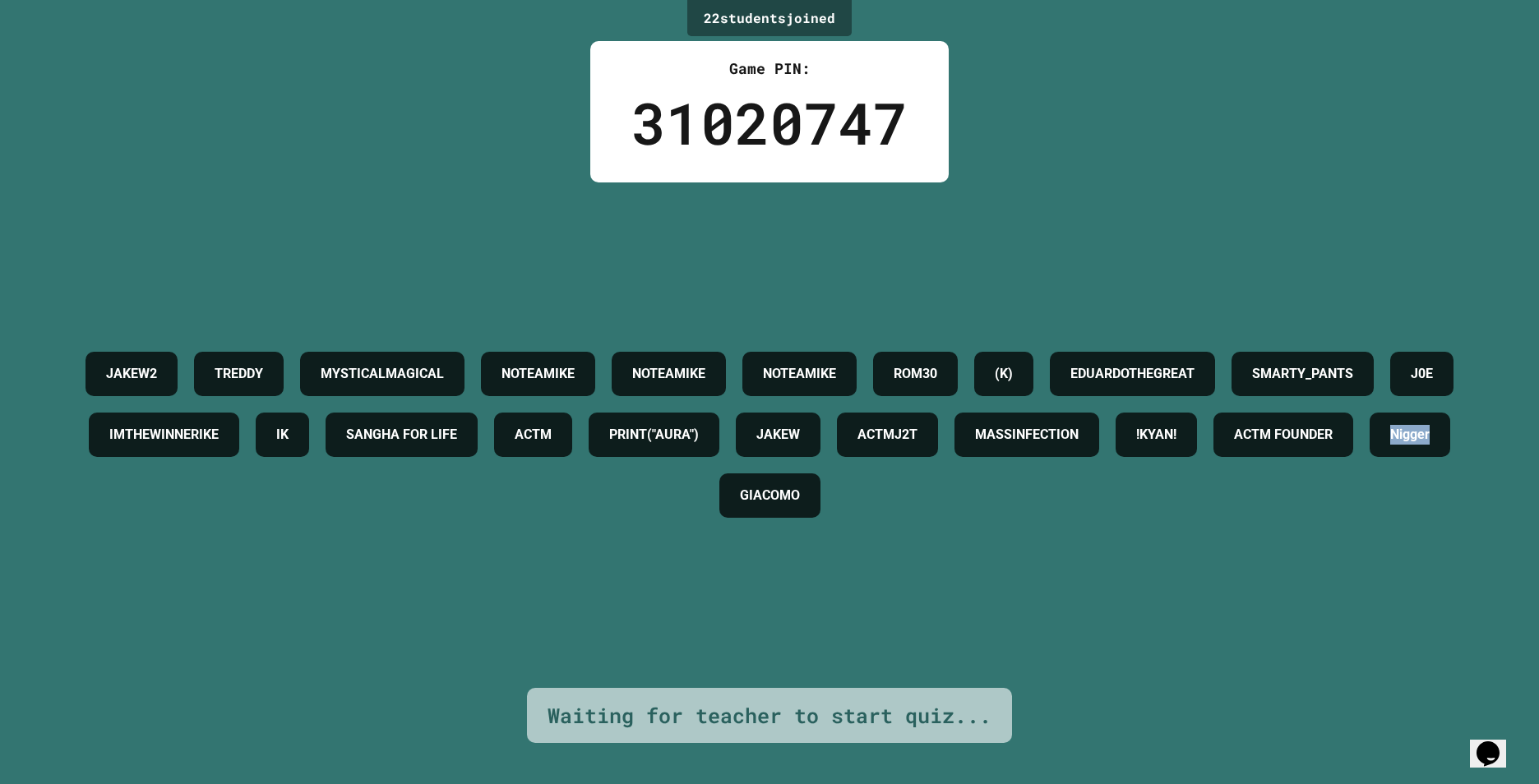 drag, startPoint x: 1389, startPoint y: 468, endPoint x: 1316, endPoint y: 471, distance: 73.061618 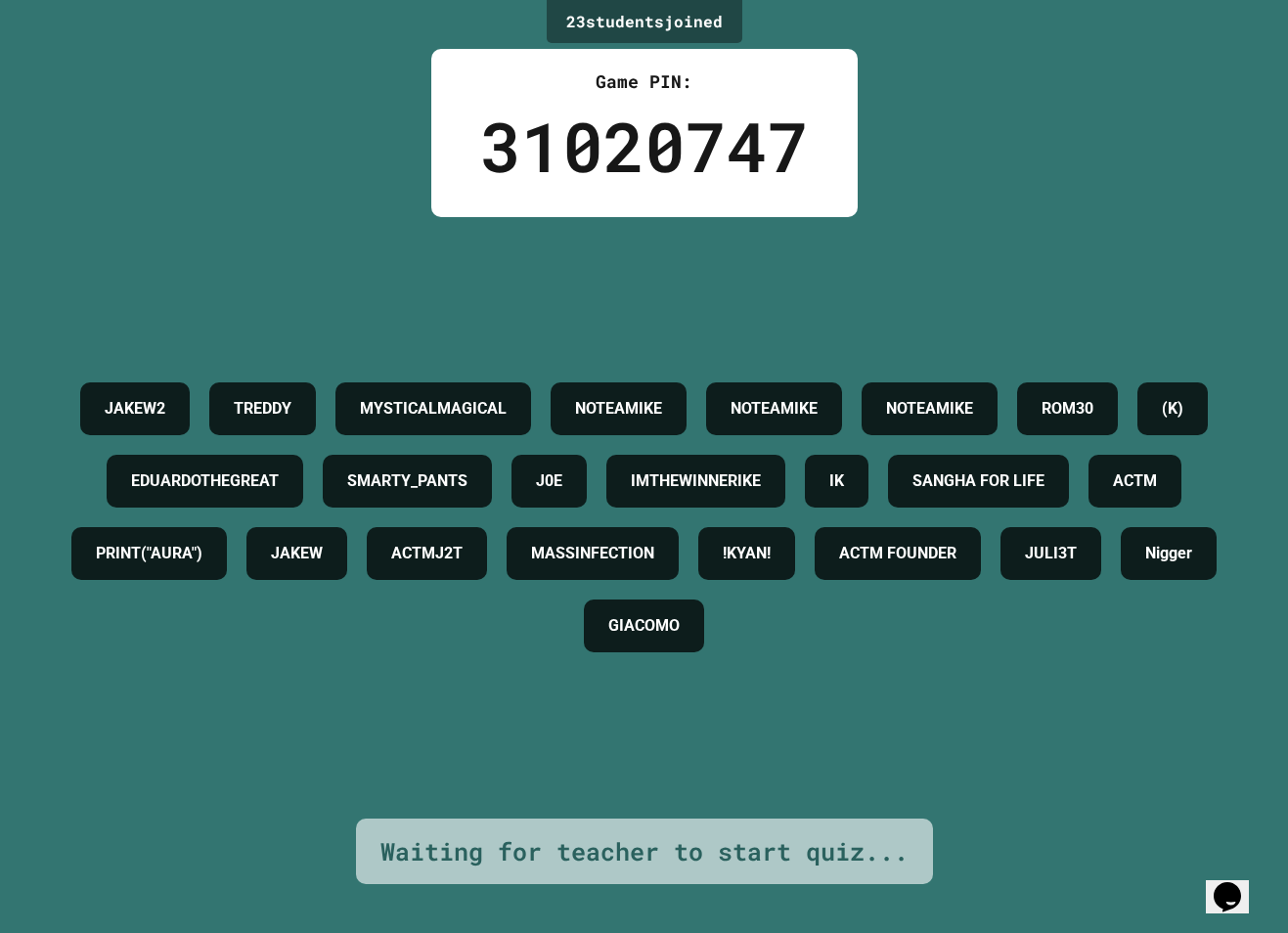 click on "Game PIN: [PIN]" at bounding box center (644, 133) 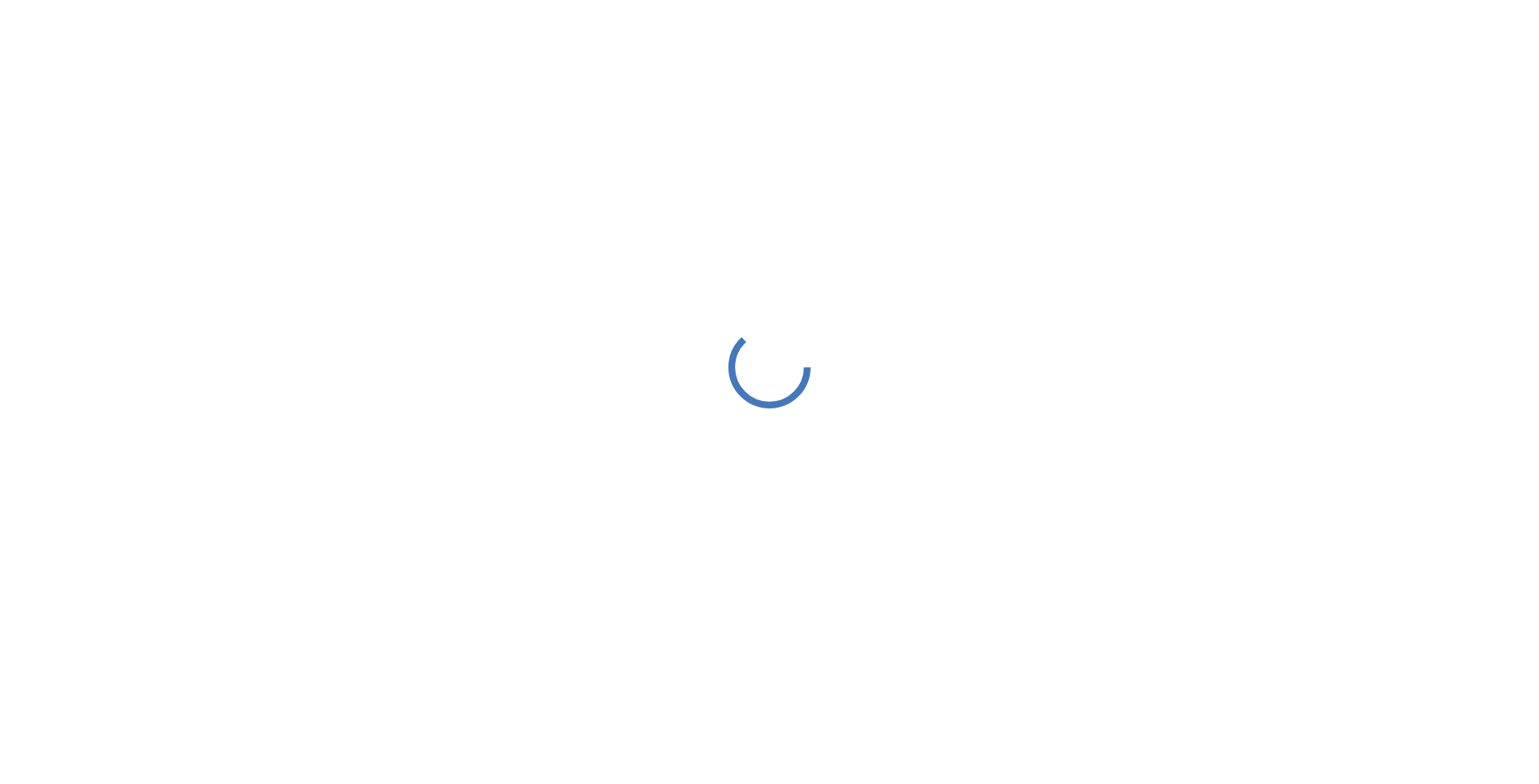 scroll, scrollTop: 0, scrollLeft: 0, axis: both 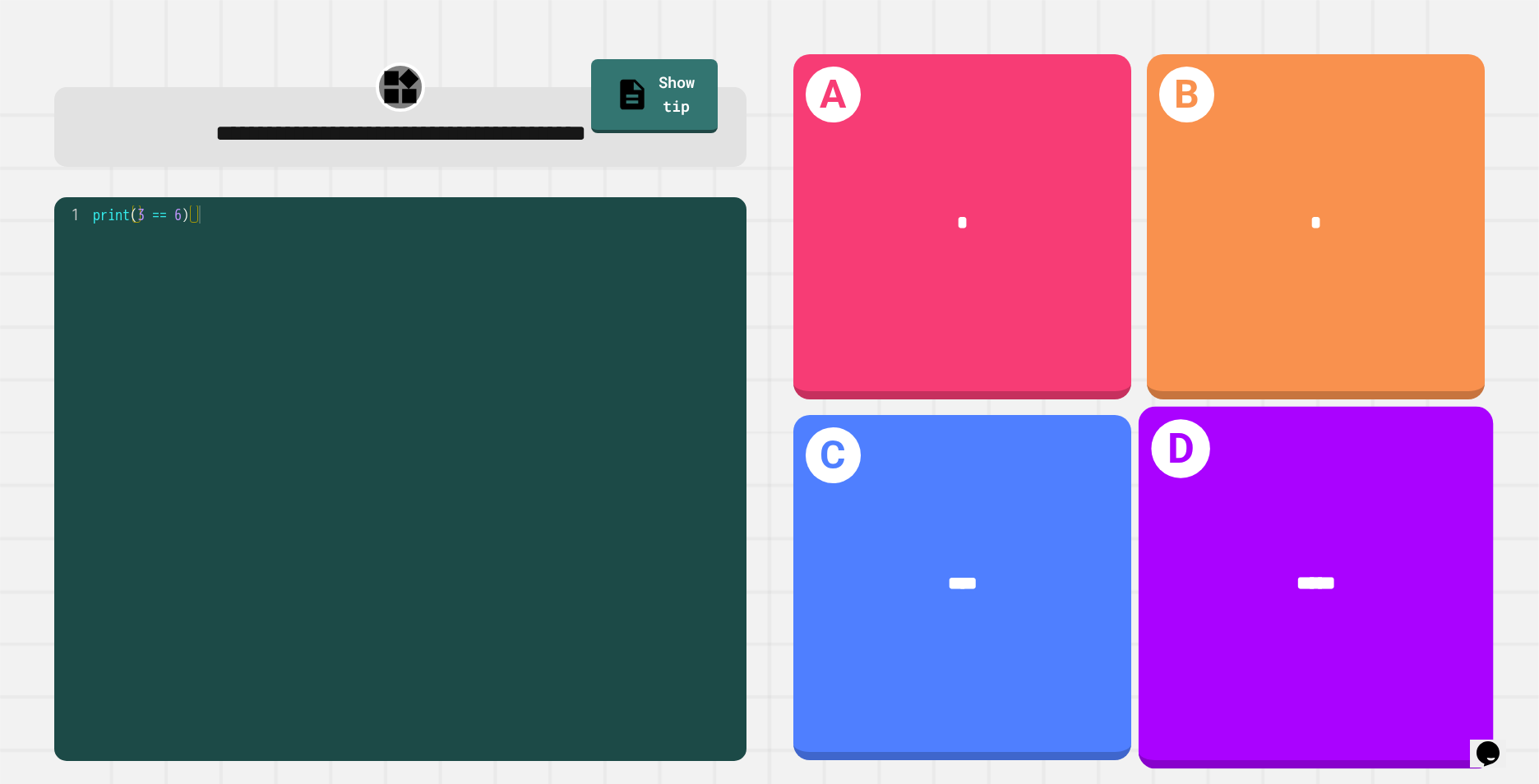 click on "*****" at bounding box center [1315, 583] 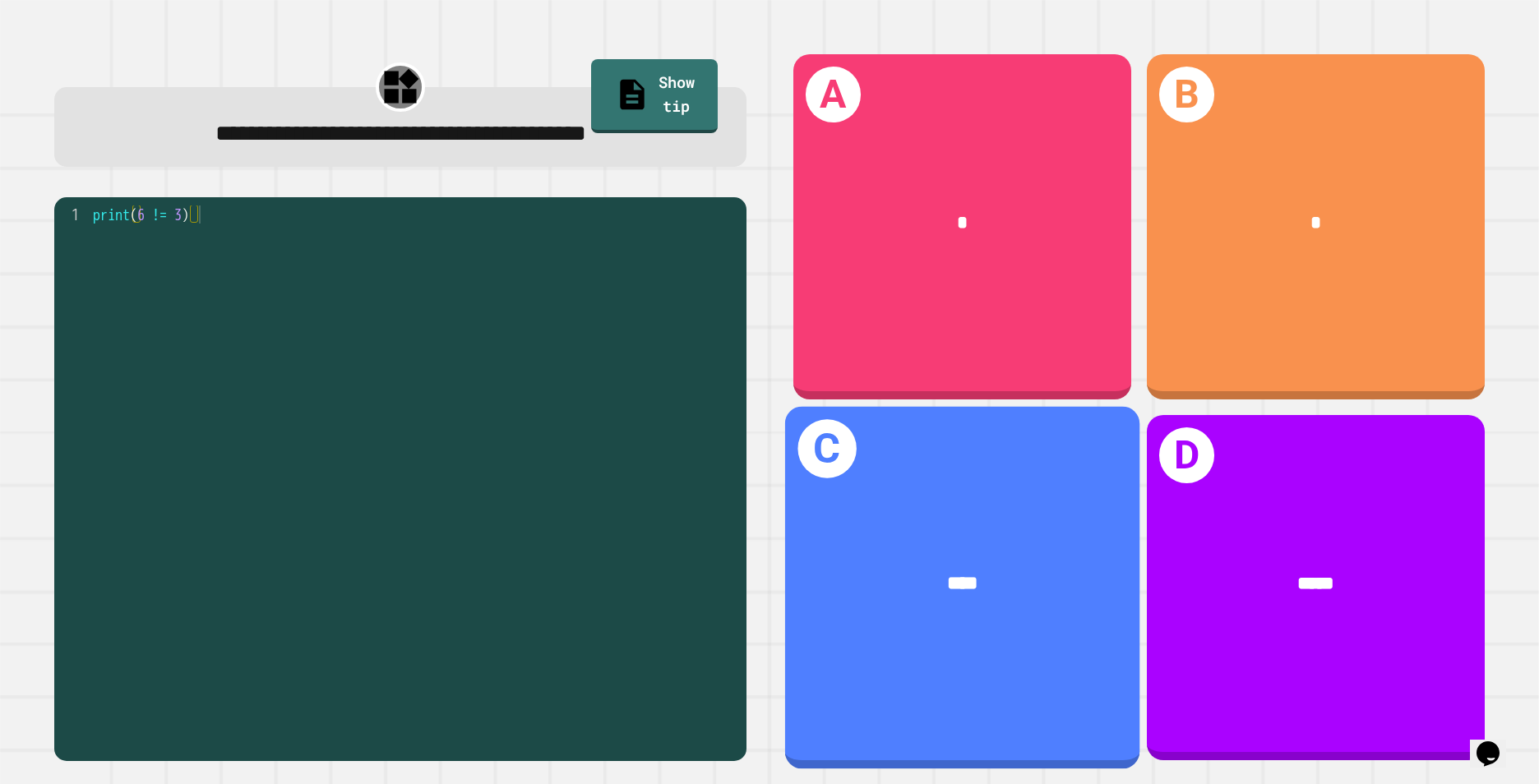 click on "C ****" at bounding box center [962, 588] 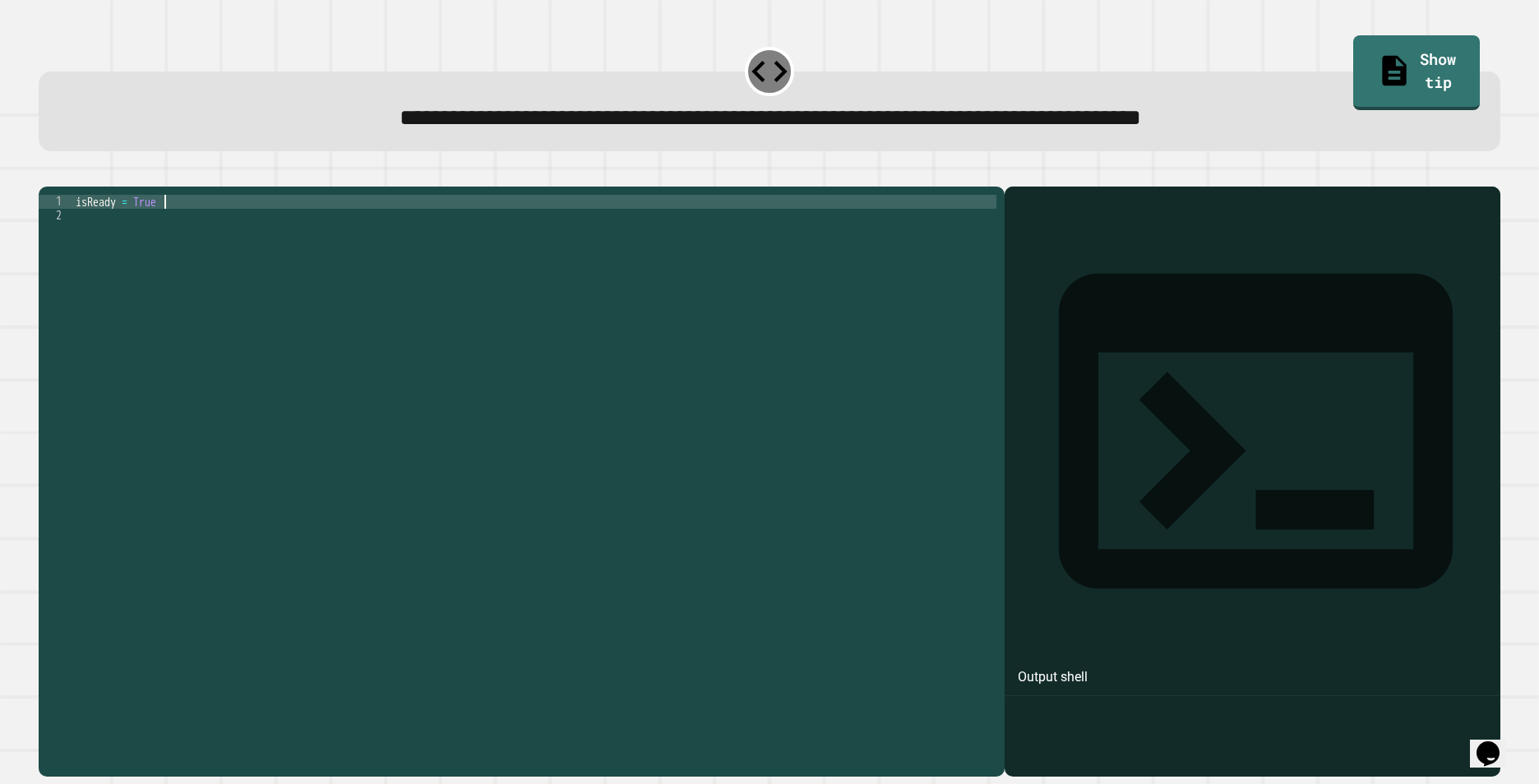 click on "isReady   =   True" at bounding box center (534, 460) 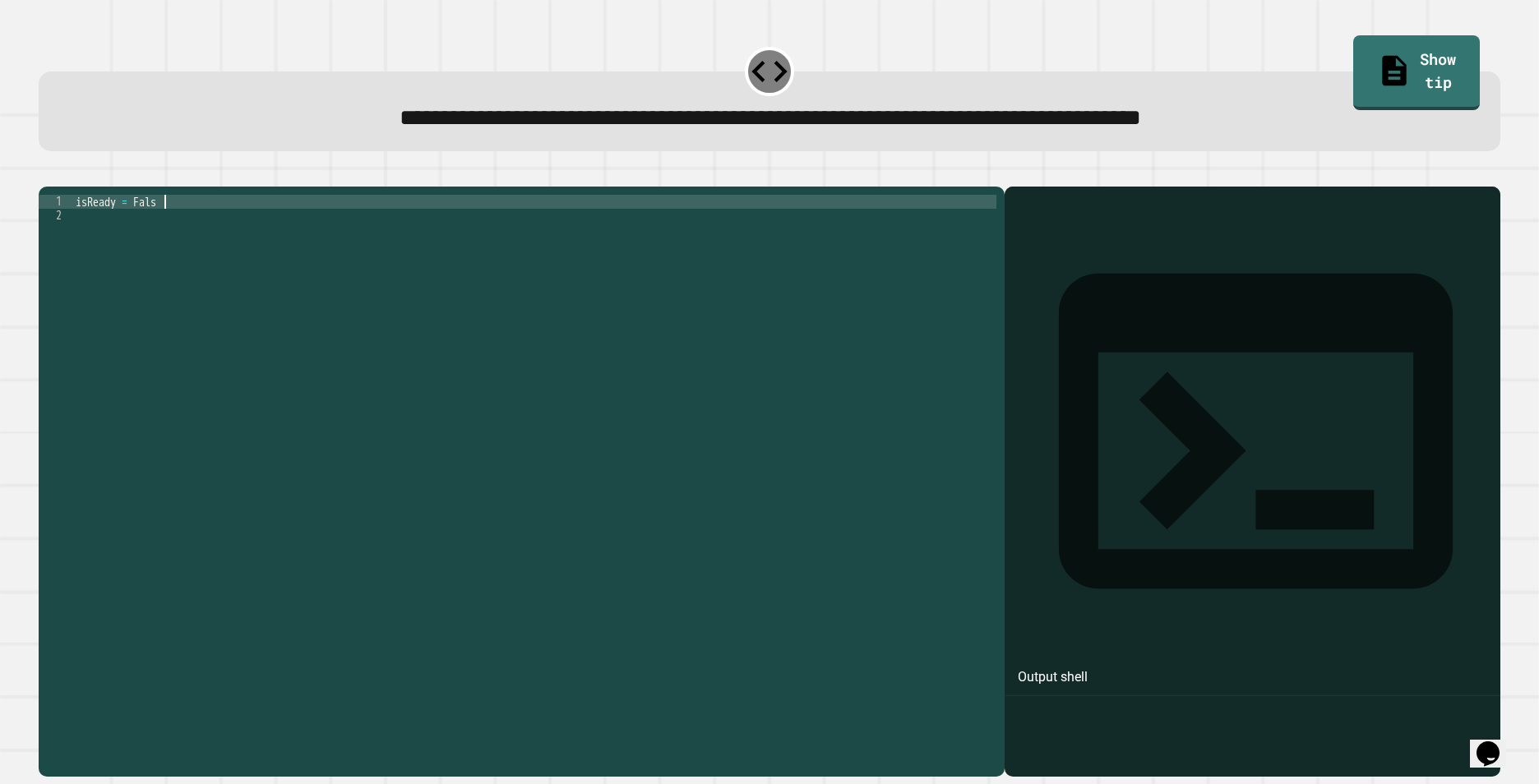 type on "**********" 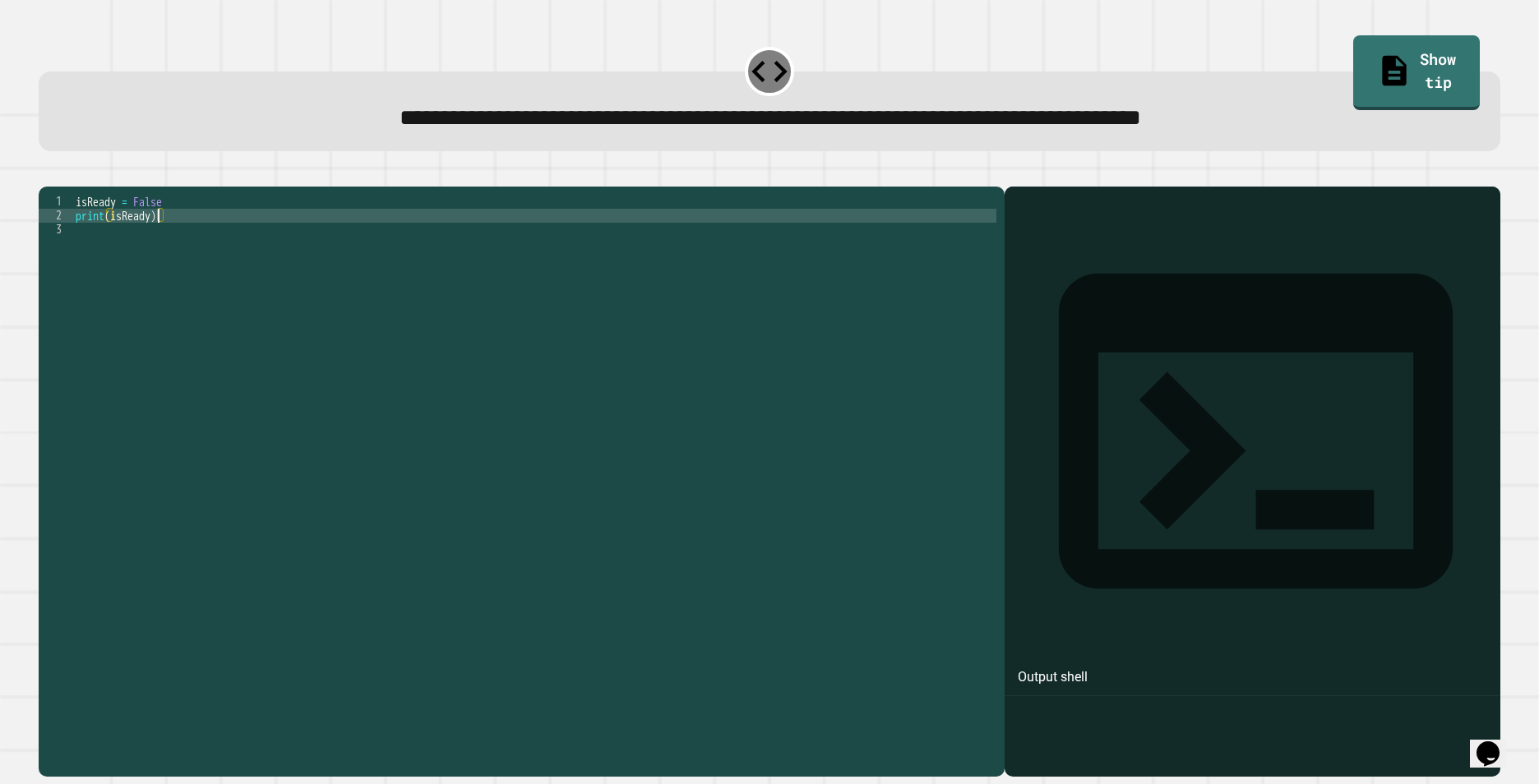 scroll, scrollTop: 0, scrollLeft: 5, axis: horizontal 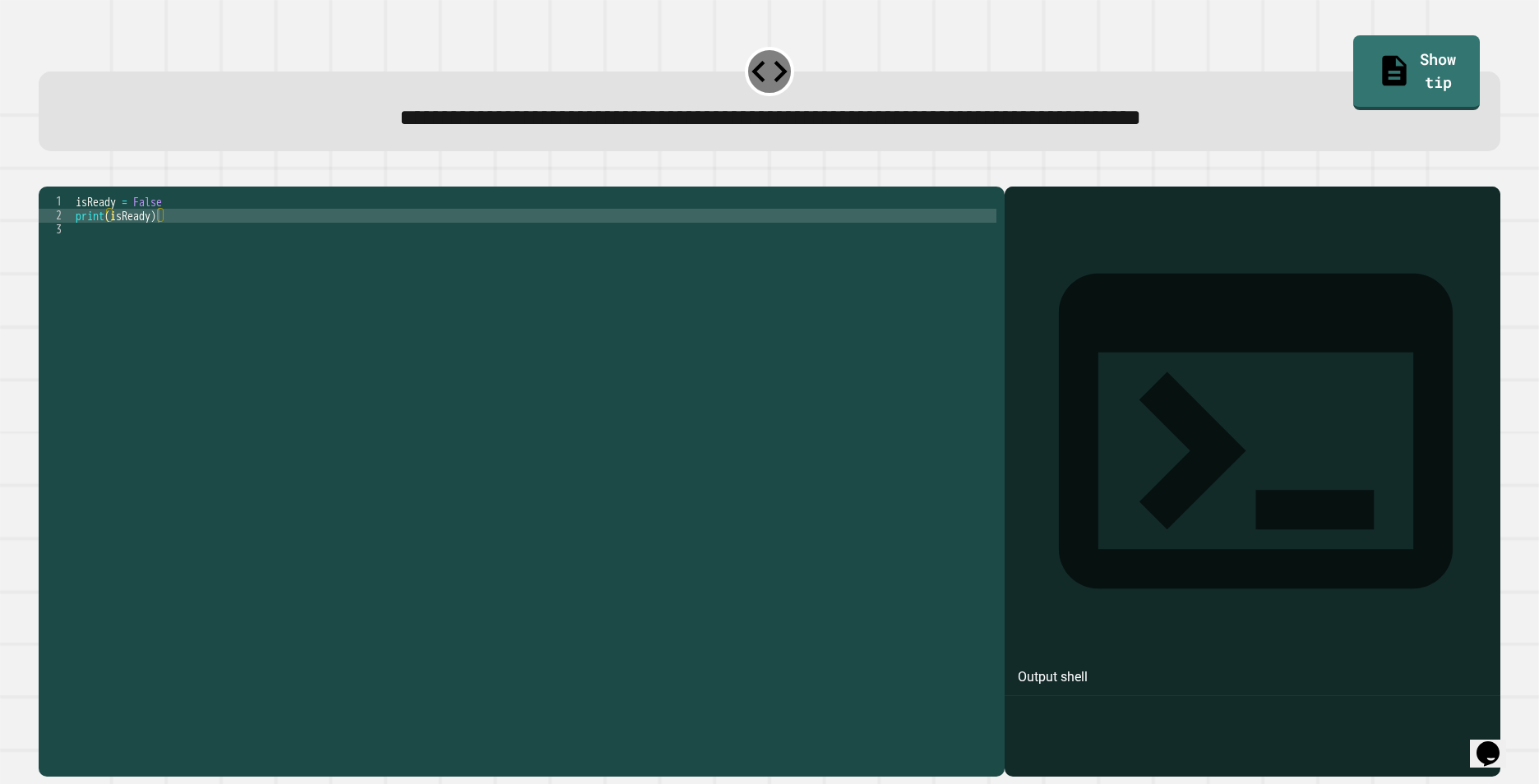 click at bounding box center (47, 173) 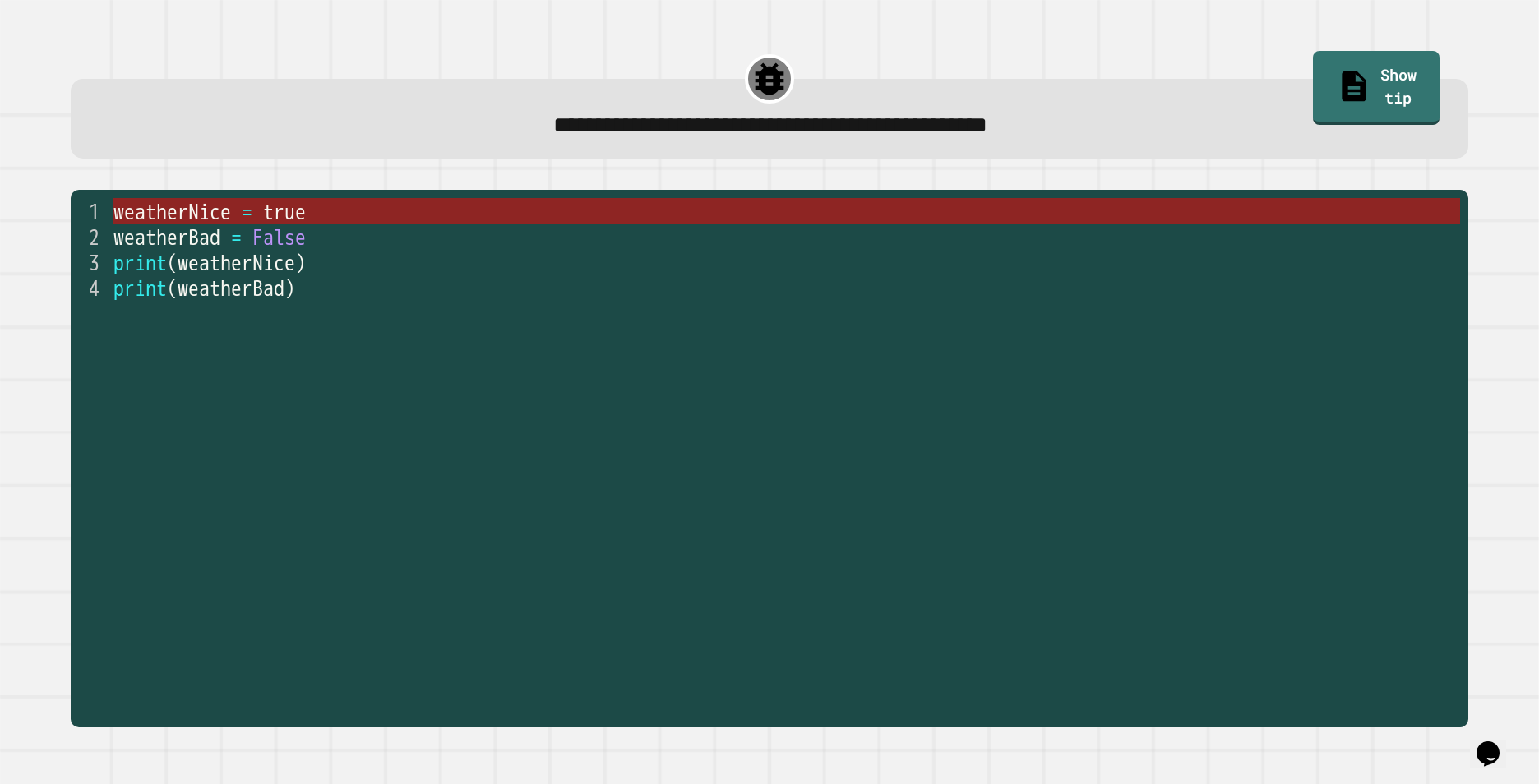 click on "weatherNice   =   true" at bounding box center (411171, 210) 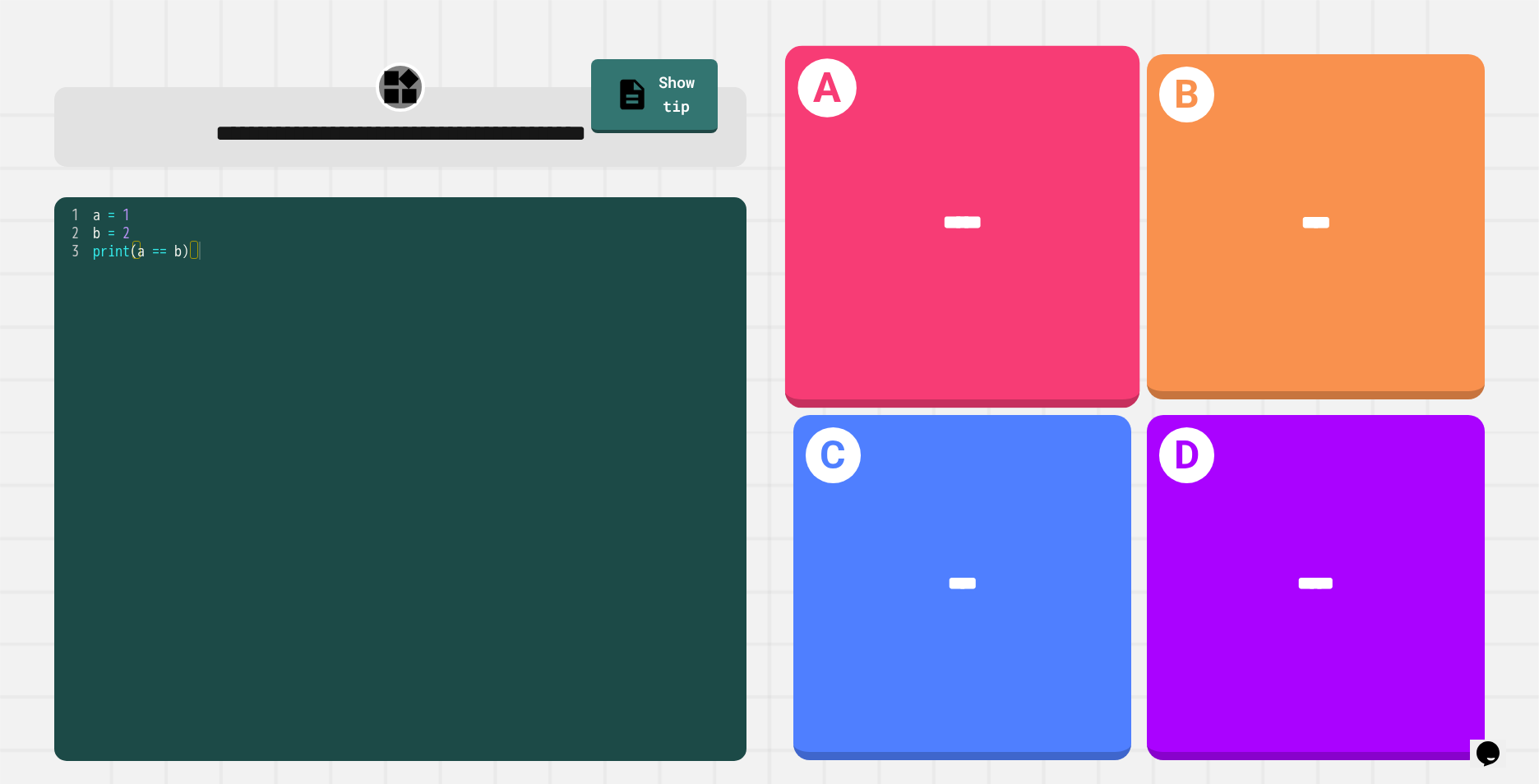 click on "A *****" at bounding box center (962, 227) 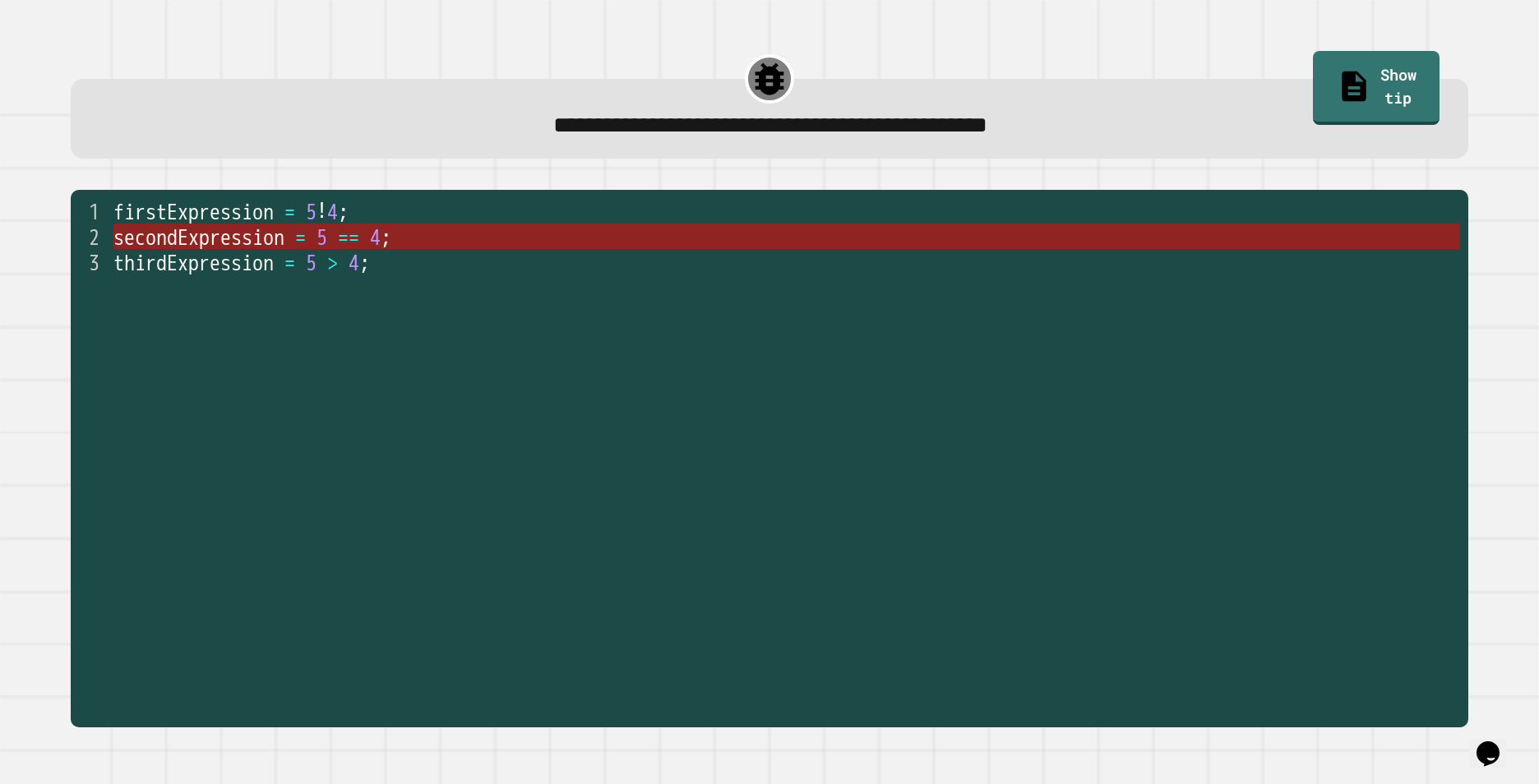 click on "secondExpression   =   5   ==   4 ;" at bounding box center [411171, 236] 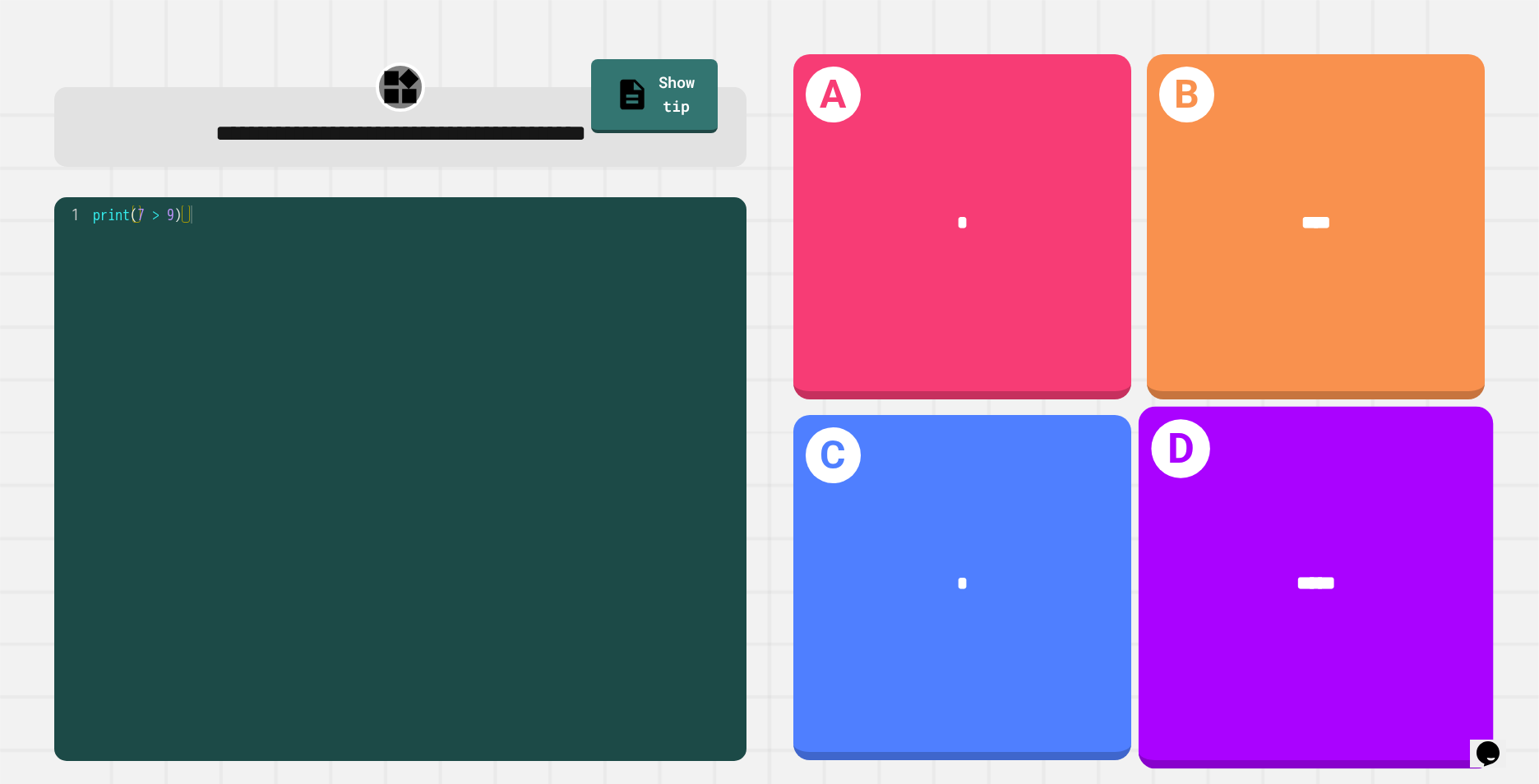click on "D *****" at bounding box center [1315, 588] 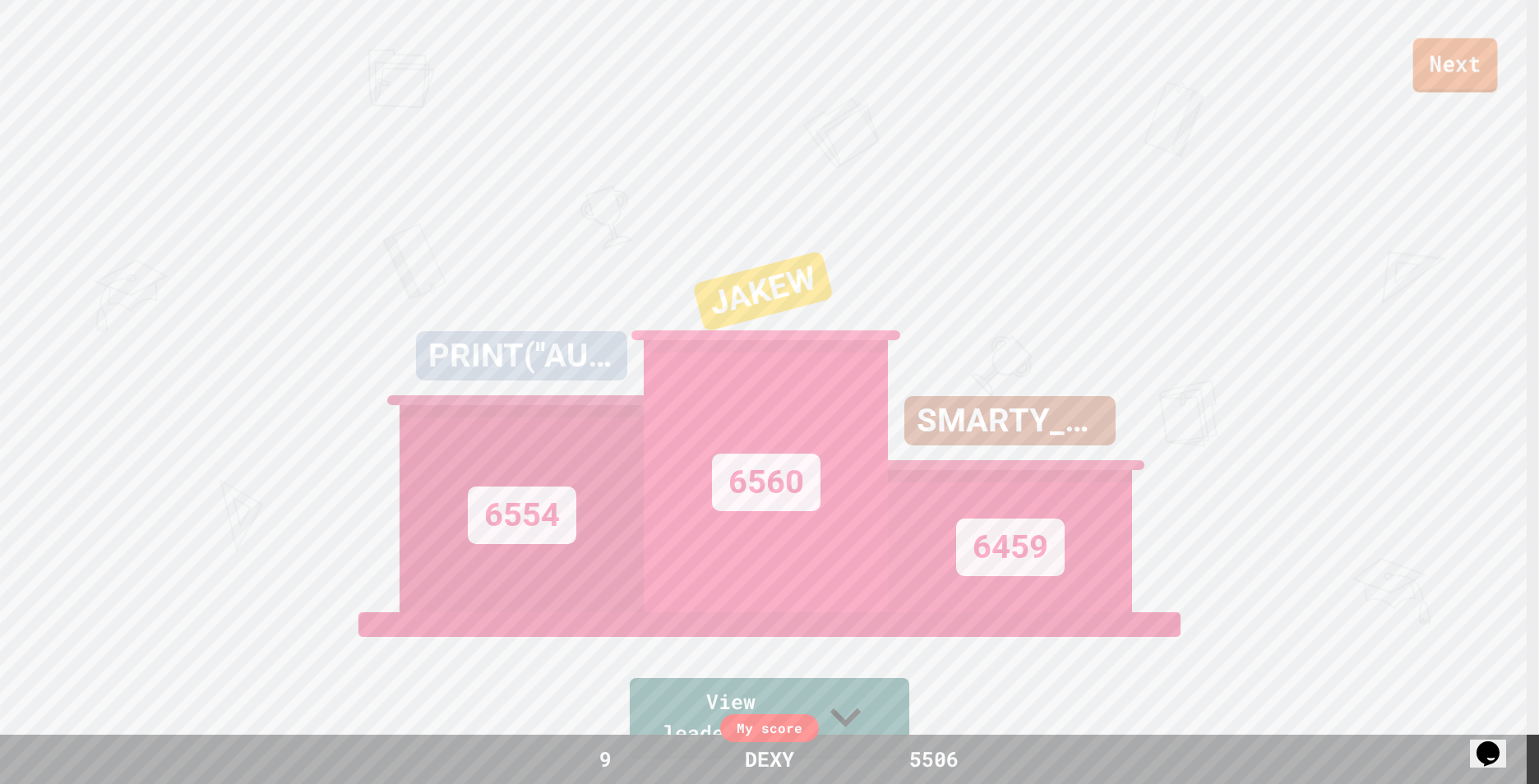 click on "Next" at bounding box center [1455, 65] 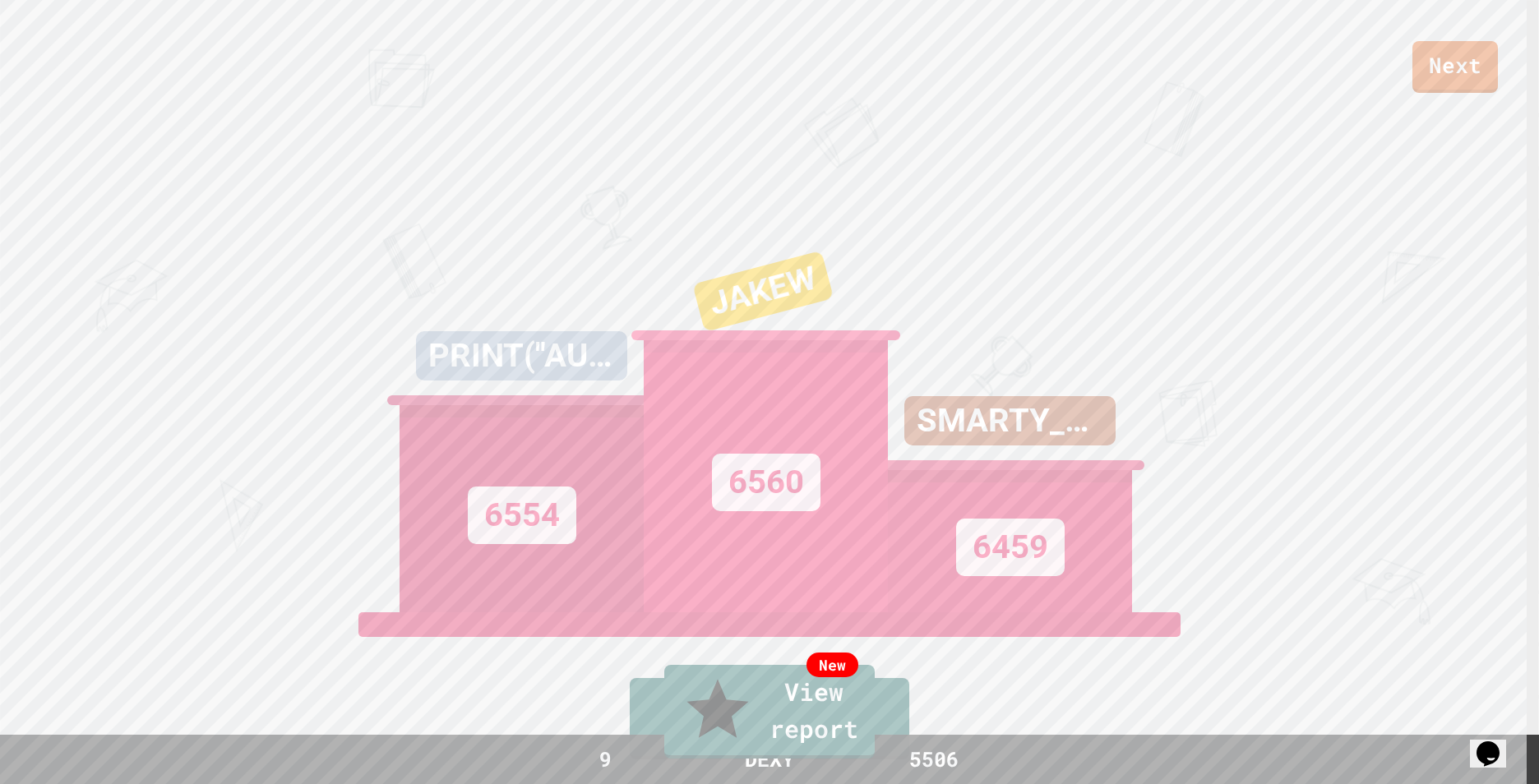 click on "Exit" at bounding box center [1441, 824] 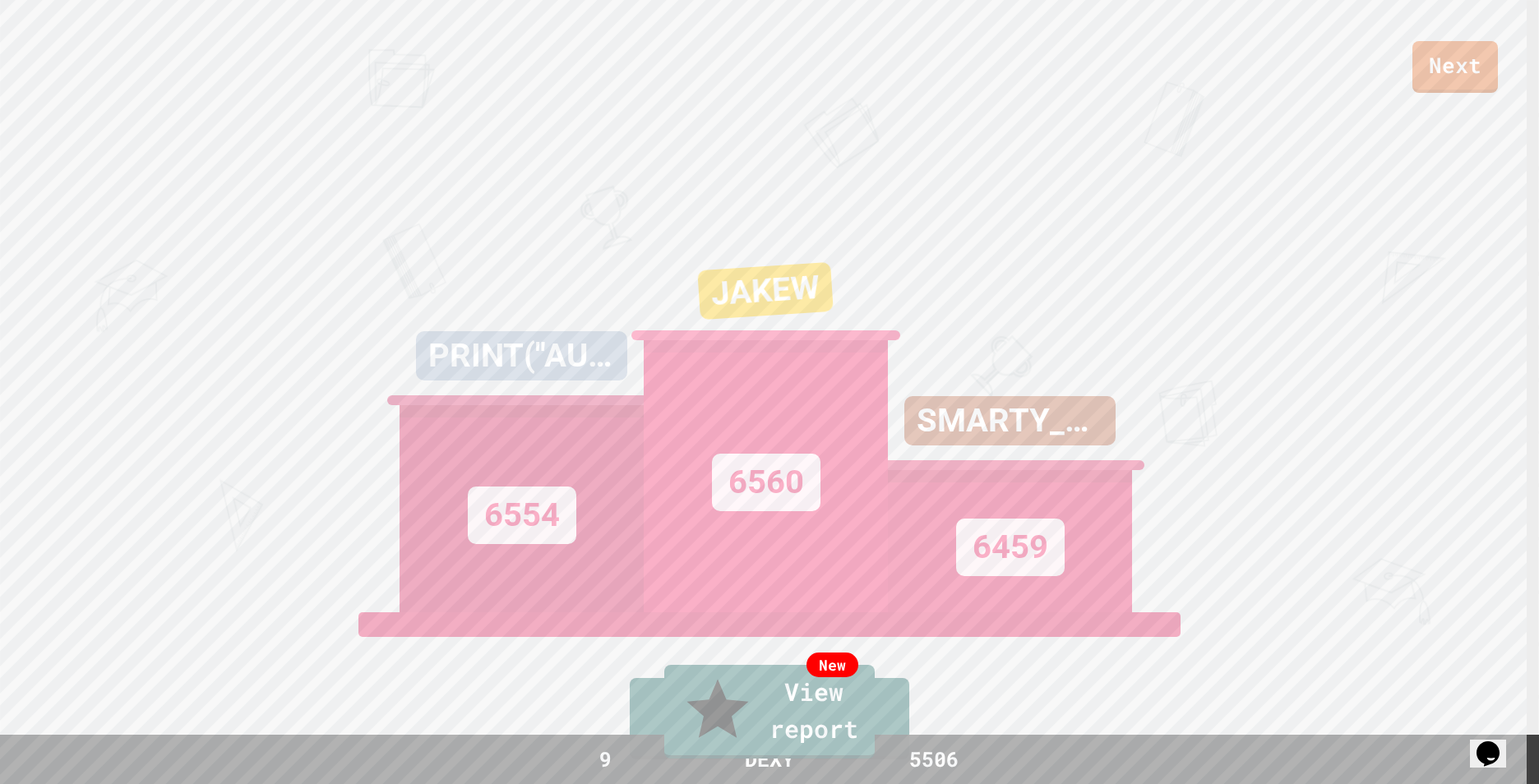 click on "Submit" at bounding box center [769, 3528] 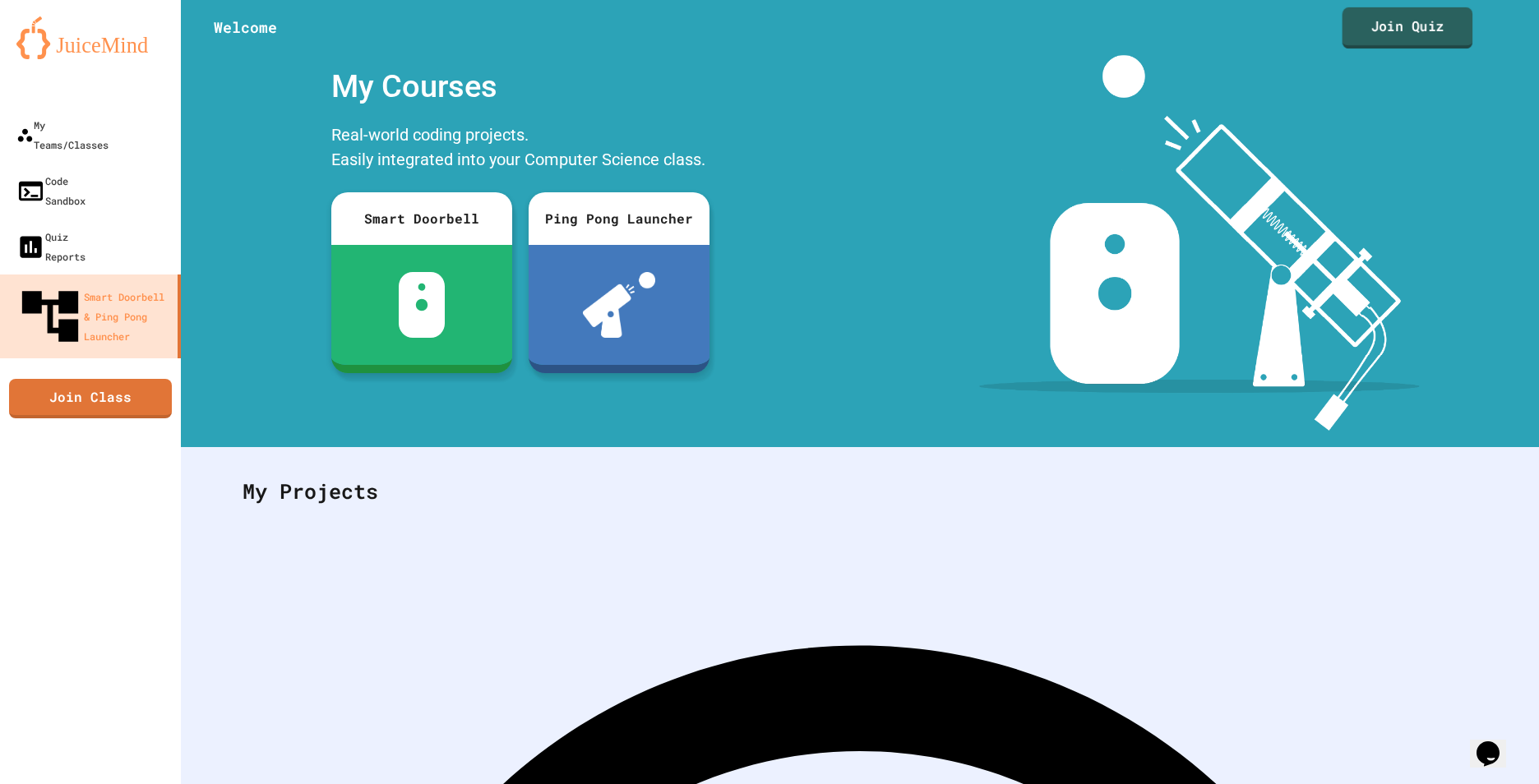 click on "Join Quiz" at bounding box center (1407, 28) 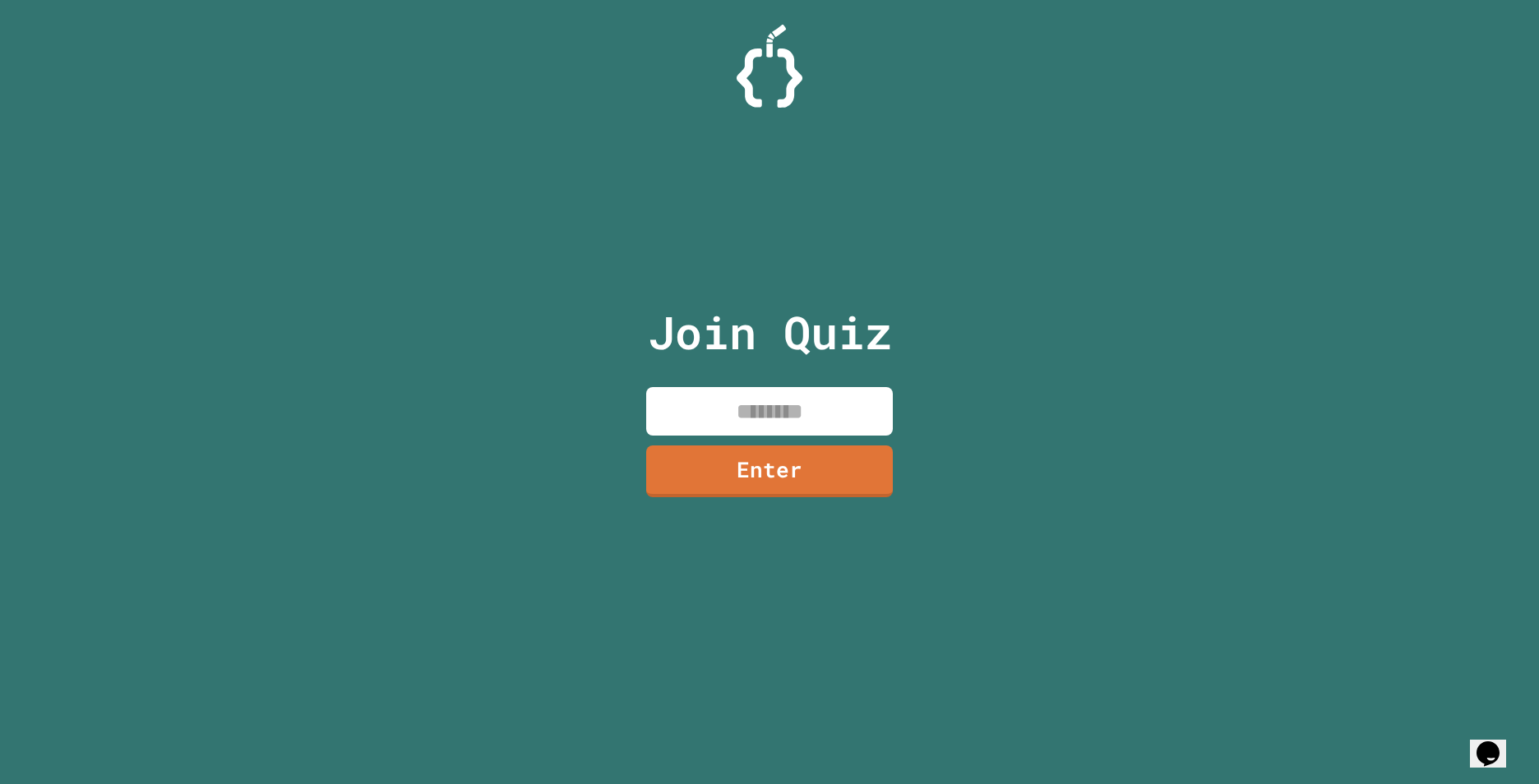 click at bounding box center [770, 411] 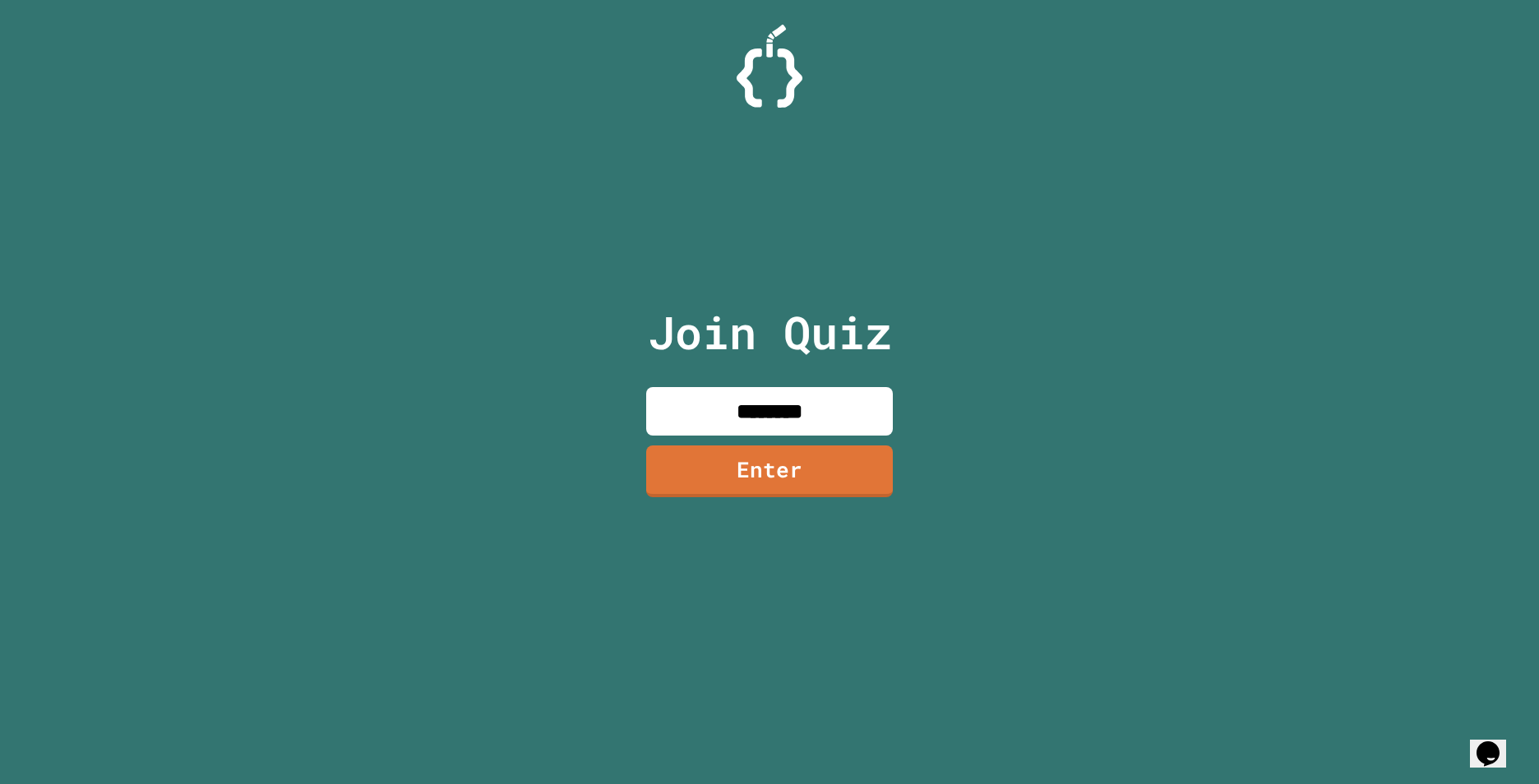 type on "********" 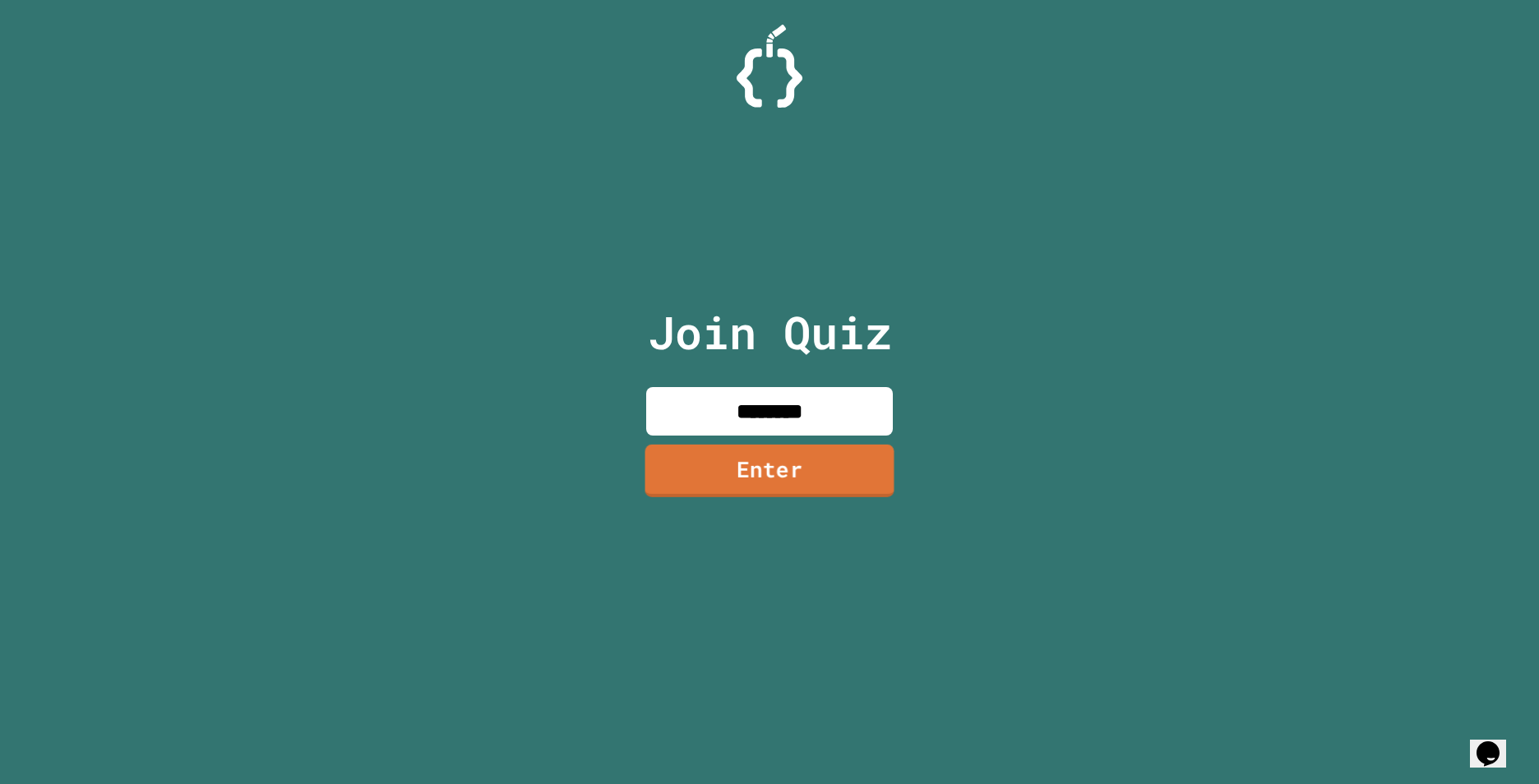 click on "Join Quiz ******** Enter" at bounding box center (770, 392) 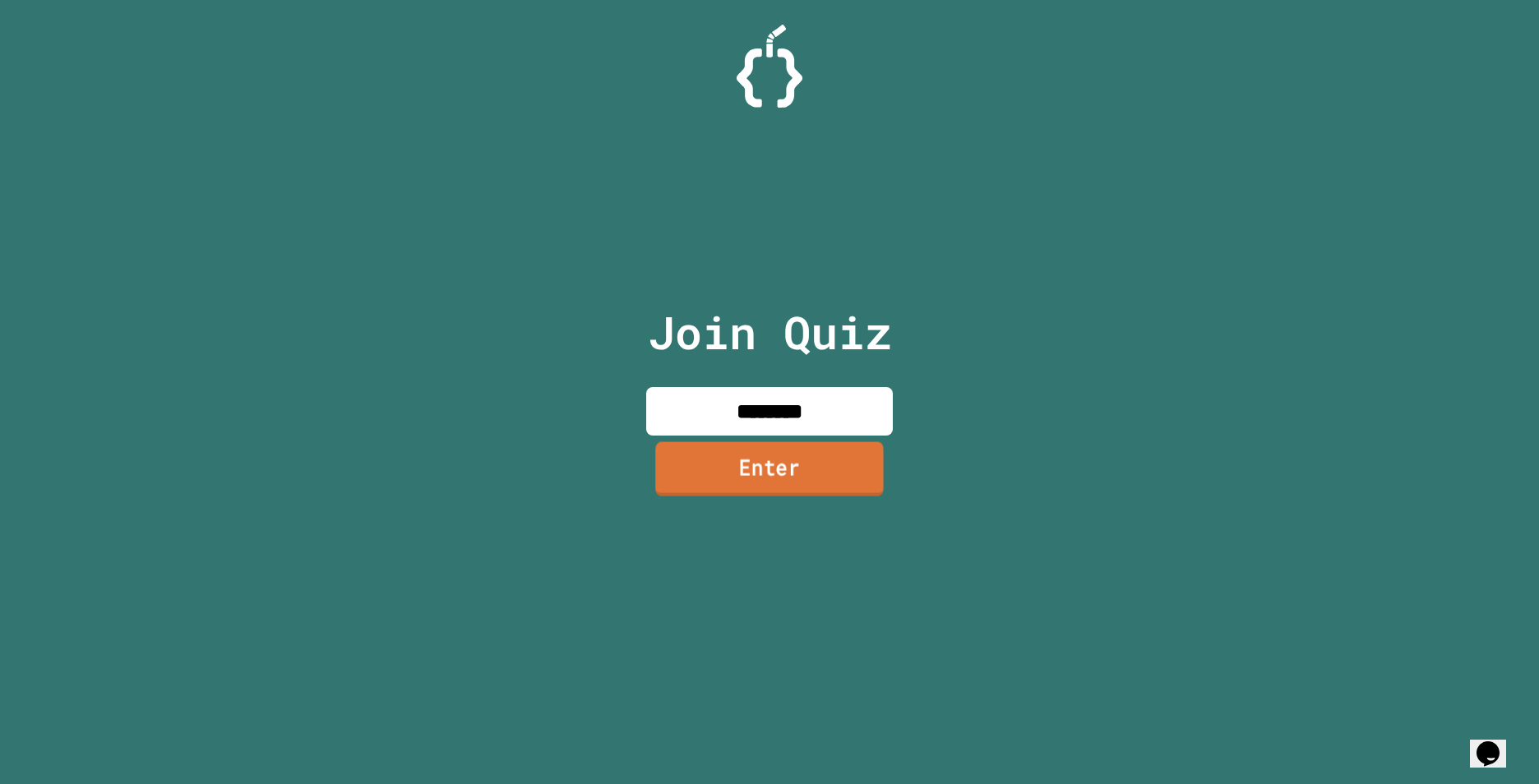 click on "Enter" at bounding box center [769, 469] 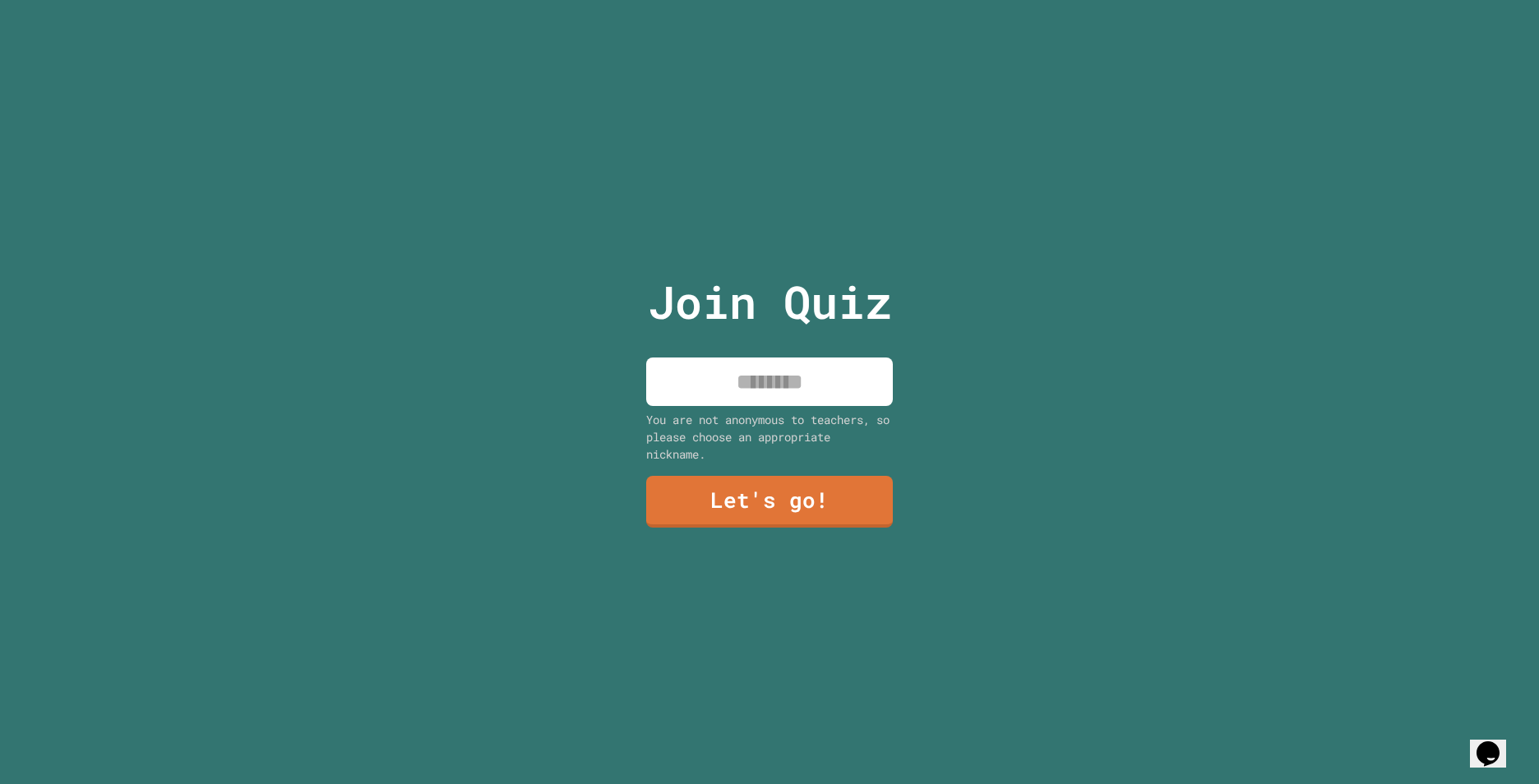 click at bounding box center (770, 381) 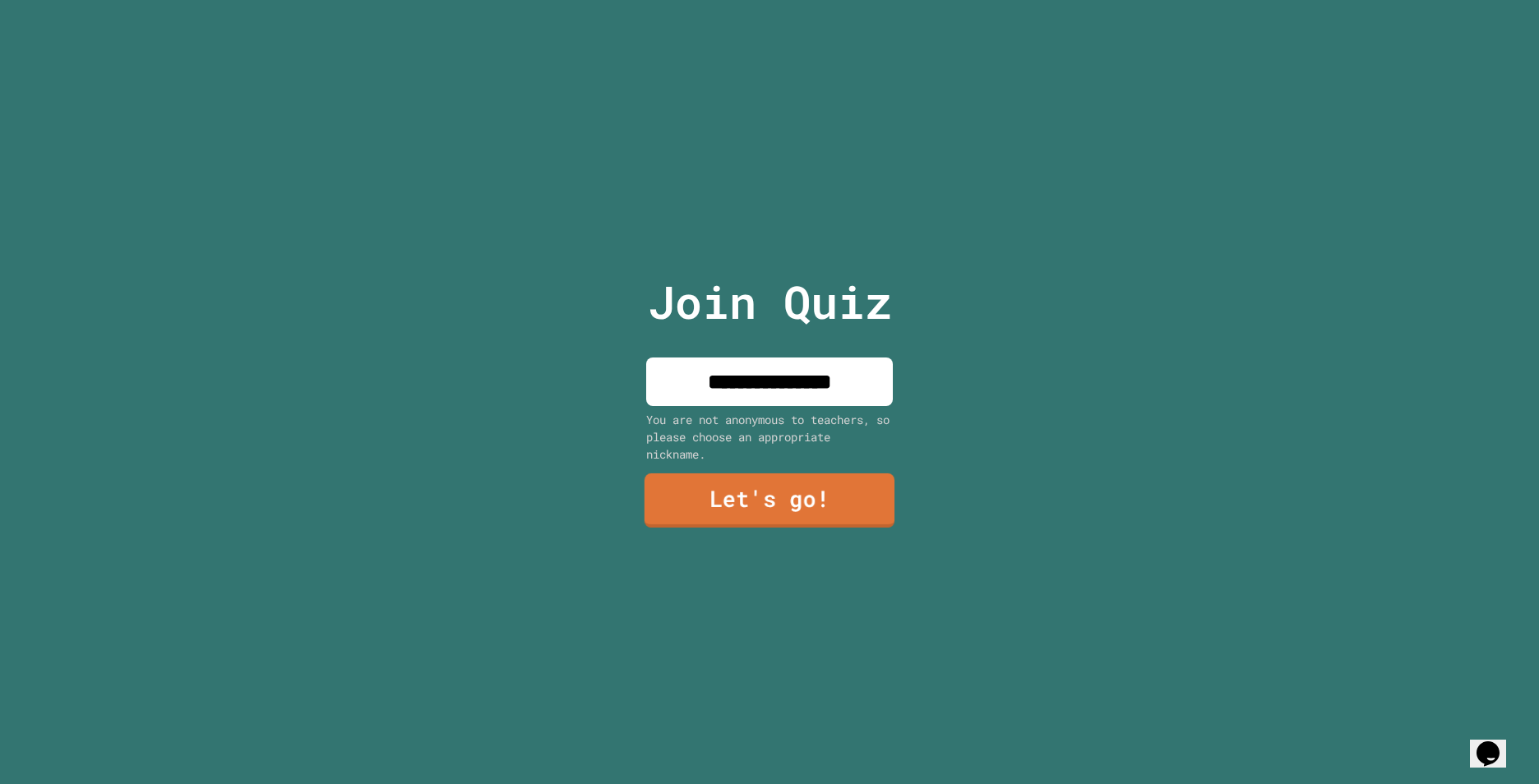 type on "**********" 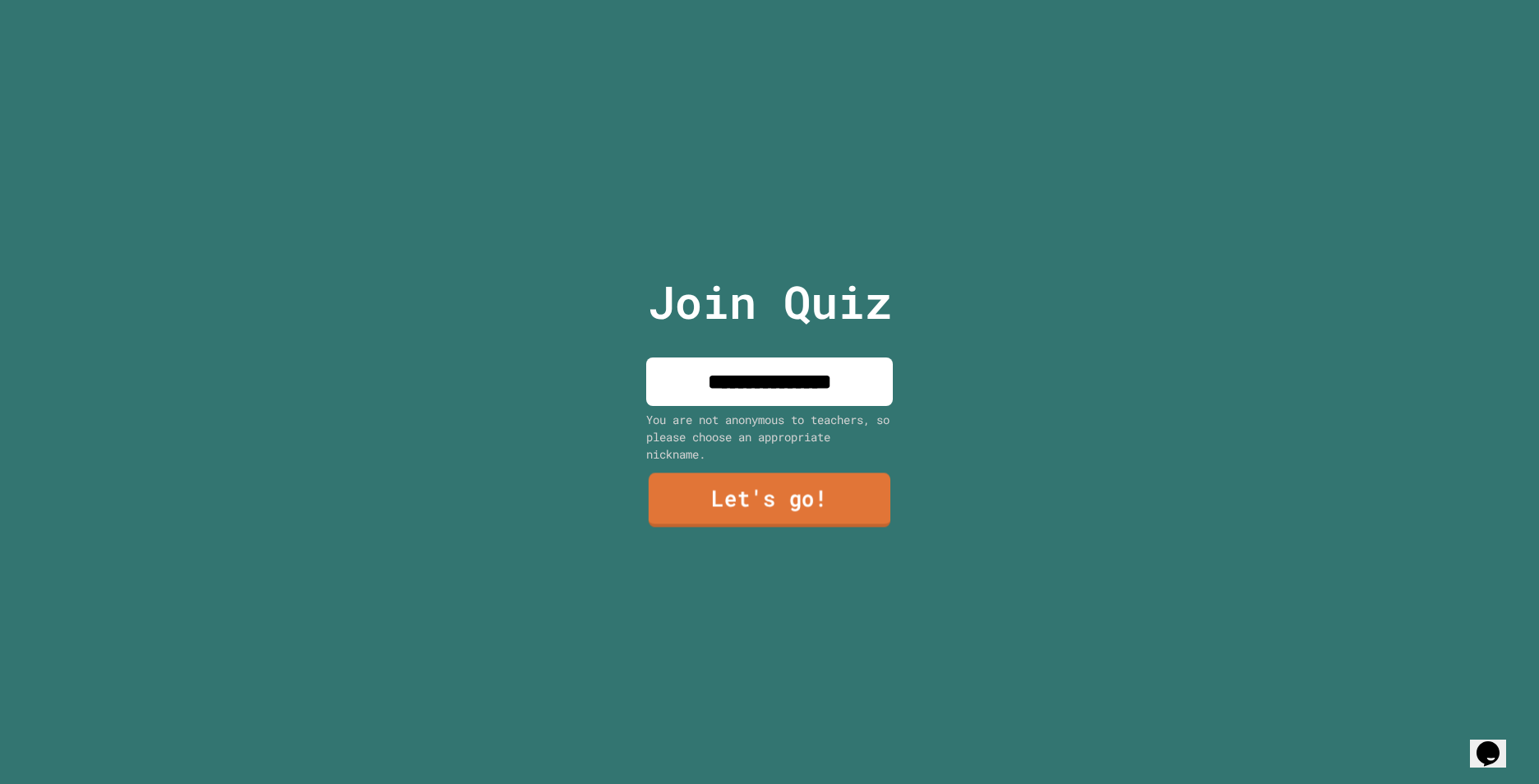 click on "Let's go!" at bounding box center [770, 500] 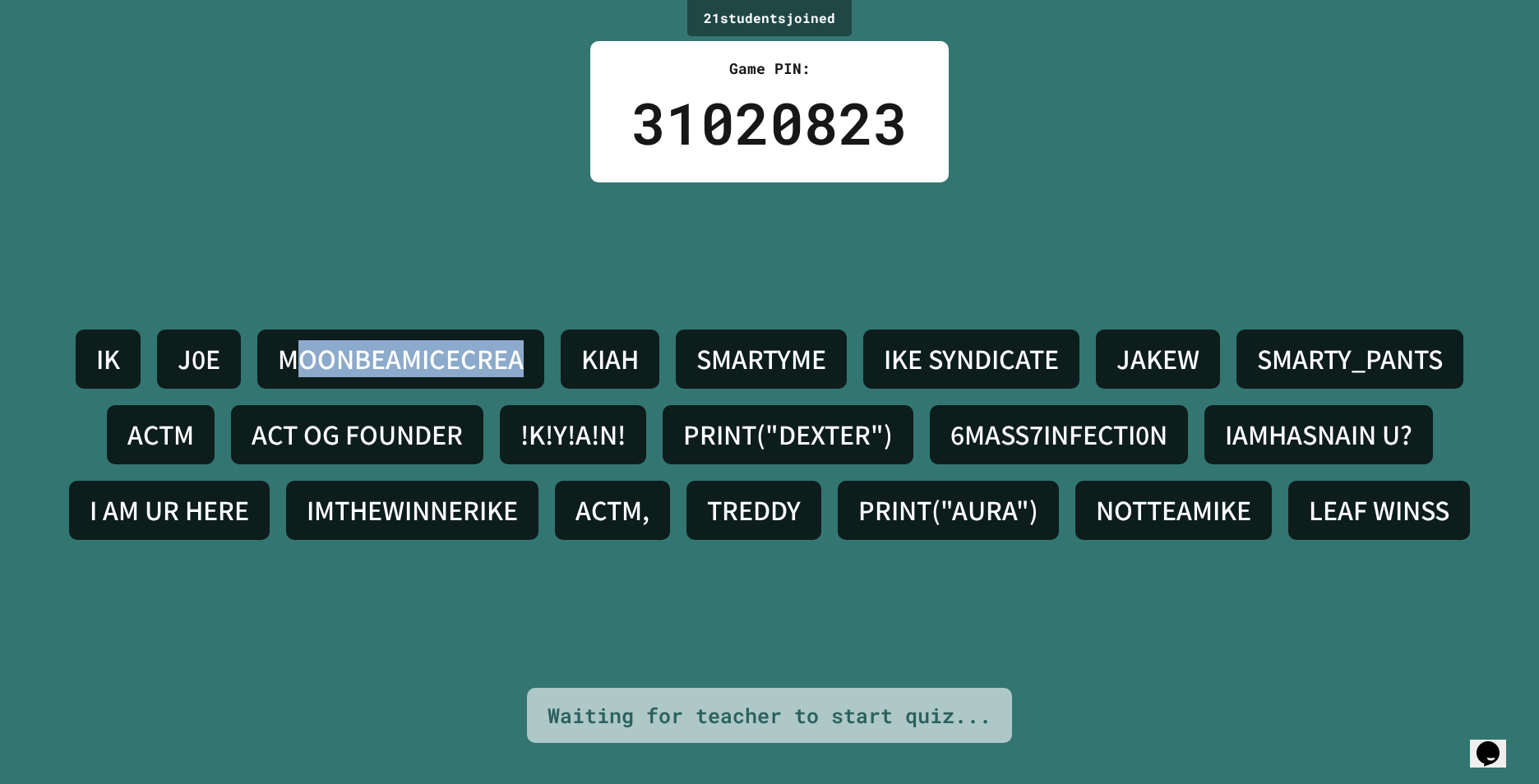drag, startPoint x: 309, startPoint y: 353, endPoint x: 529, endPoint y: 357, distance: 220.0364 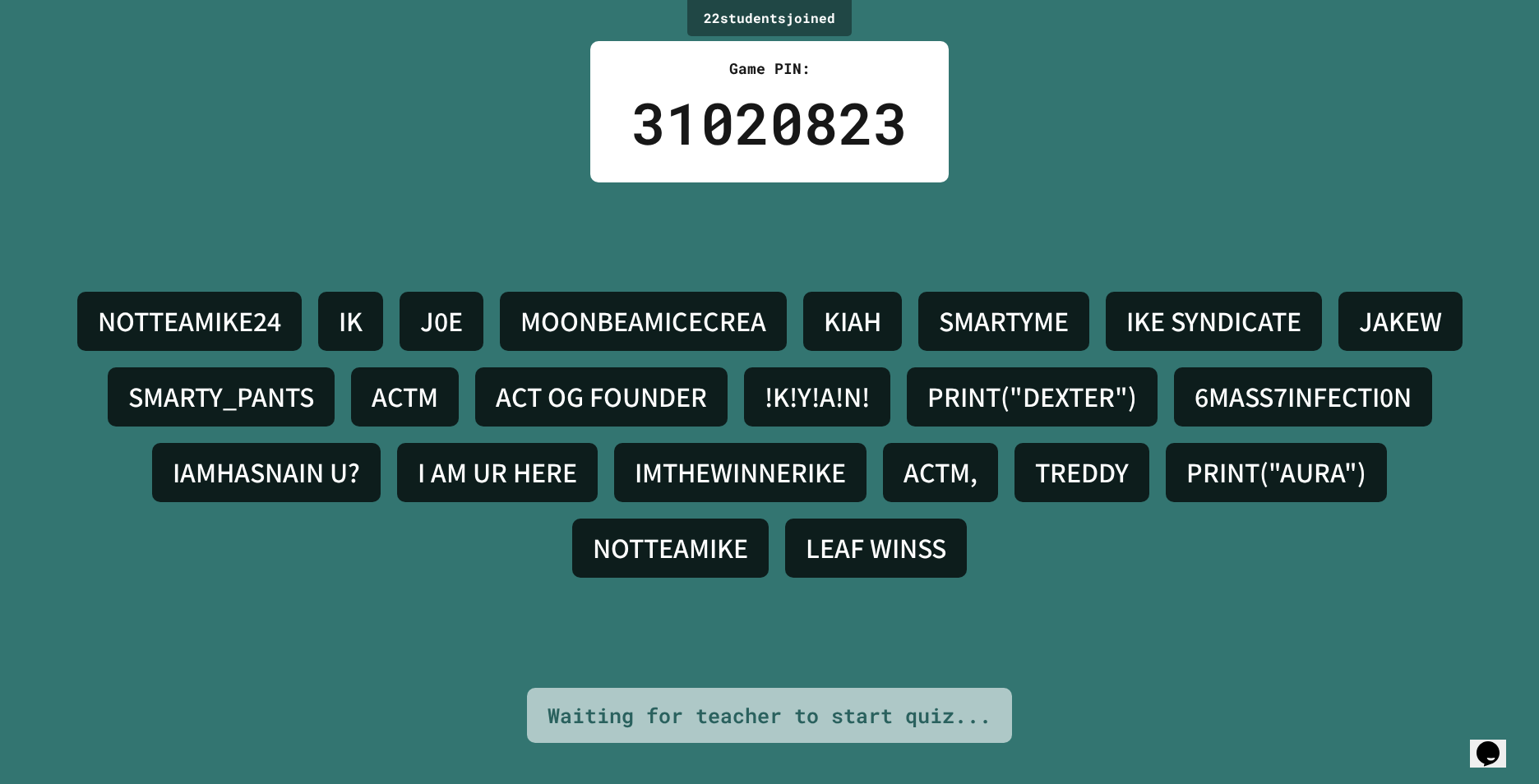 drag, startPoint x: 529, startPoint y: 357, endPoint x: 419, endPoint y: 358, distance: 110.00455 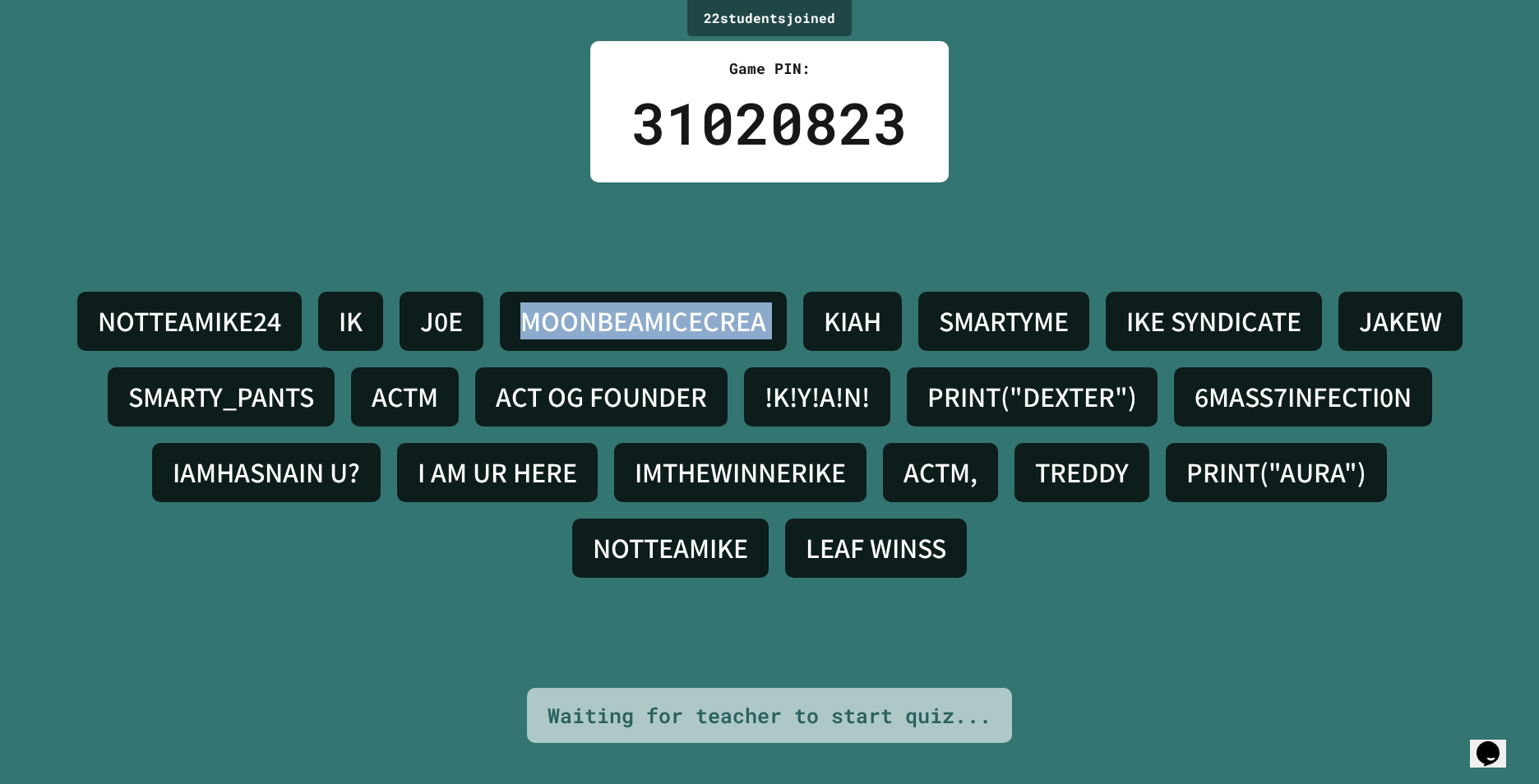drag, startPoint x: 517, startPoint y: 313, endPoint x: 789, endPoint y: 322, distance: 272.14886 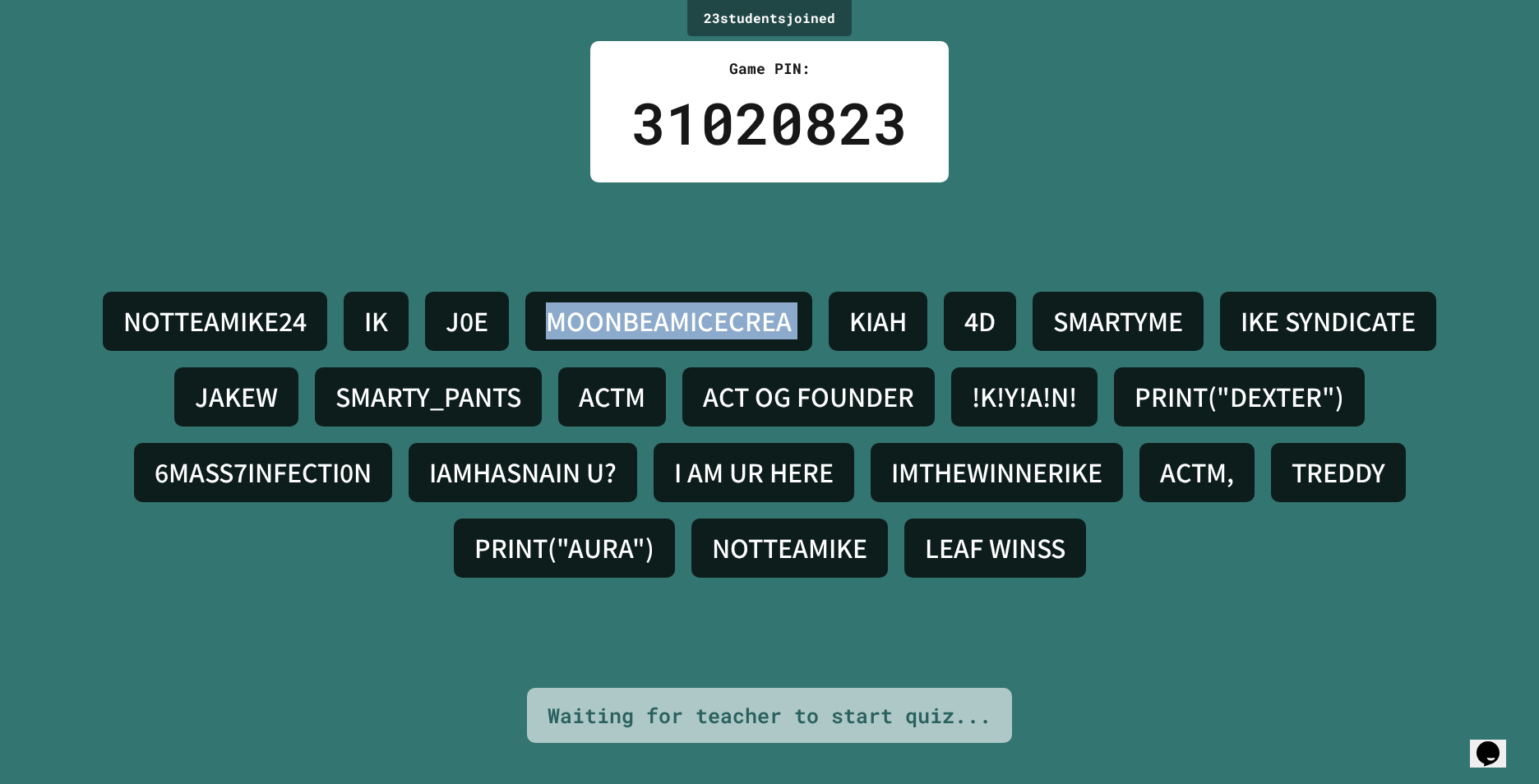 drag, startPoint x: 789, startPoint y: 322, endPoint x: 732, endPoint y: 315, distance: 57.4282 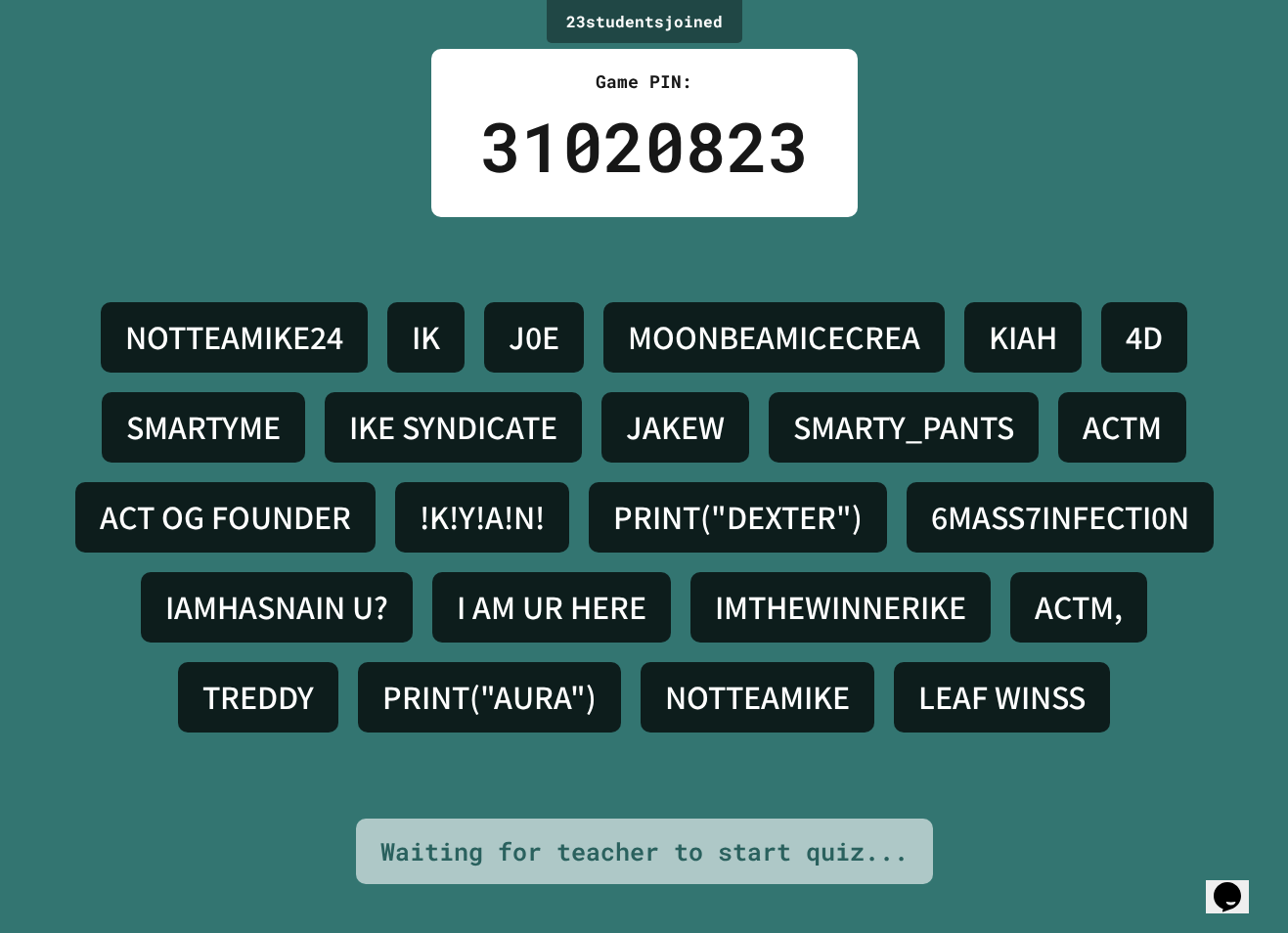 click on "SMARTY_PANTS" at bounding box center [904, 427] 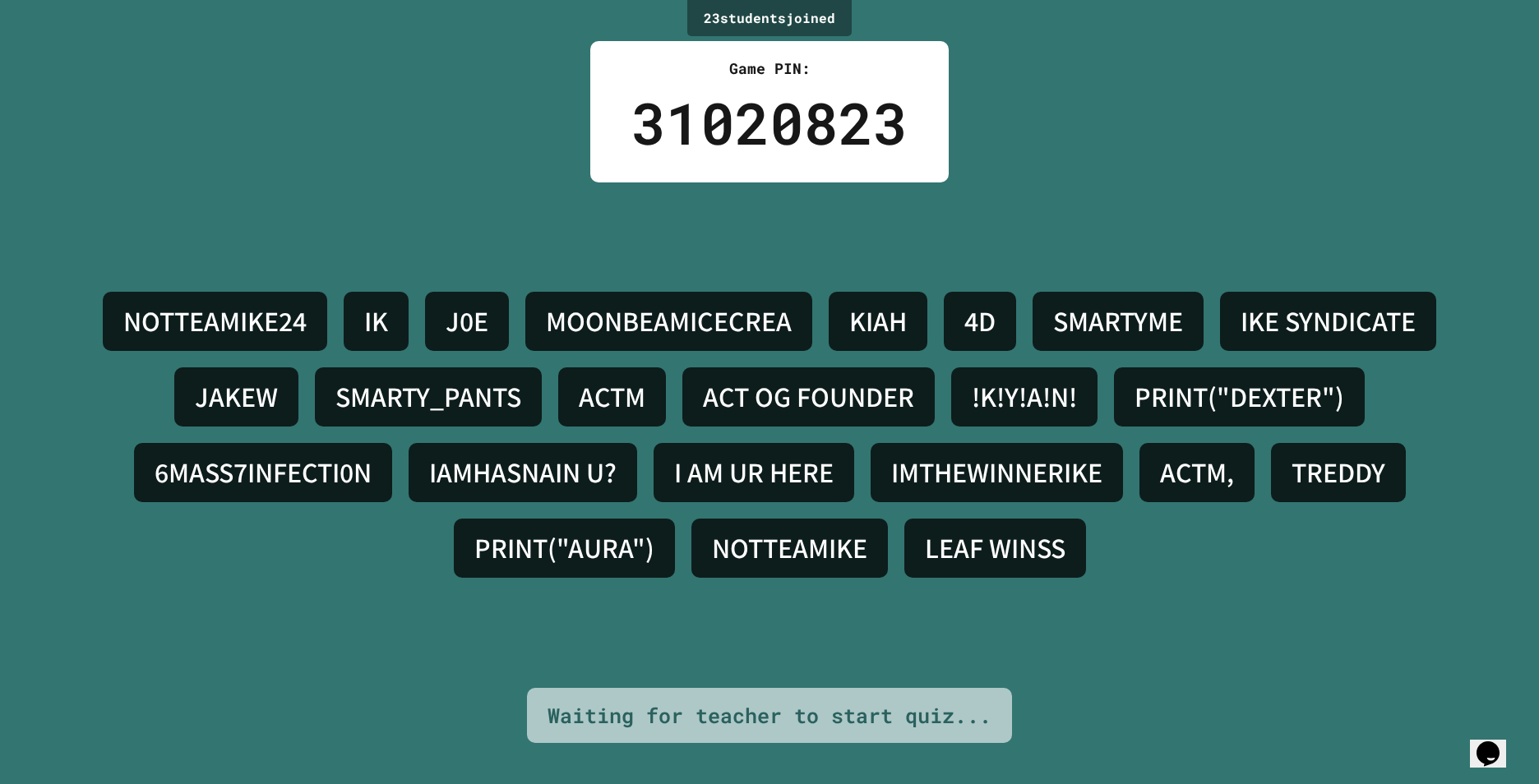 click on "NOTTEAMIKE24 IK J0E MOONBEAMICECREA KIAH 4D SMARTYME IKE SYNDICATE JAKEW SMARTY_PANTS ACTM ACT OG FOUNDER !K!Y!A!N! PRINT("DEXTER") 6MASS7INFECTI0N IAMHASNAIN U? I AM UR HERE IMTHEWINNERIKE ACTM, TREDDY PRINT("AURA") NOTTEAMIKE LEAF WINSS" at bounding box center [770, 435] 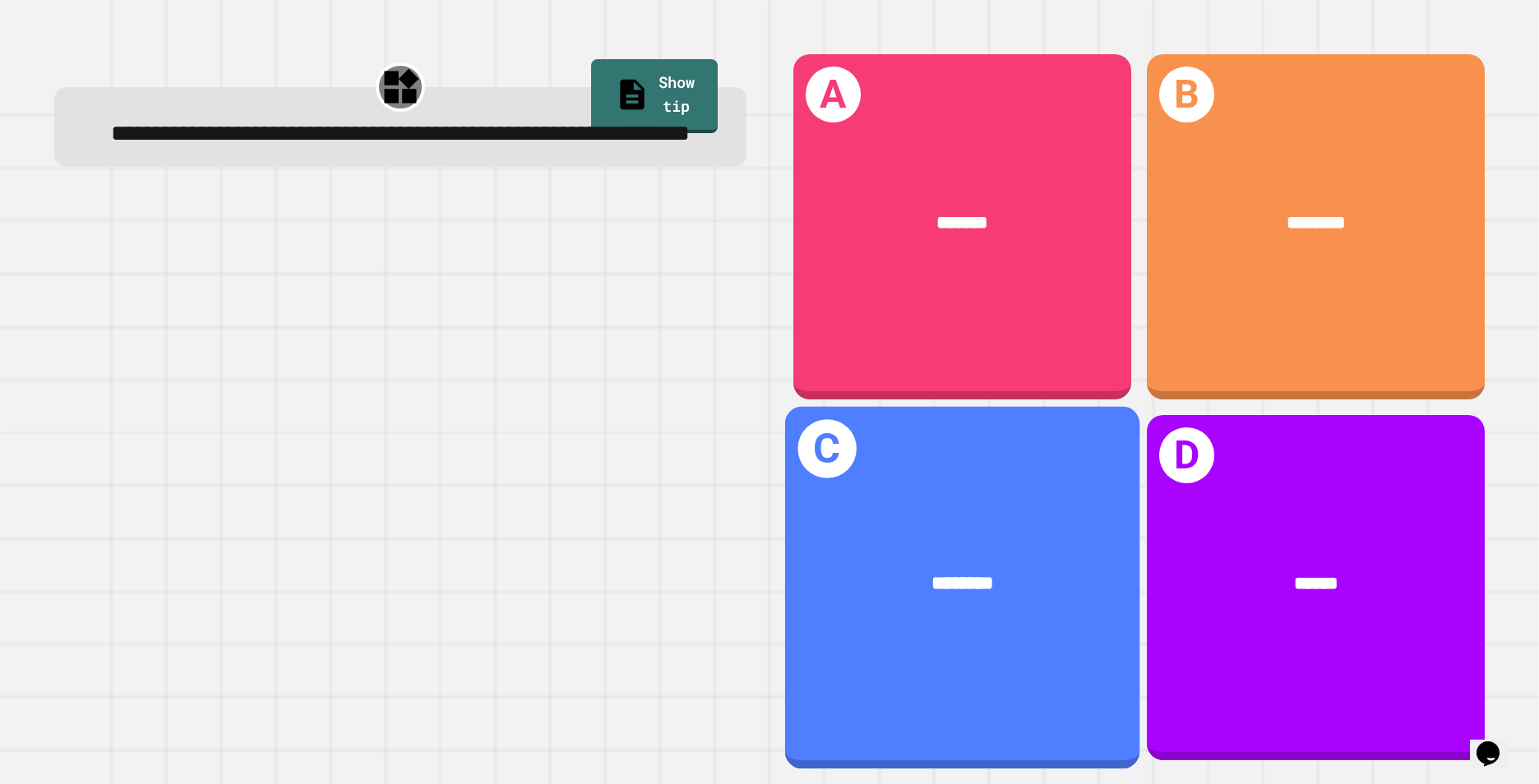 click on "********" at bounding box center [963, 583] 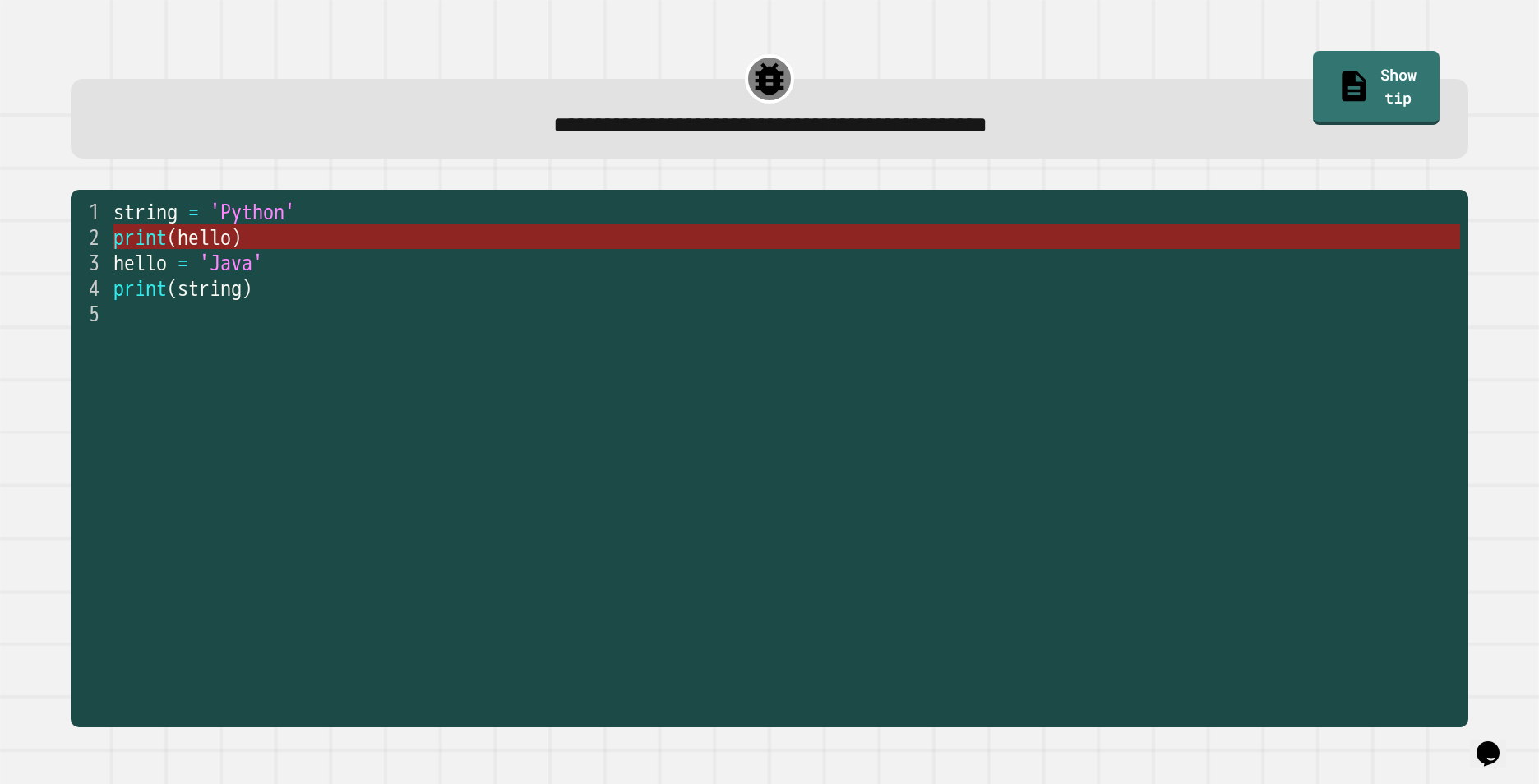 click on "print ( hello )" at bounding box center [411171, 236] 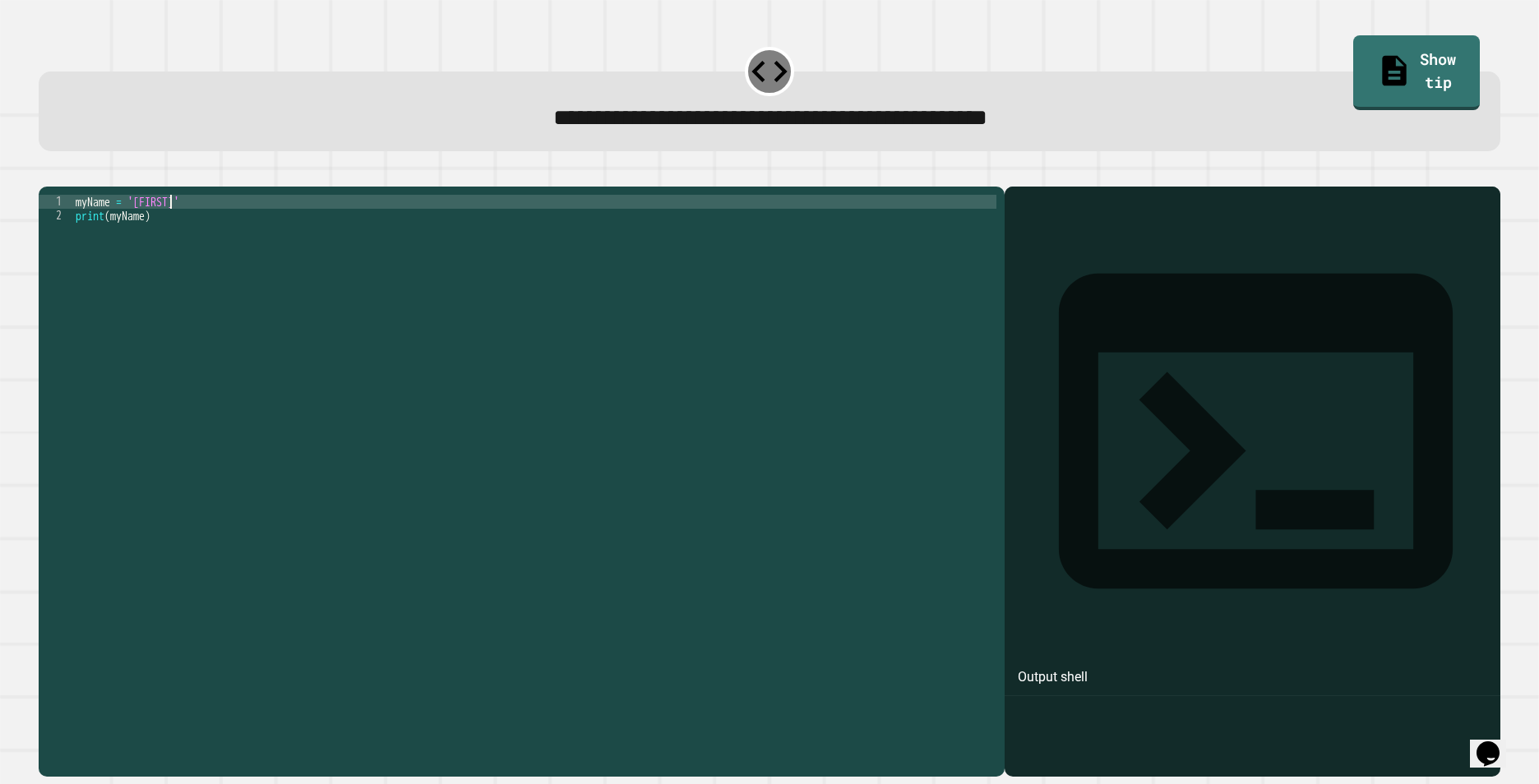 drag, startPoint x: 508, startPoint y: 229, endPoint x: 456, endPoint y: 213, distance: 54.40588 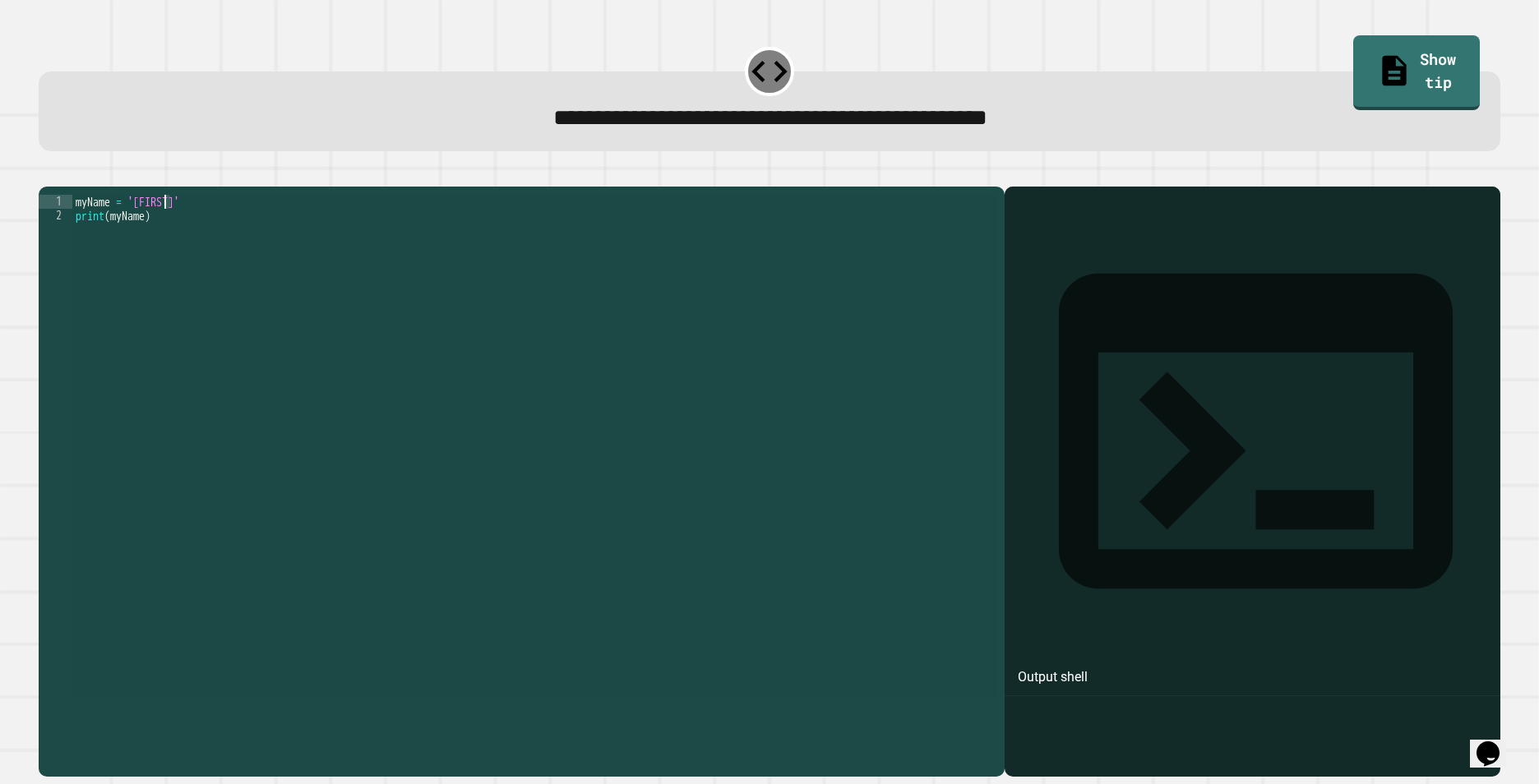 click on "myName   =   'Ryan' print ( myName )" at bounding box center [534, 446] 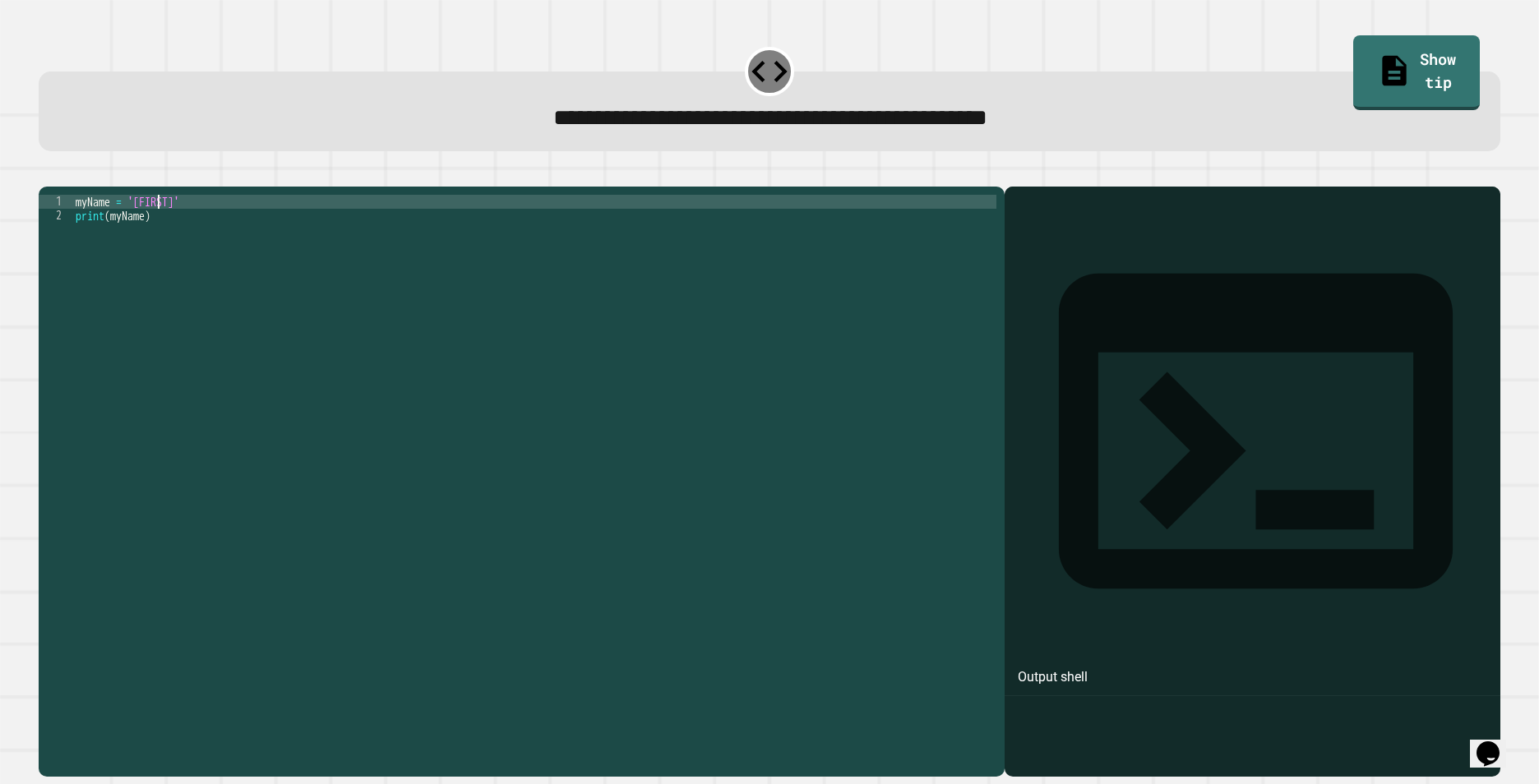 scroll, scrollTop: 0, scrollLeft: 6, axis: horizontal 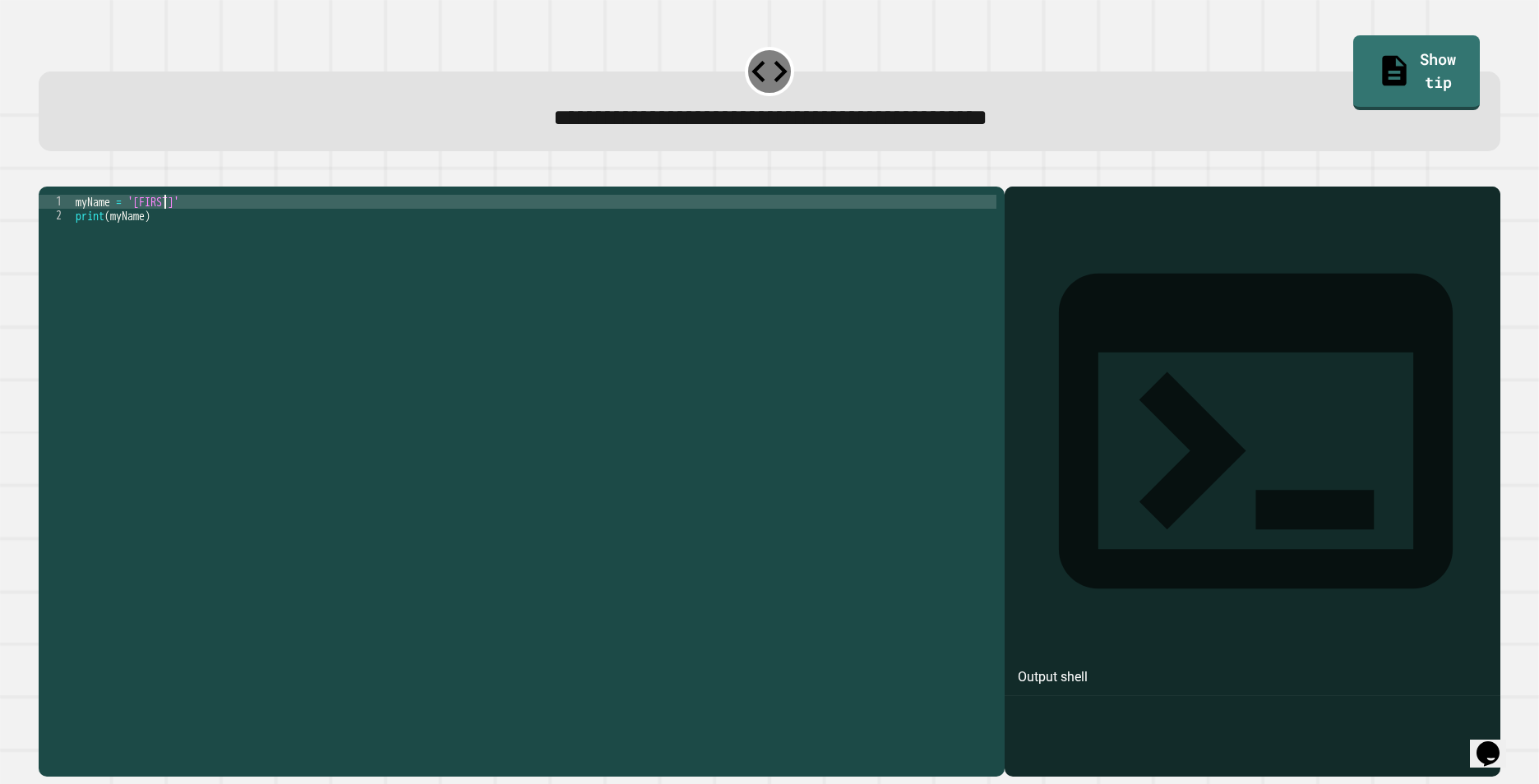 type on "**********" 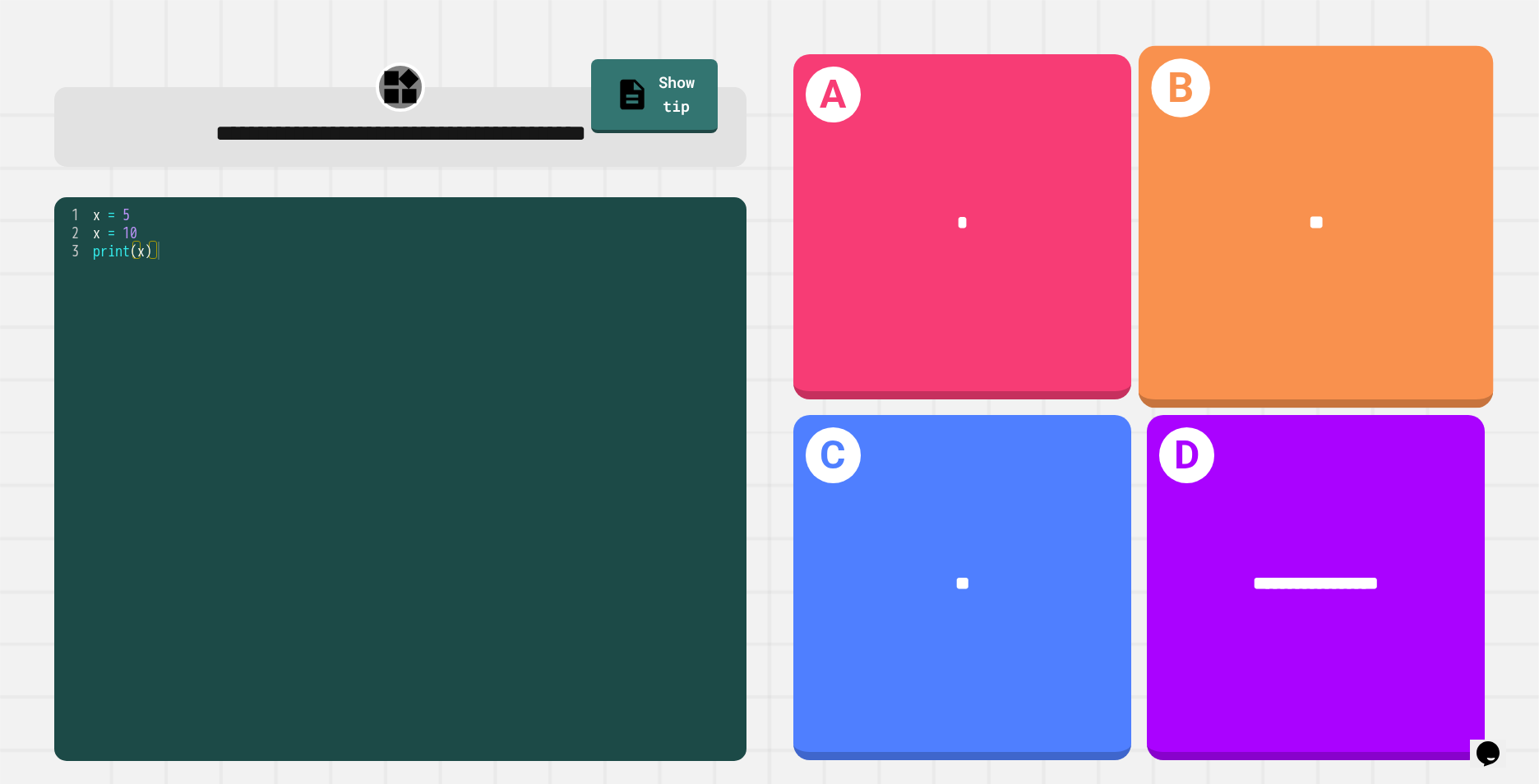 click on "**" at bounding box center [1315, 222] 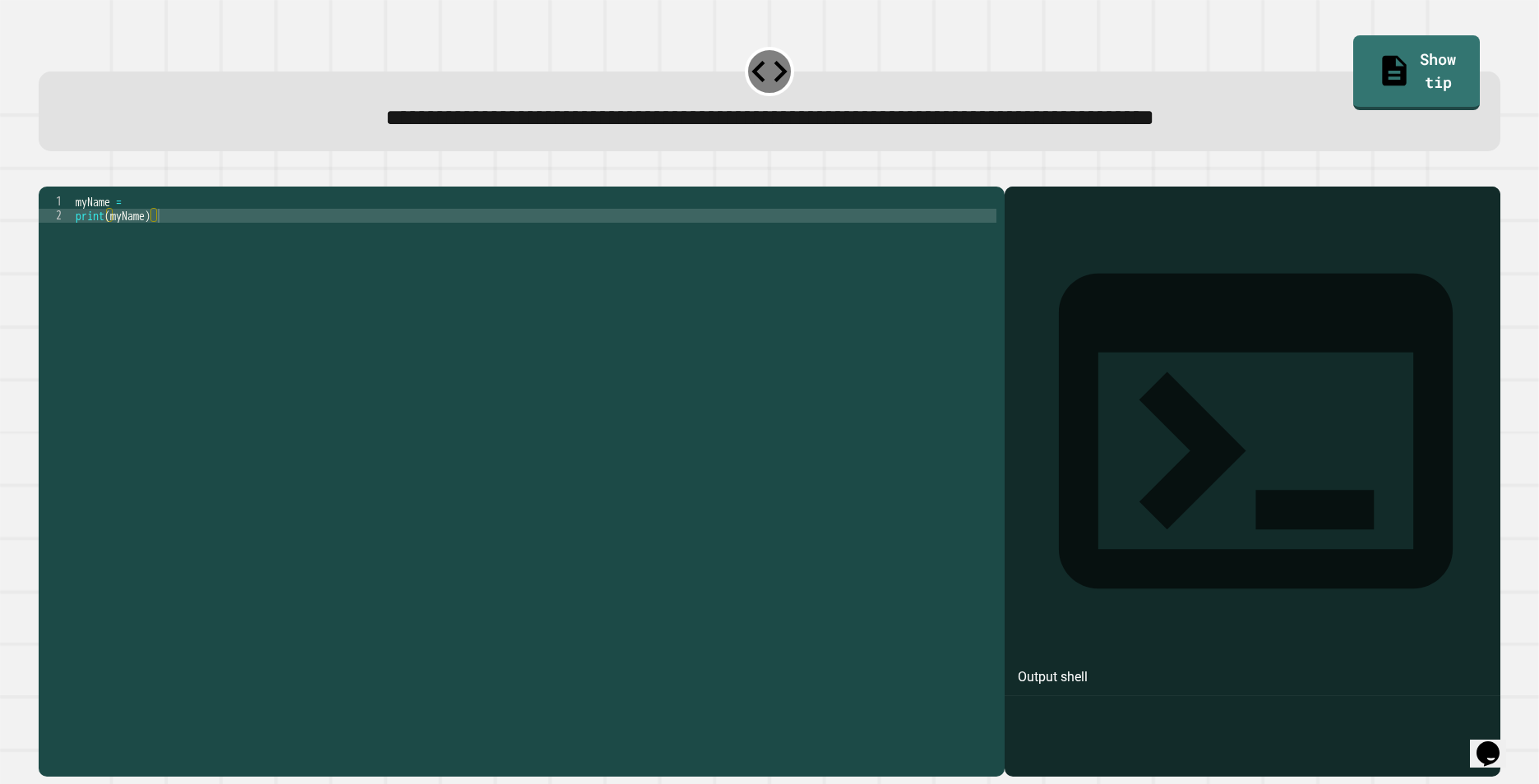 click on "myName   = print ( myName )" at bounding box center [534, 460] 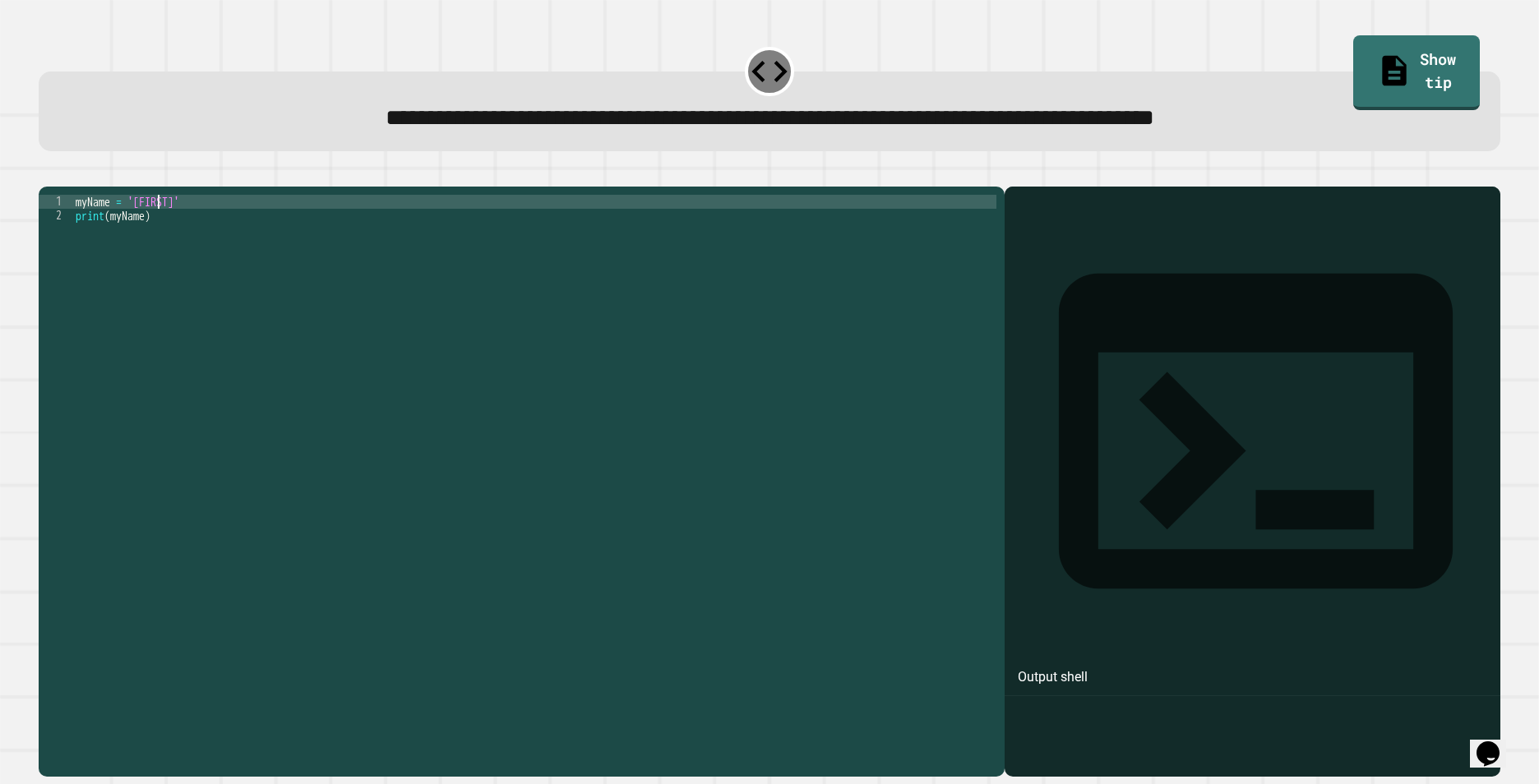 scroll, scrollTop: 0, scrollLeft: 5, axis: horizontal 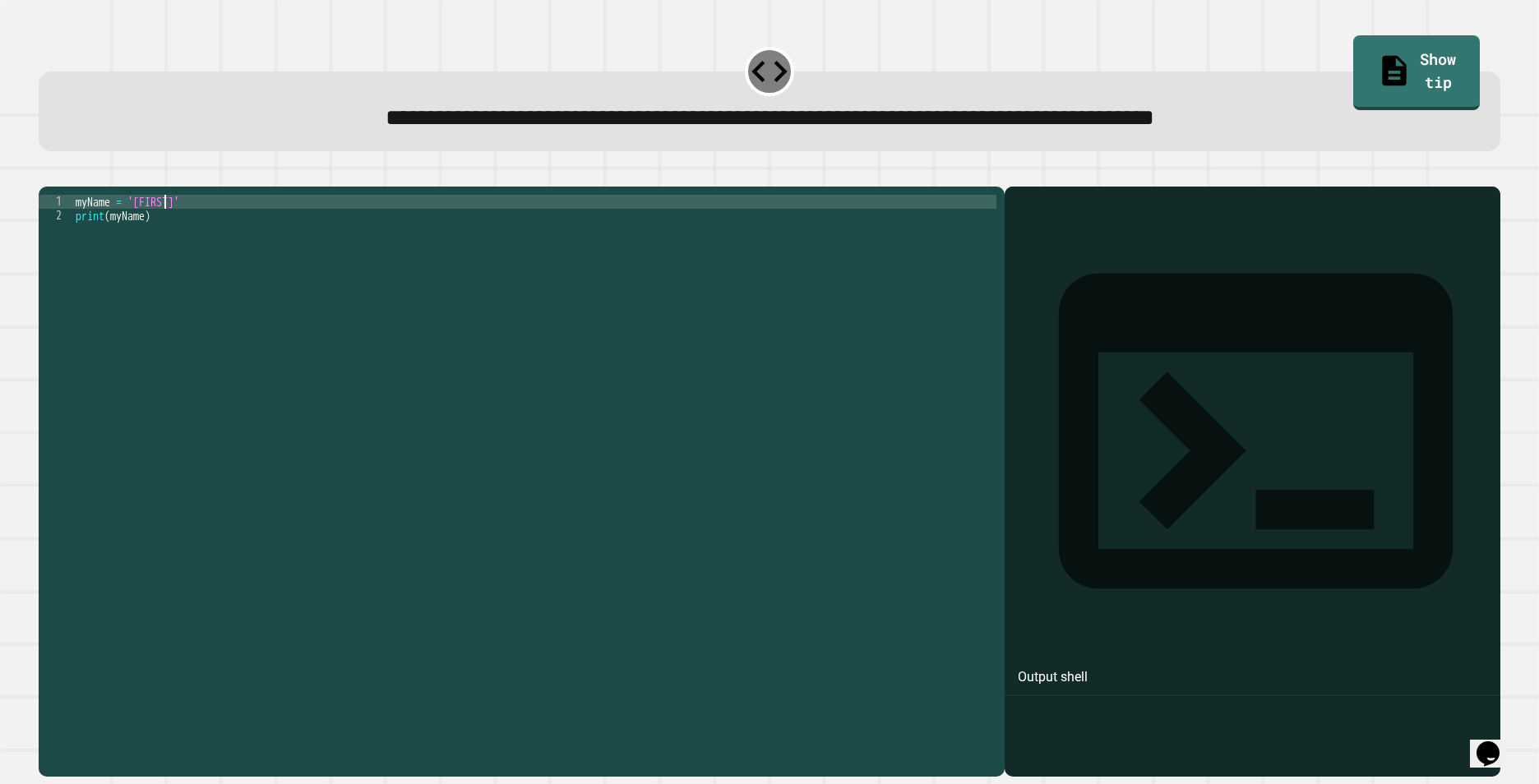 type on "**********" 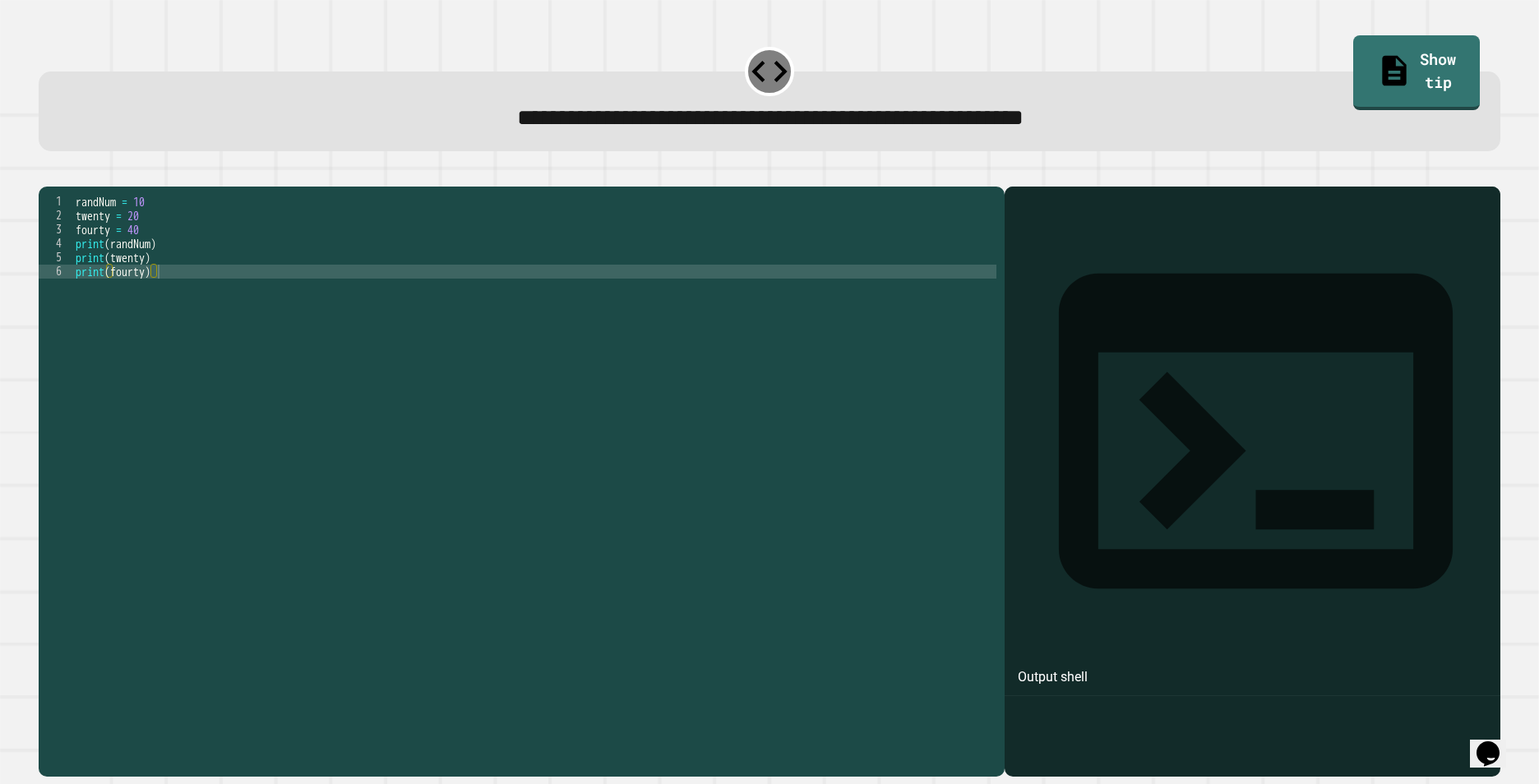 click on "randNum   =   10 twenty   =   20 fourty   =   40 print ( randNum ) print ( twenty ) print ( fourty )" at bounding box center (534, 460) 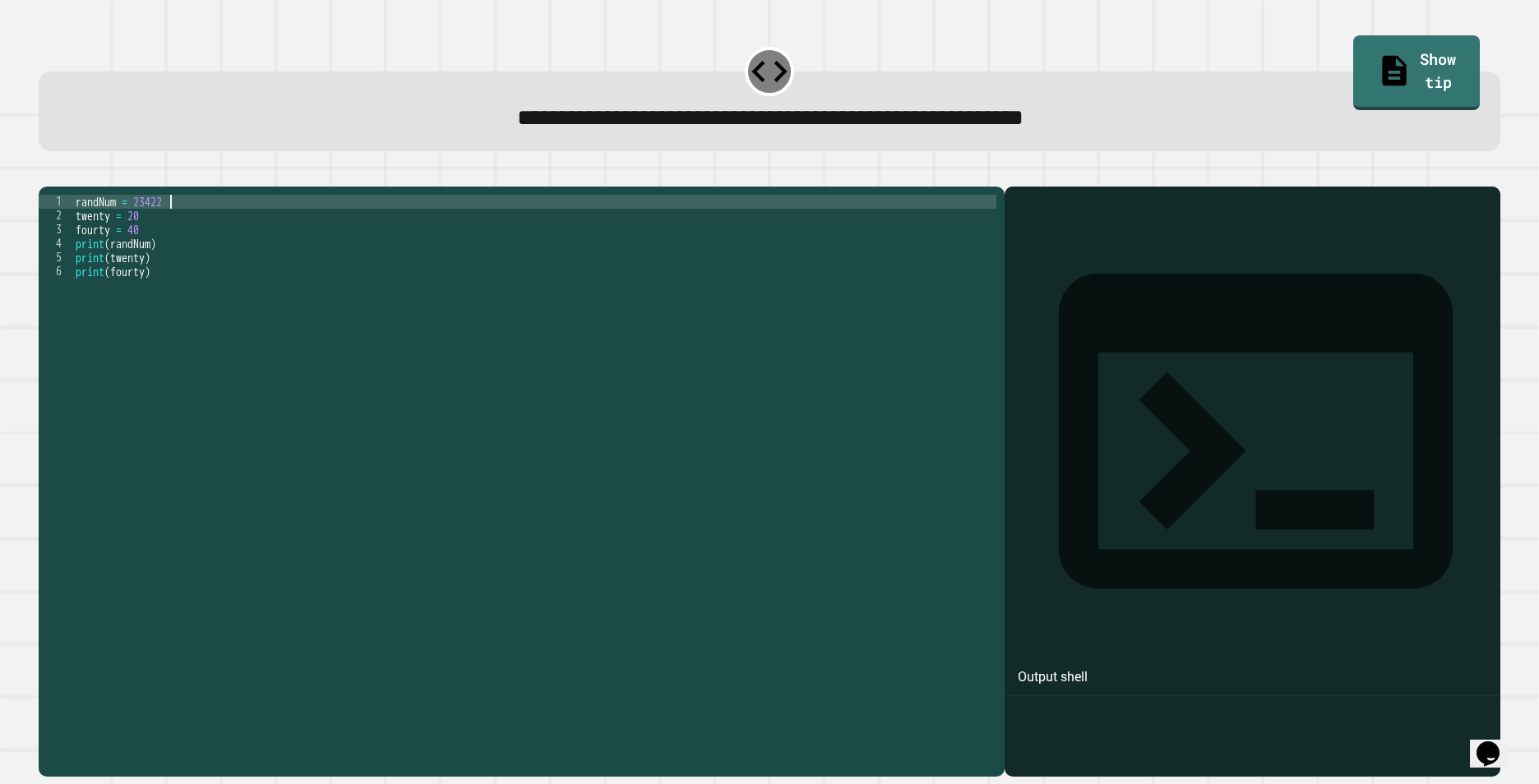 scroll, scrollTop: 0, scrollLeft: 6, axis: horizontal 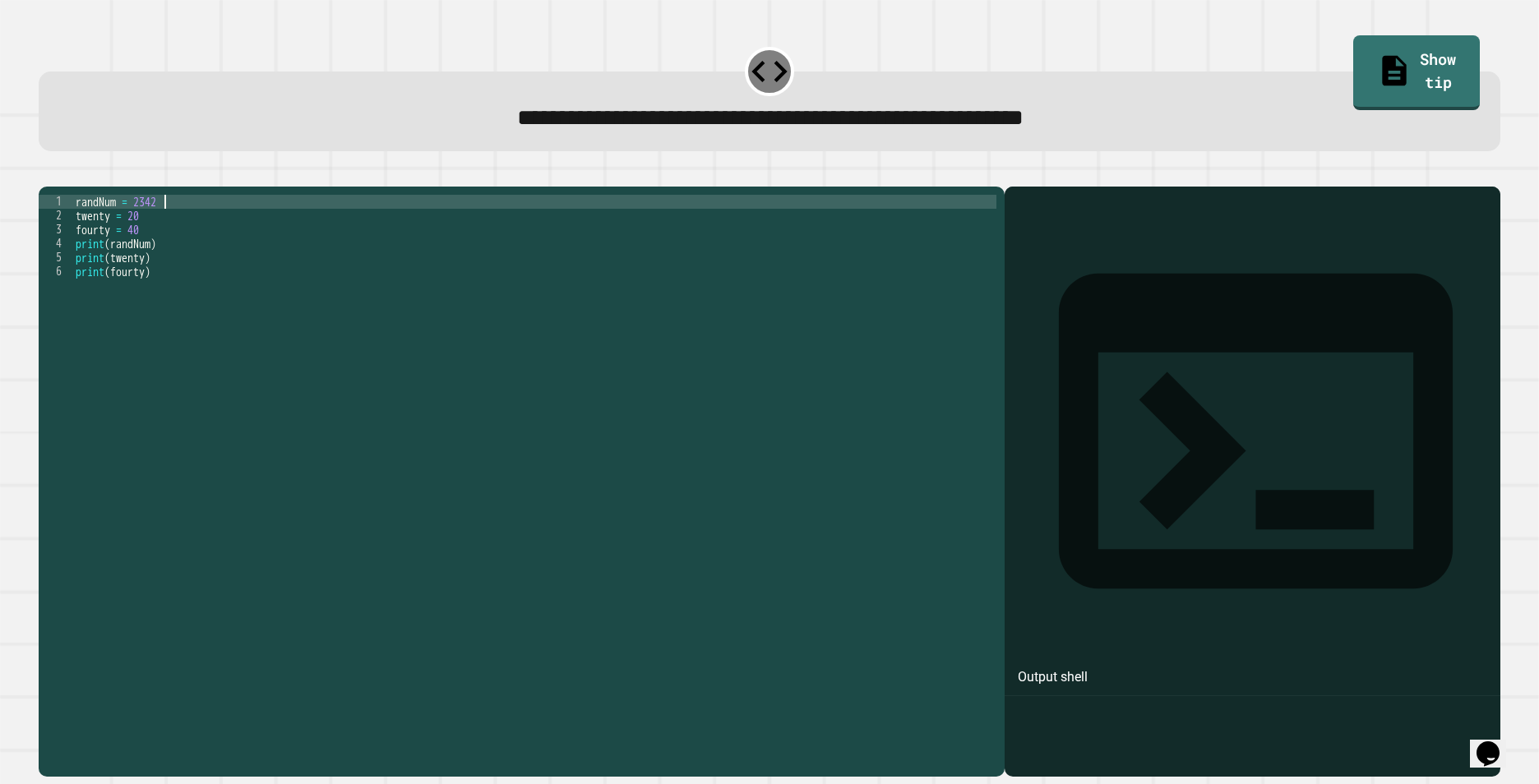 type on "**********" 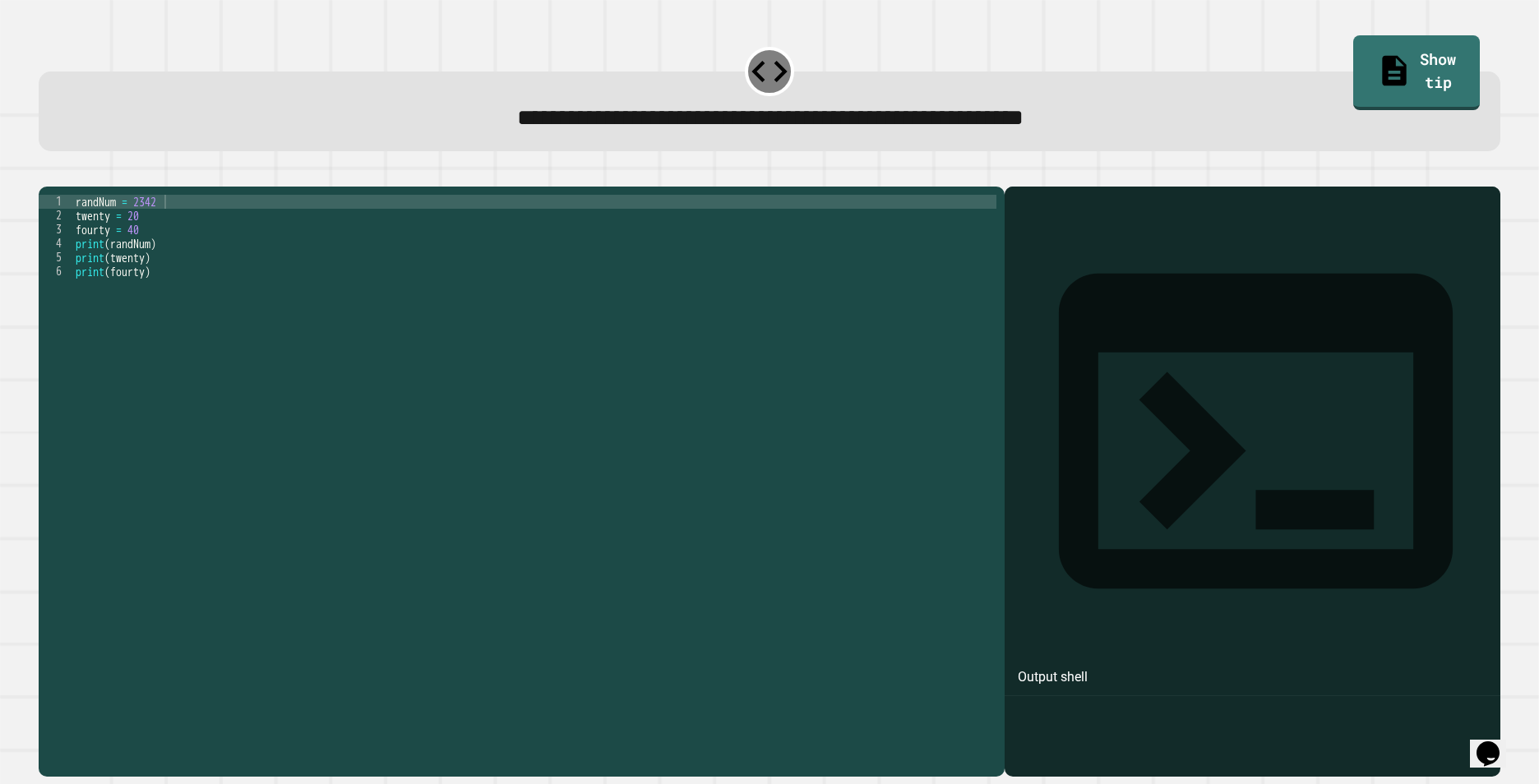 click at bounding box center (47, 173) 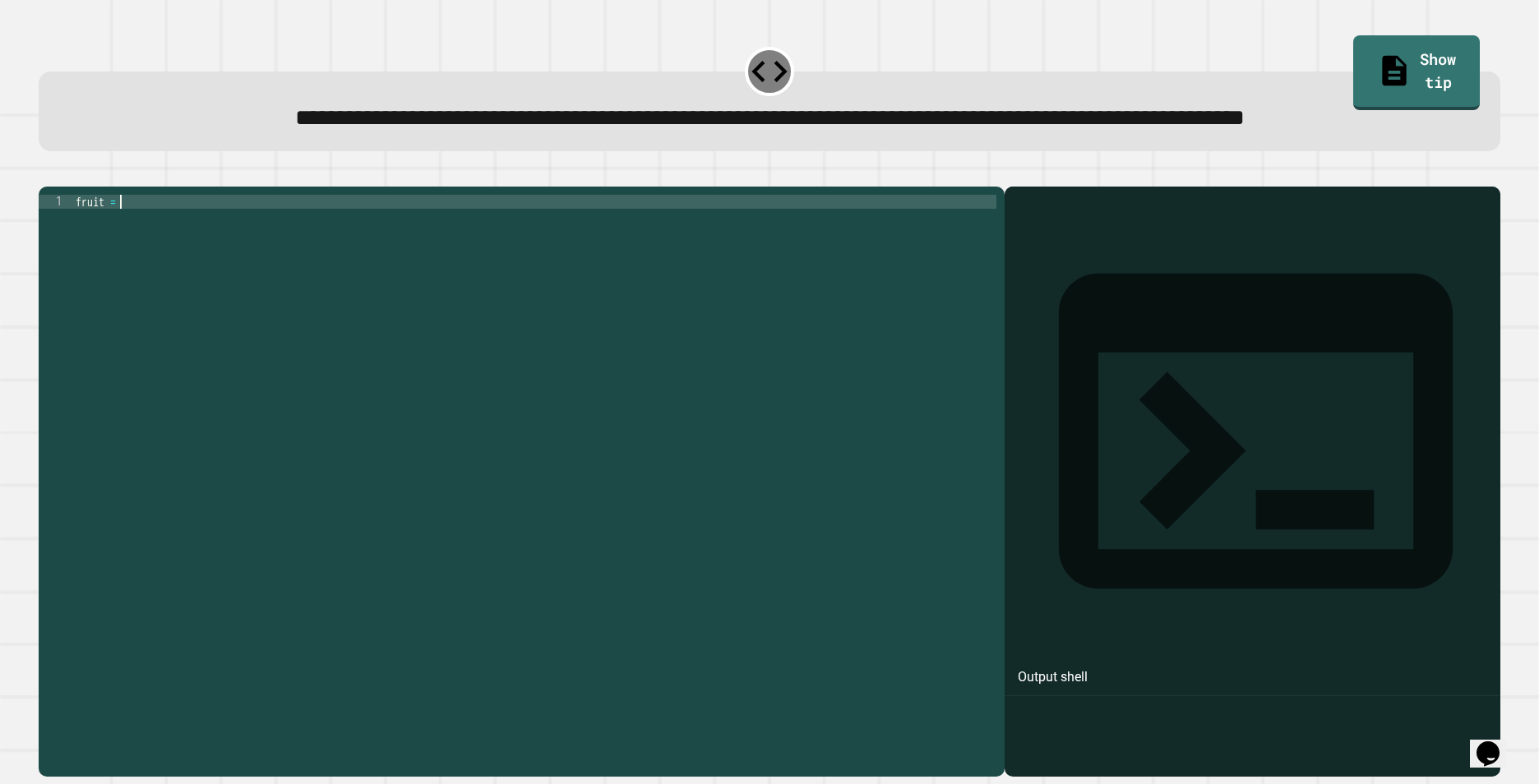 click on "fruit   =" at bounding box center [534, 446] 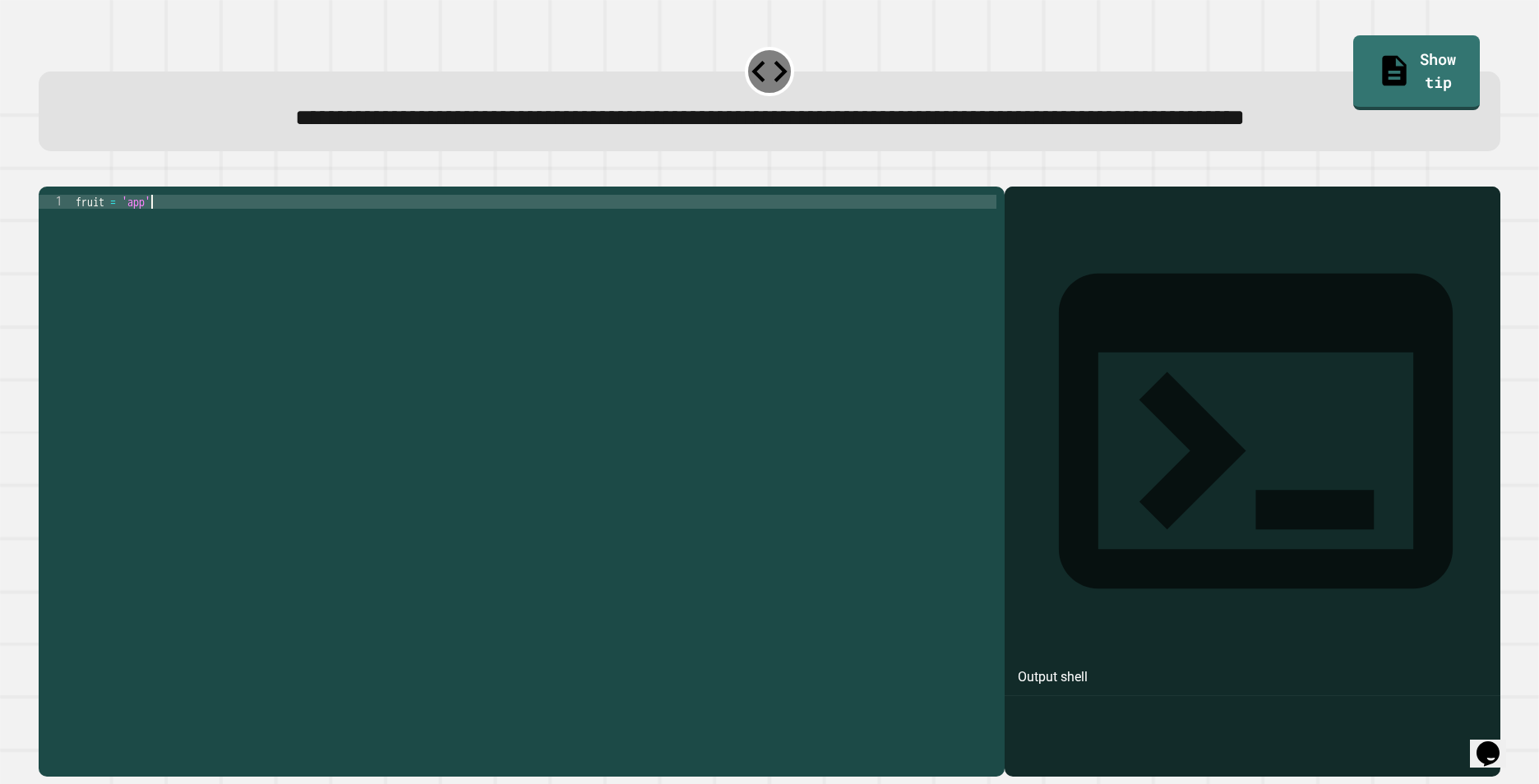 scroll, scrollTop: 0, scrollLeft: 5, axis: horizontal 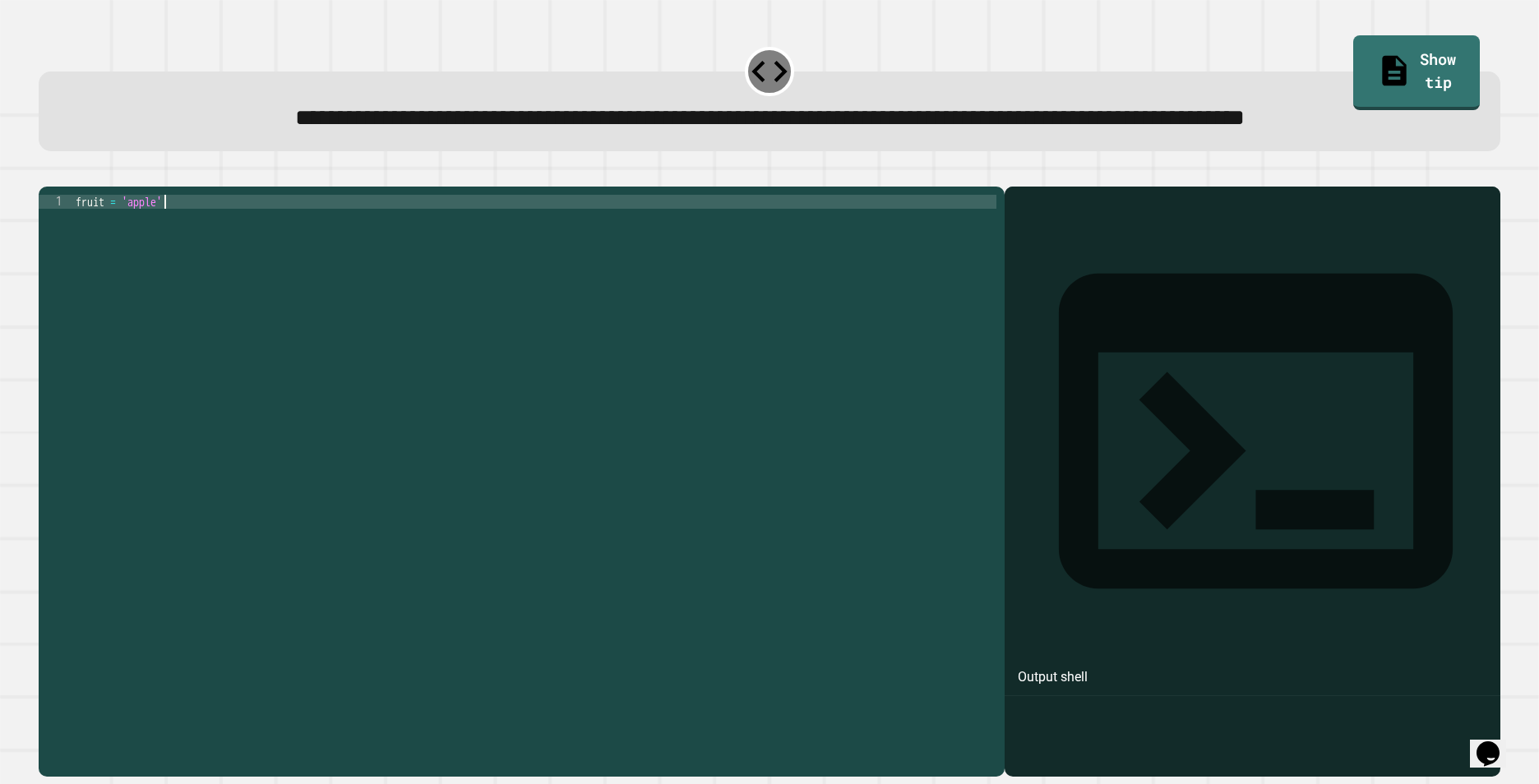 click on "fruit   =   'apple'" at bounding box center [534, 446] 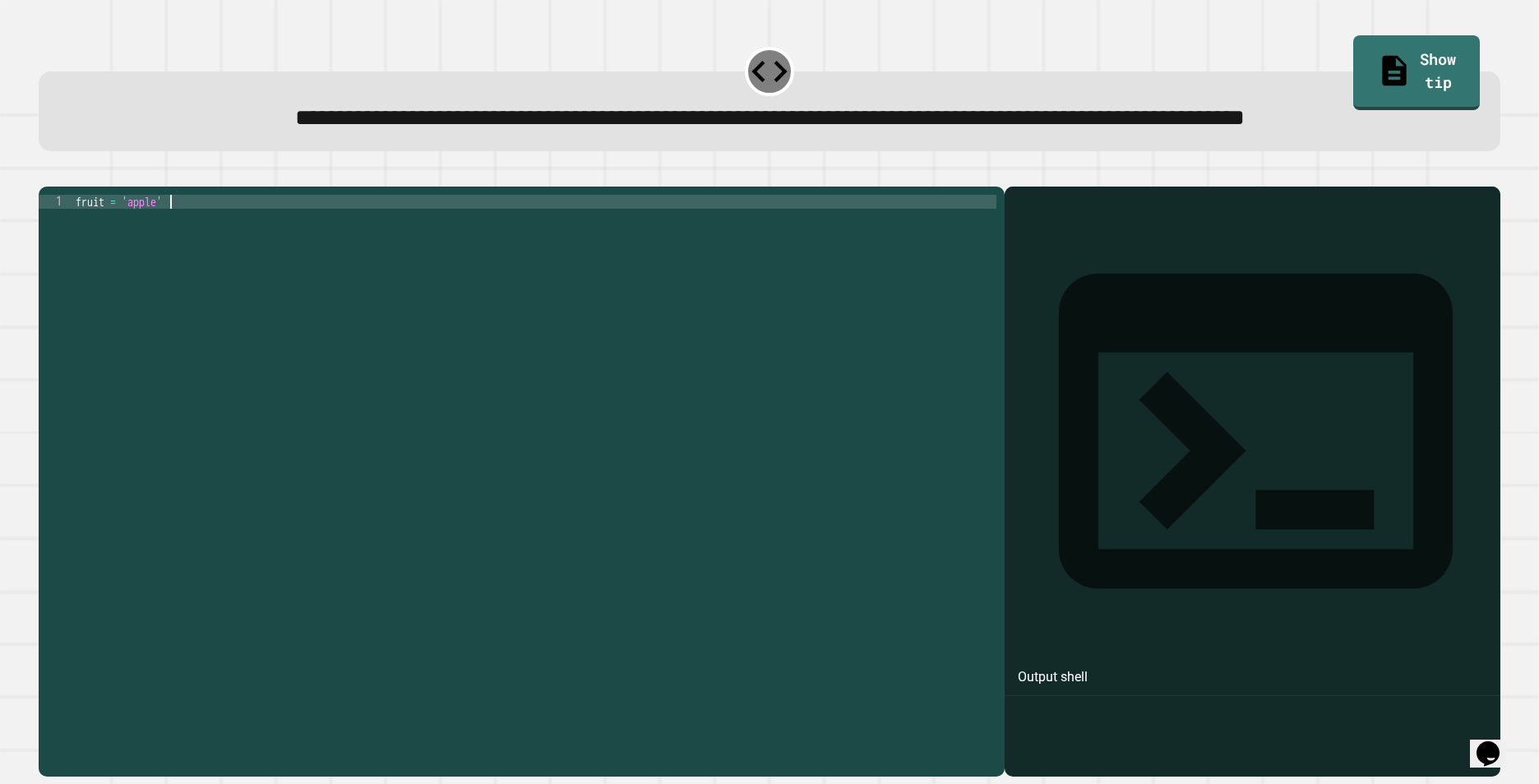 type on "**********" 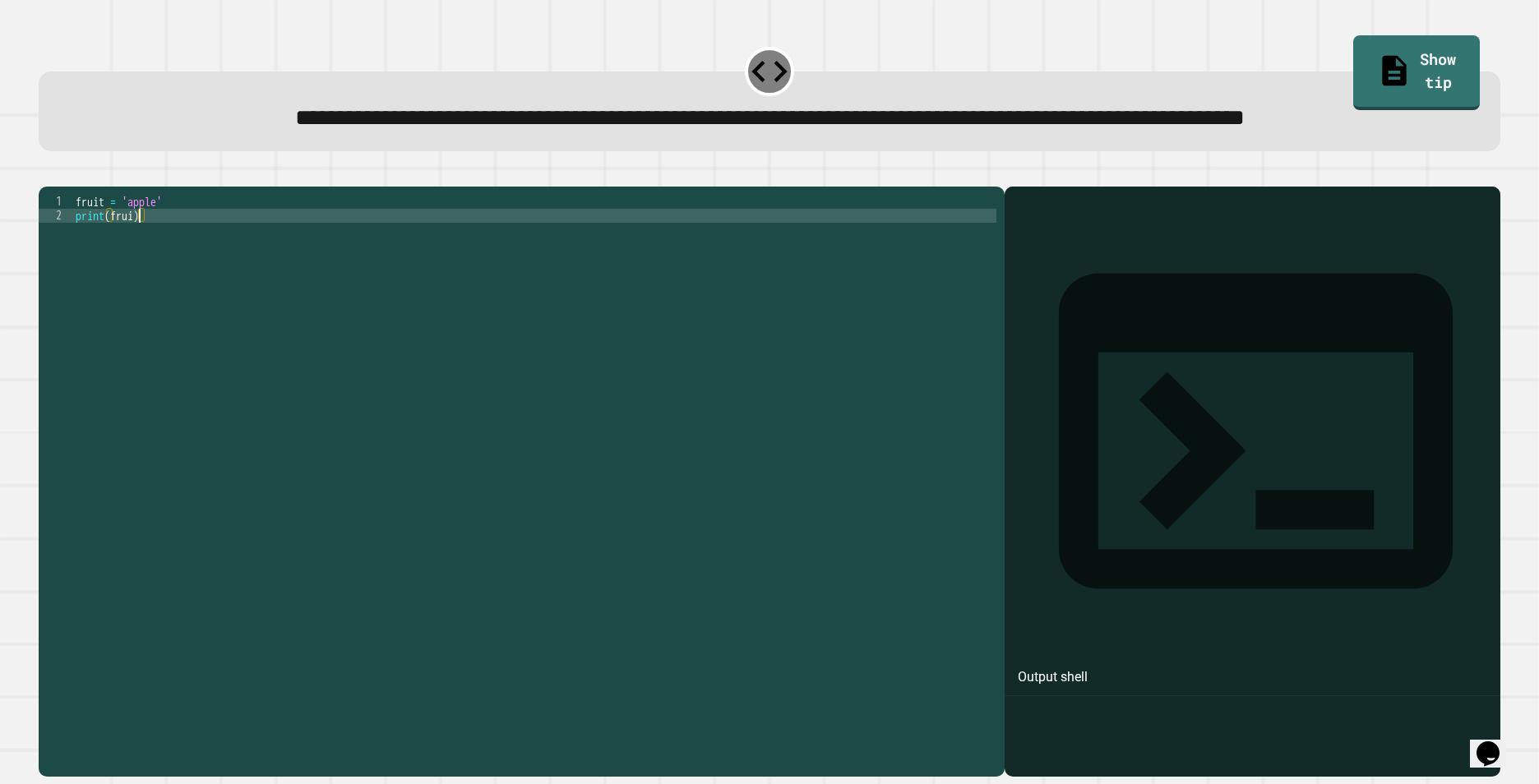 scroll, scrollTop: 0, scrollLeft: 4, axis: horizontal 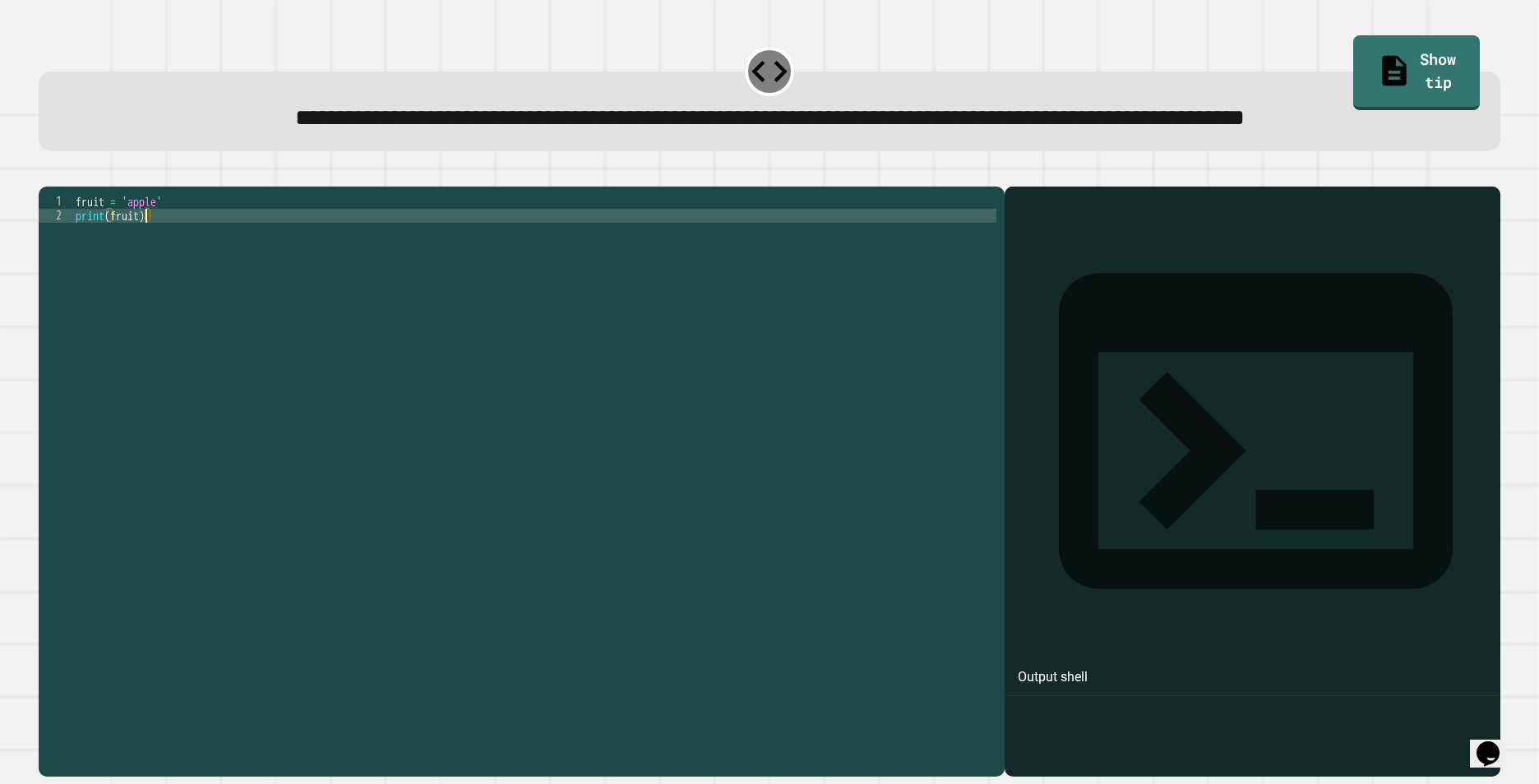 type on "**********" 